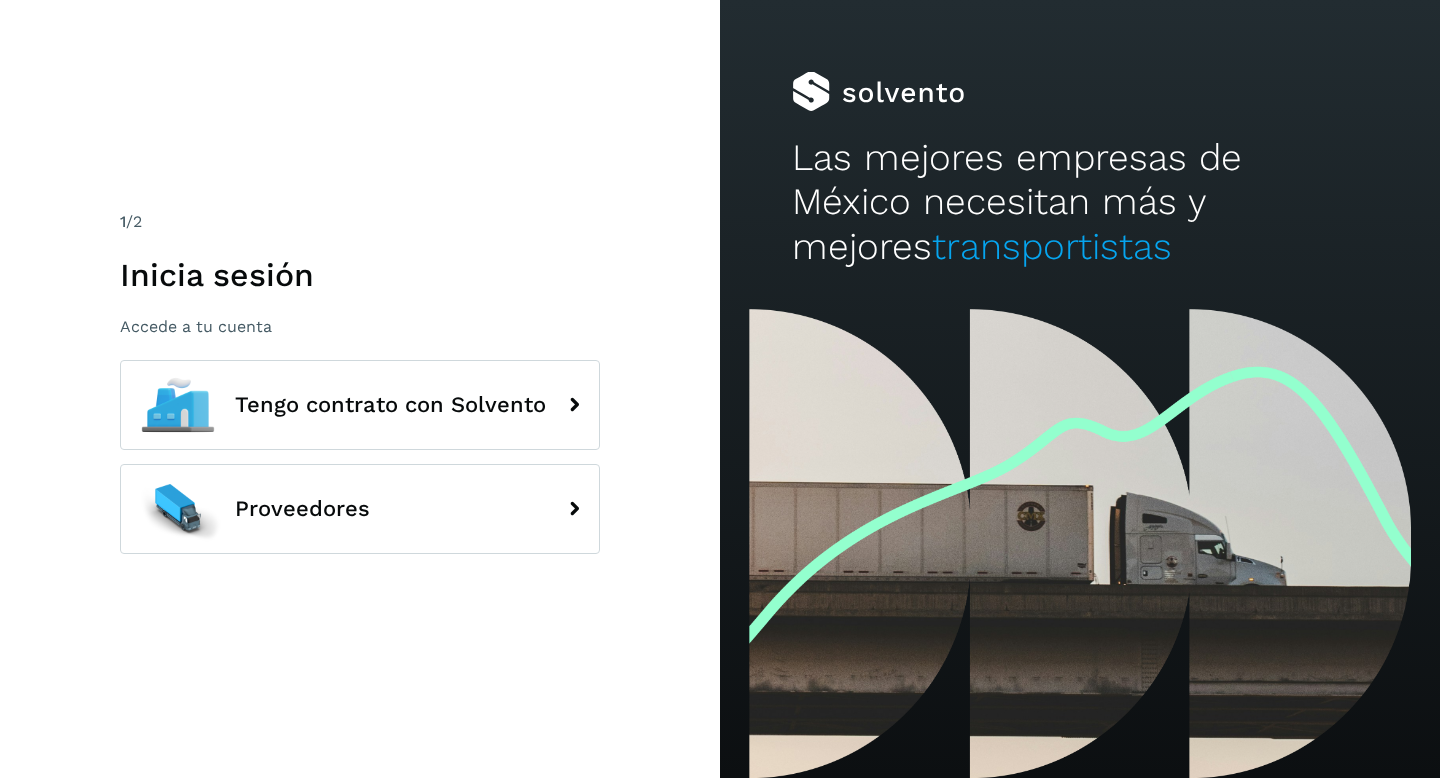 scroll, scrollTop: 0, scrollLeft: 0, axis: both 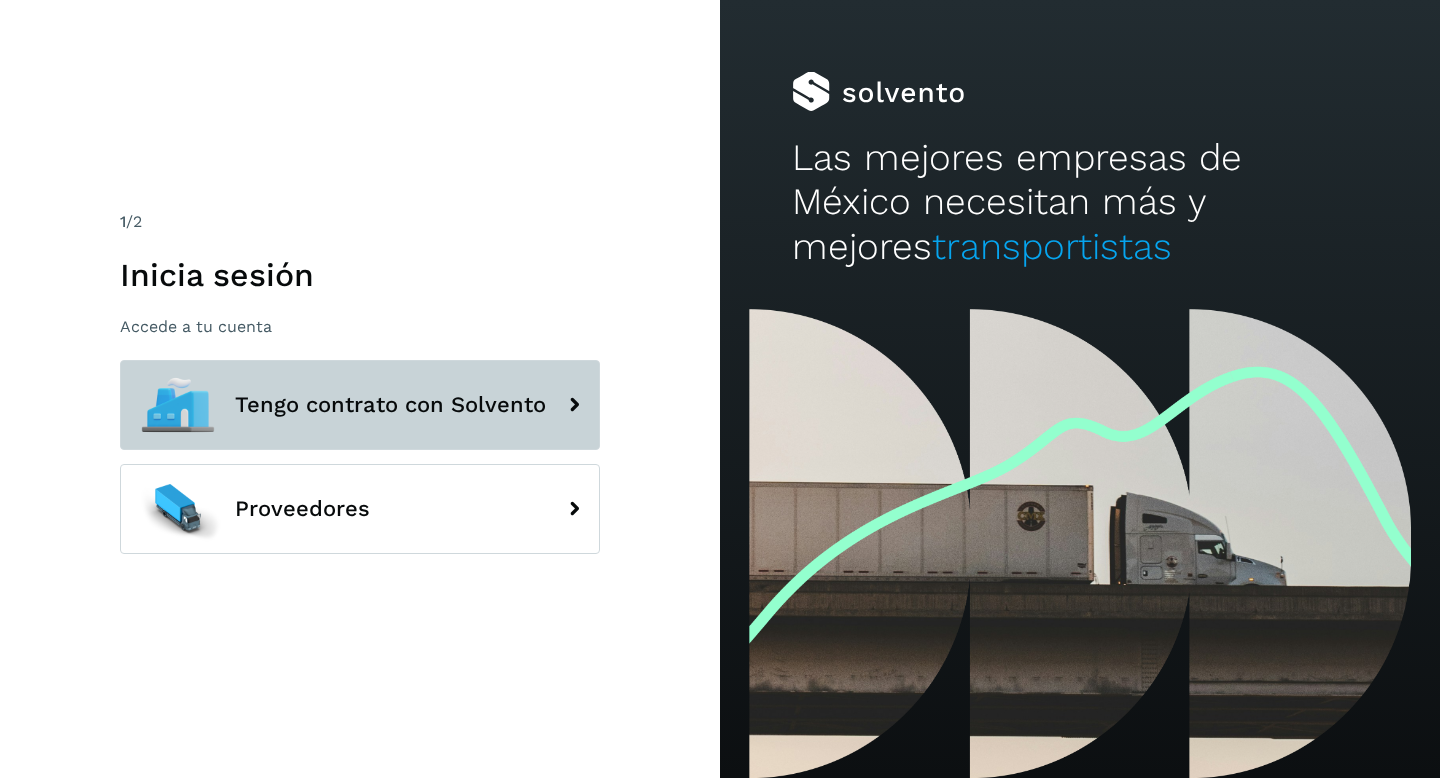 click on "Tengo contrato con Solvento" 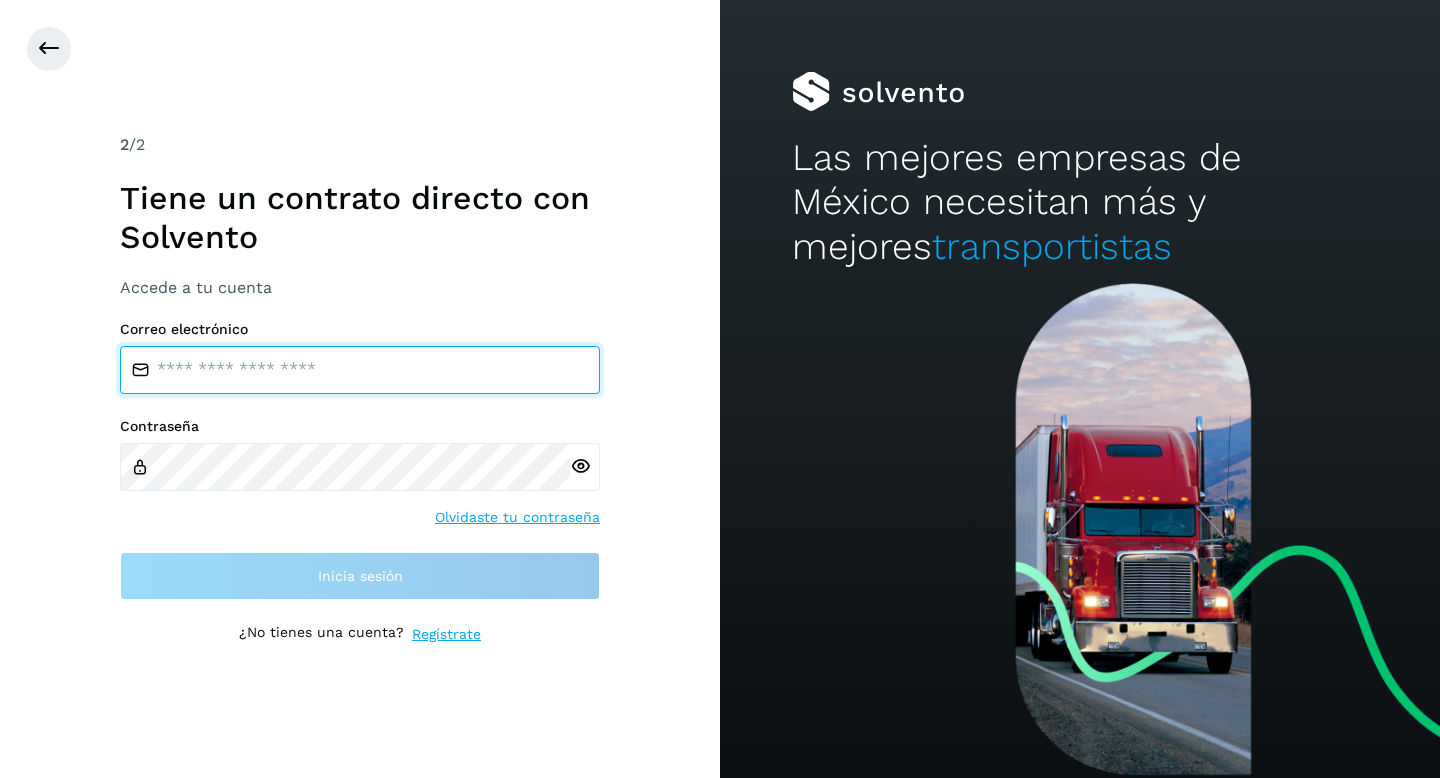 click at bounding box center (360, 370) 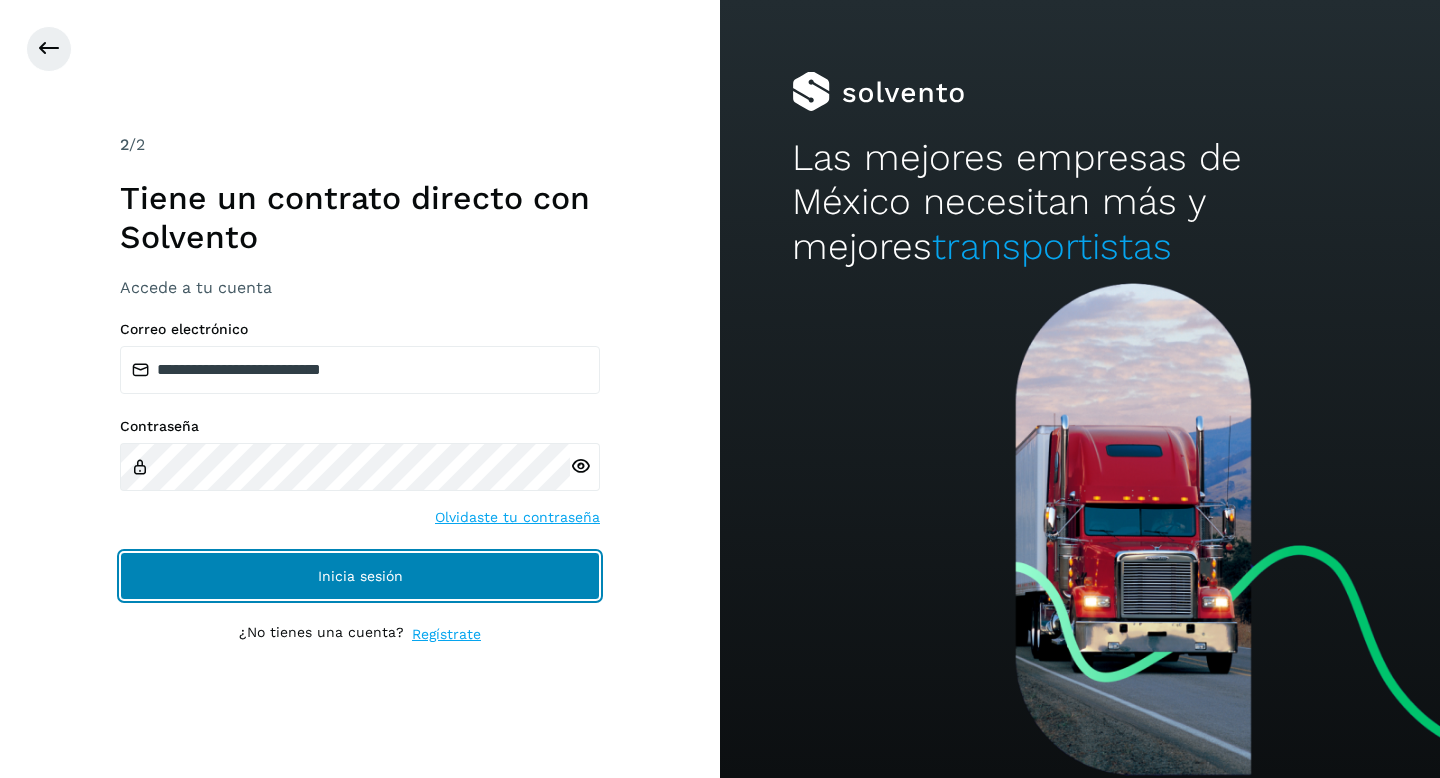 click on "Inicia sesión" 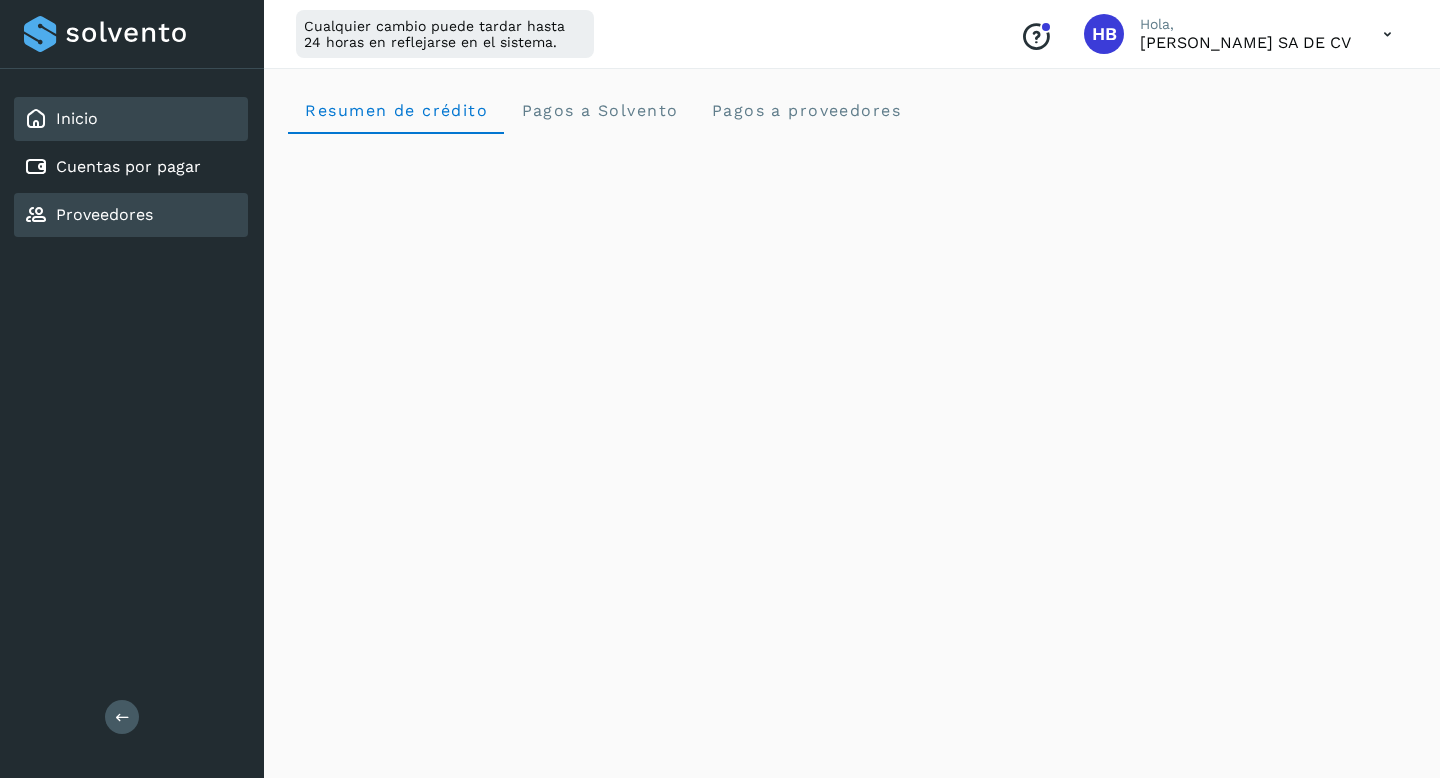 click on "Proveedores" 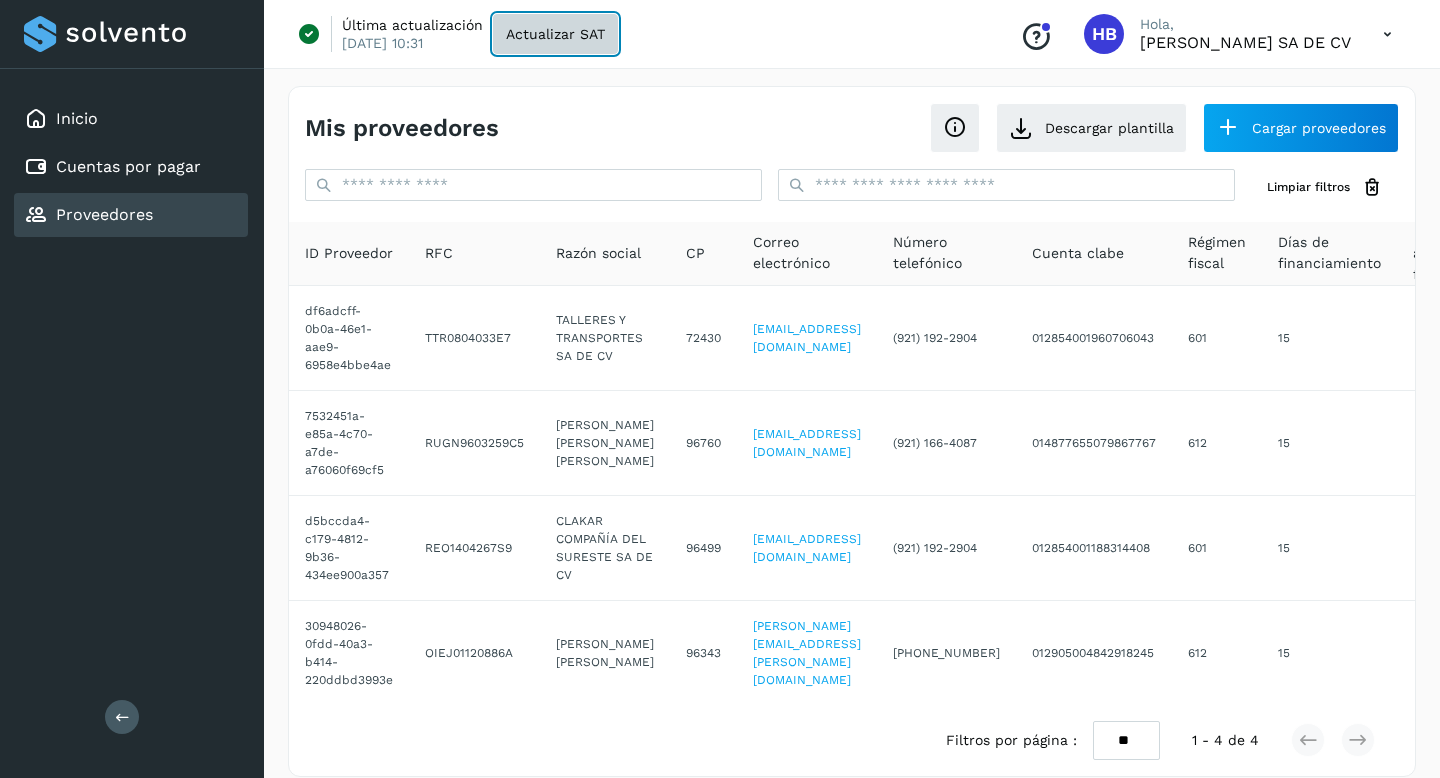click on "Actualizar SAT" at bounding box center [555, 34] 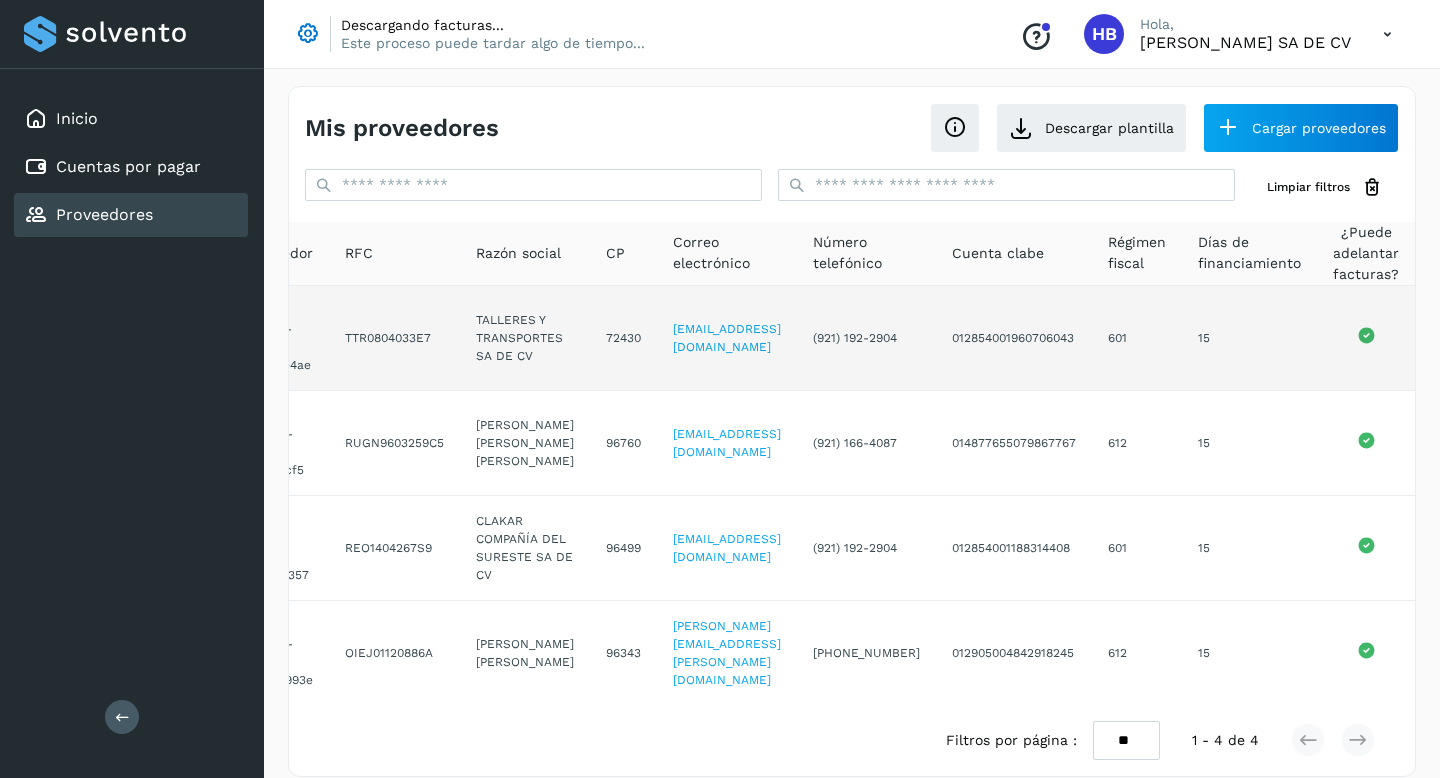 scroll, scrollTop: 0, scrollLeft: 117, axis: horizontal 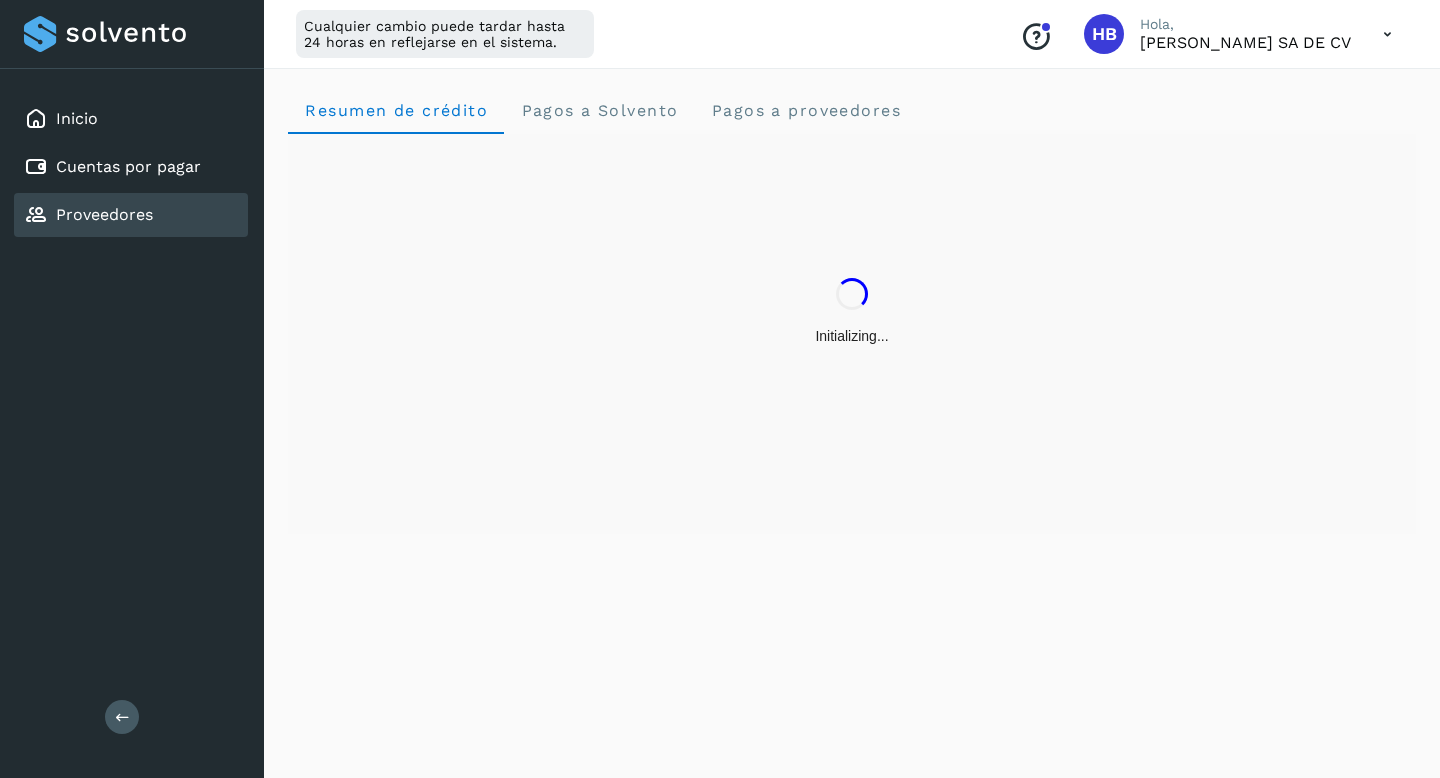 click on "Proveedores" 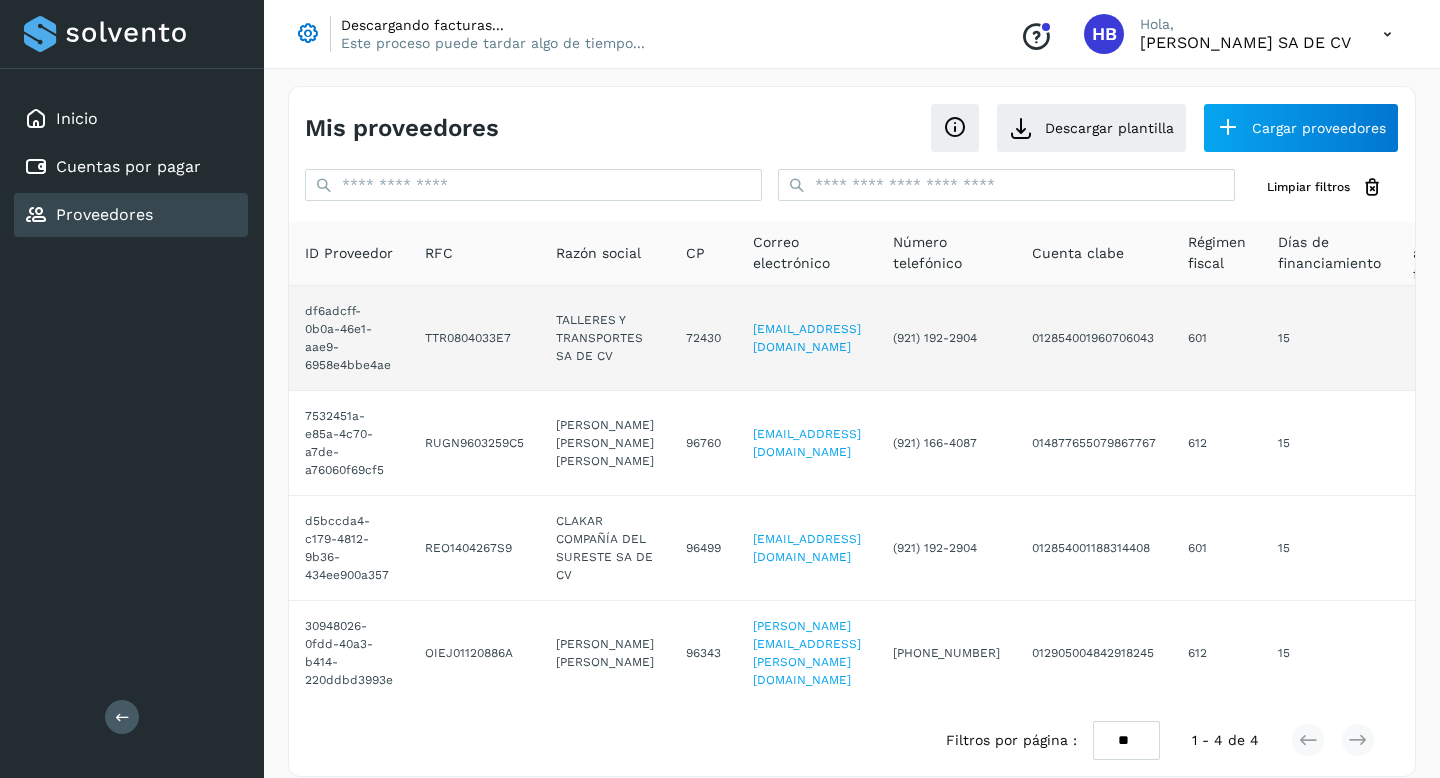 click on "72430" 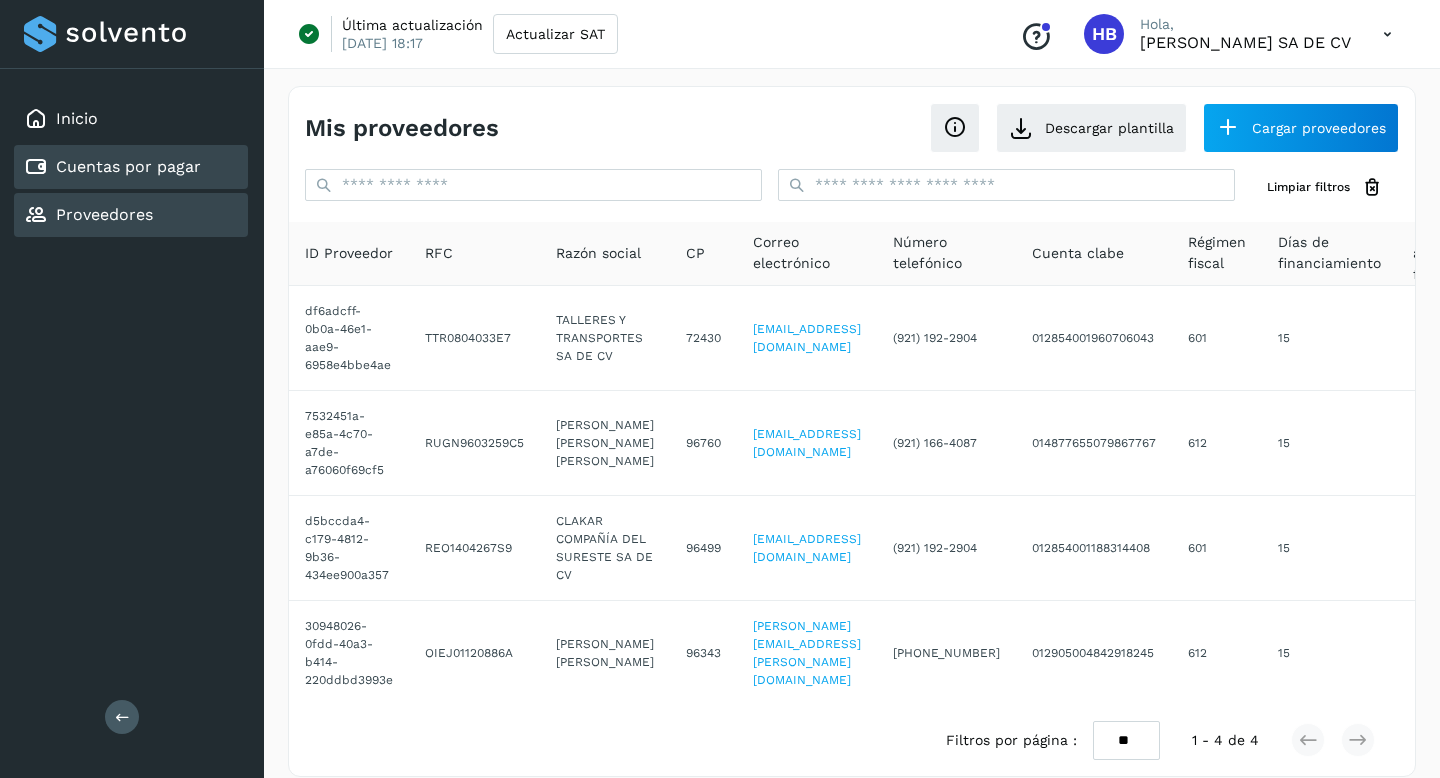 click on "Cuentas por pagar" at bounding box center [128, 166] 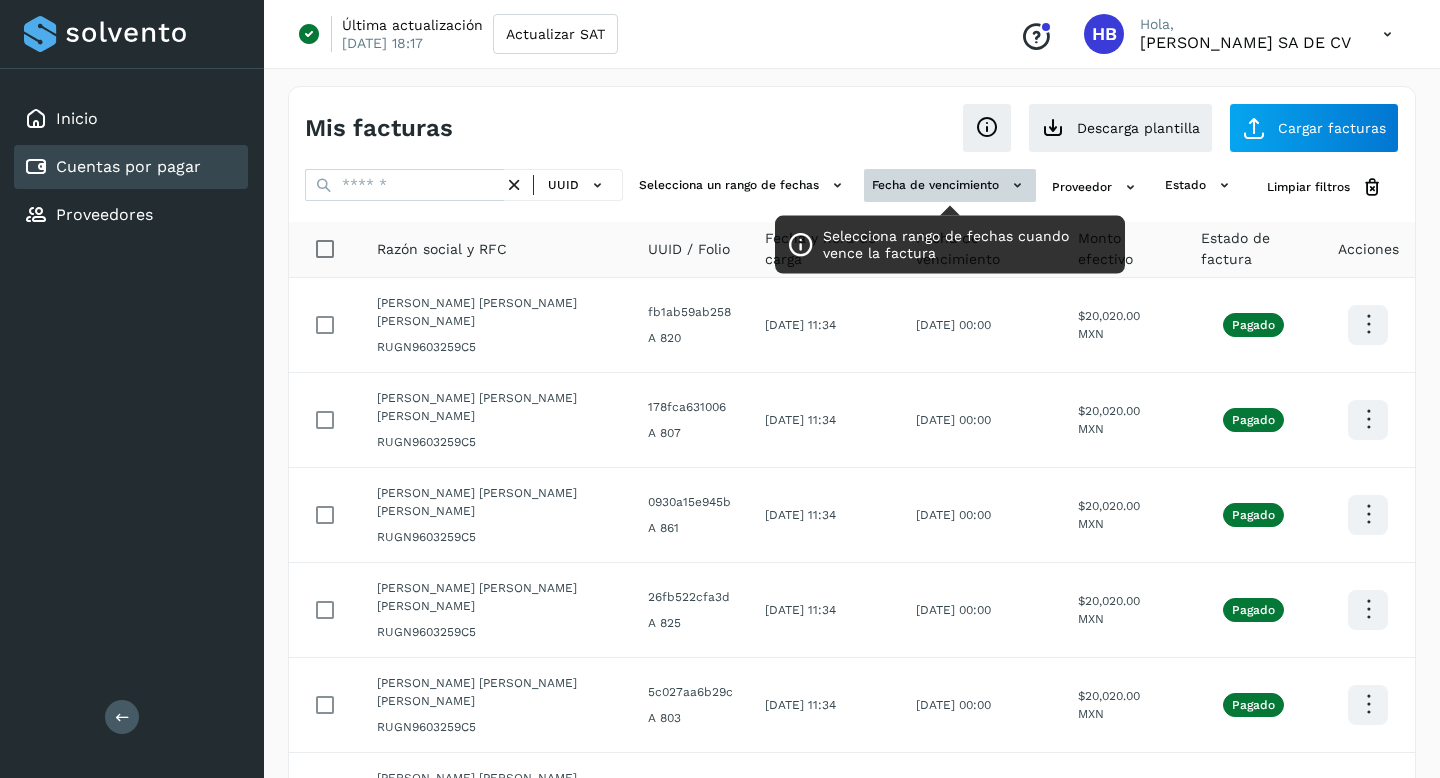 click on "Fecha de vencimiento" at bounding box center [950, 185] 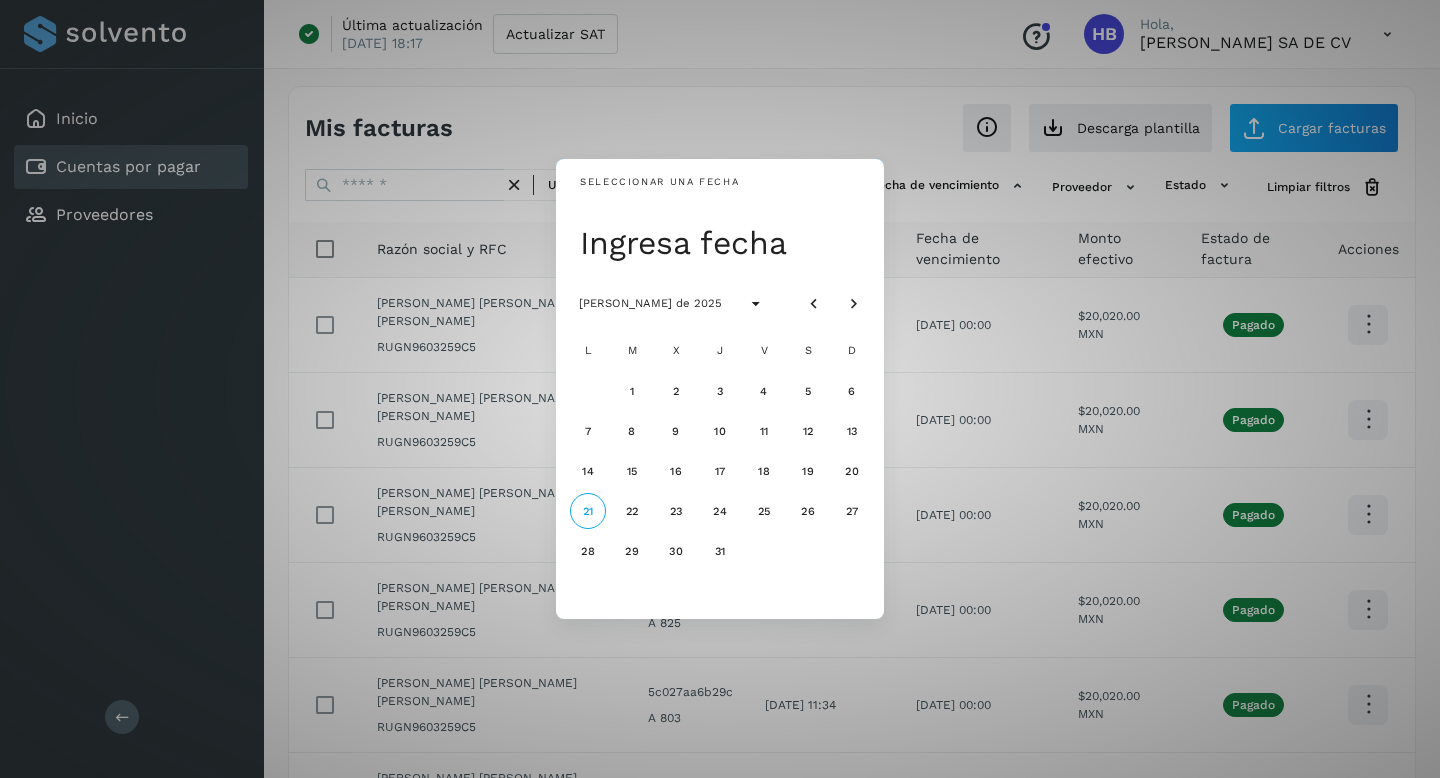 click on "Seleccionar una fecha Ingresa fecha [PERSON_NAME] de 2025 L M X J V S D 1 2 3 4 5 6 7 8 9 10 11 12 13 14 15 16 17 18 19 20 21 22 23 24 25 26 27 28 29 30 31" at bounding box center (720, 389) 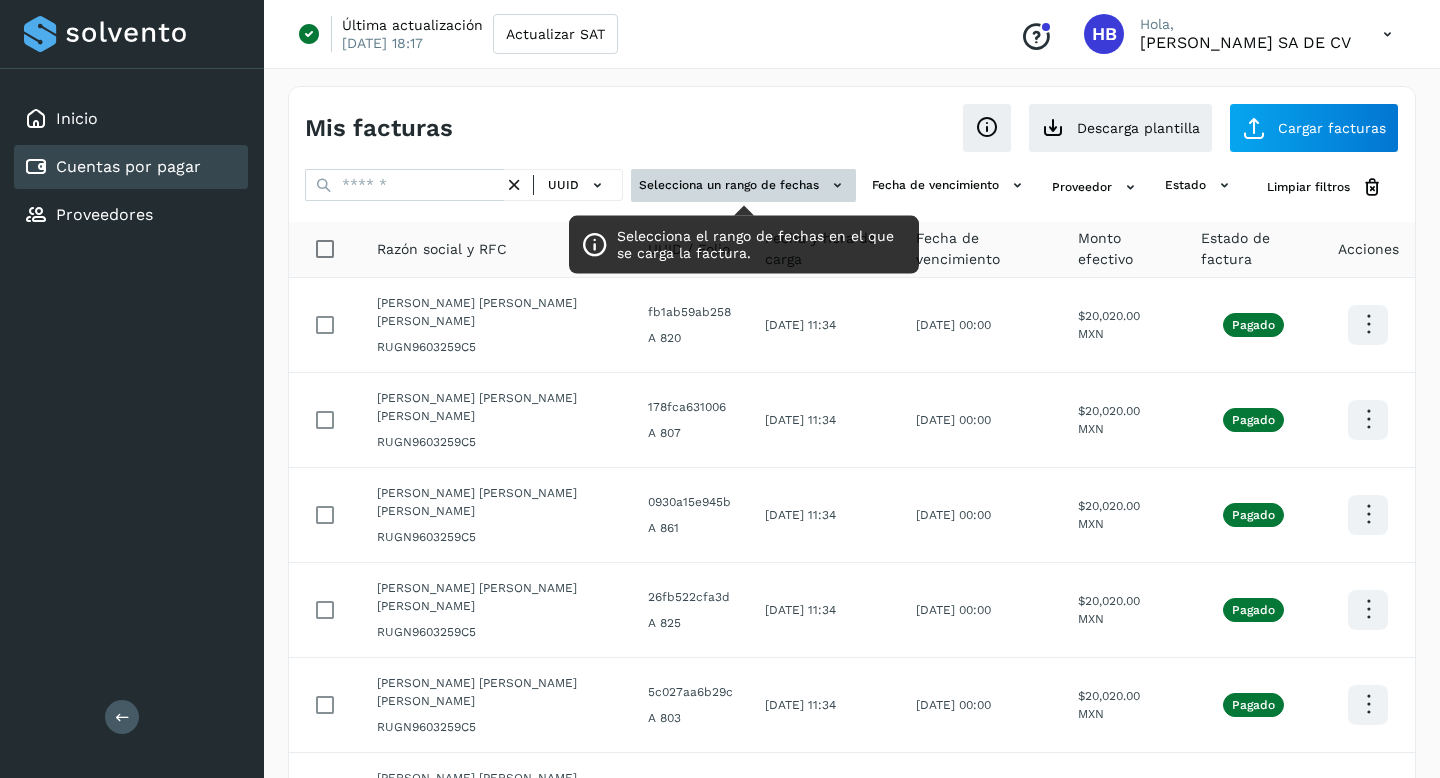 click on "Selecciona un rango de fechas" at bounding box center (743, 185) 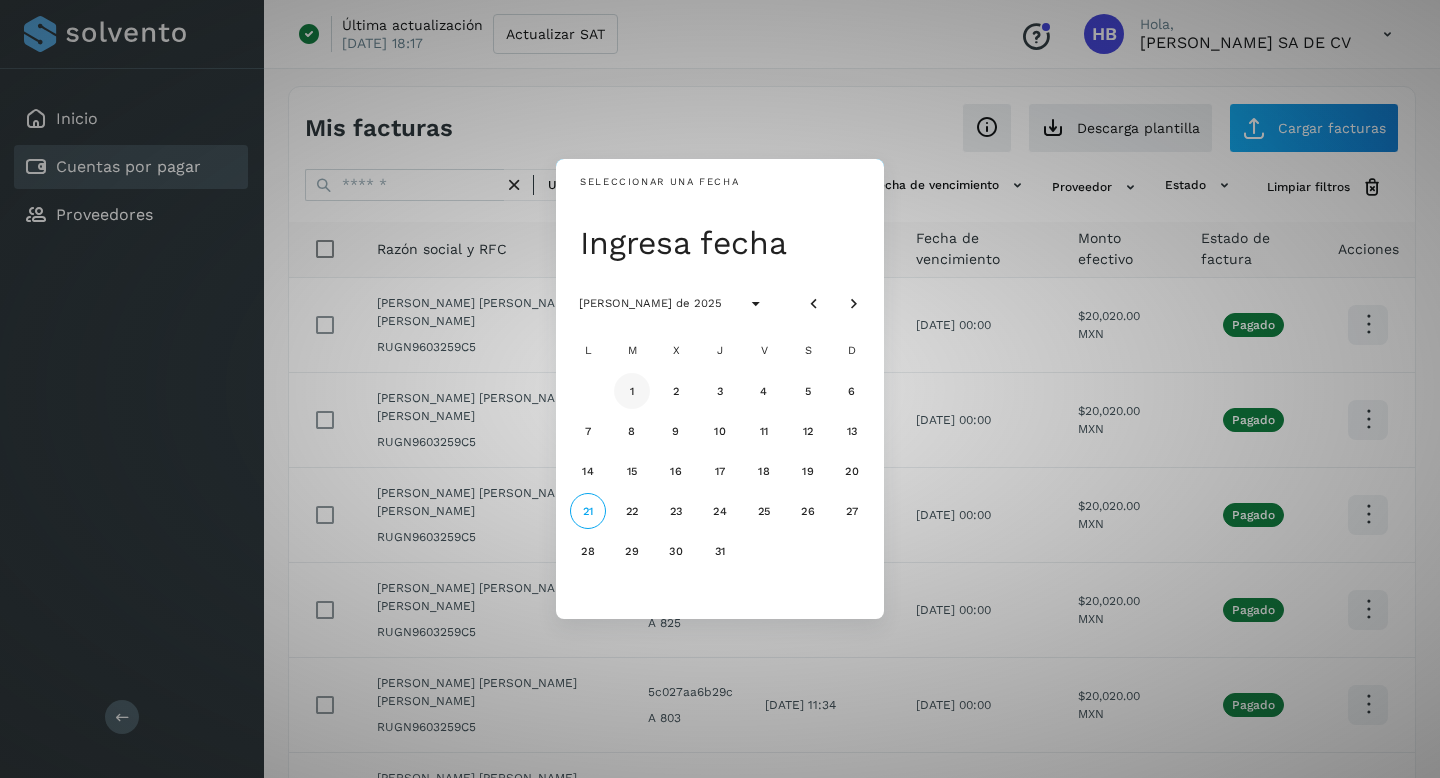 click on "1" 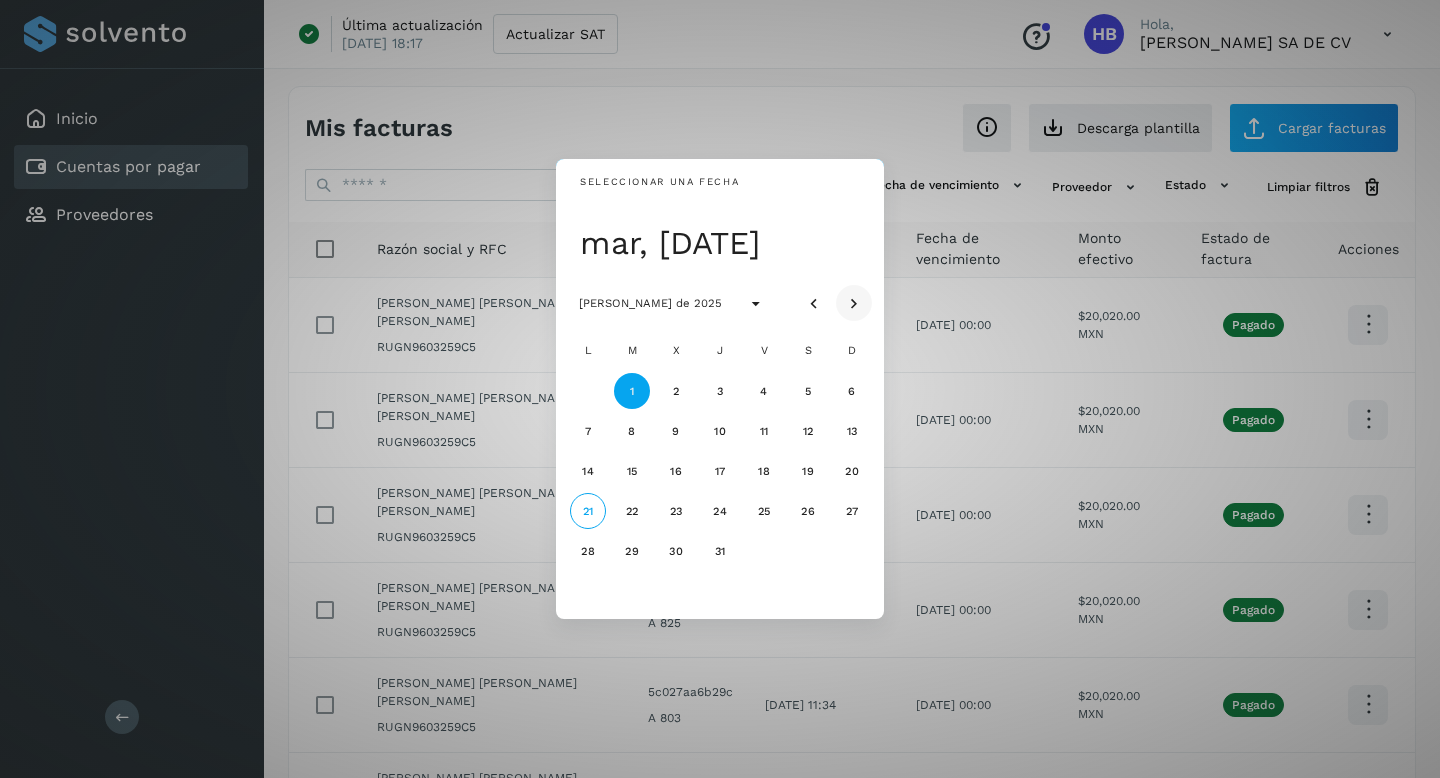 click at bounding box center (854, 304) 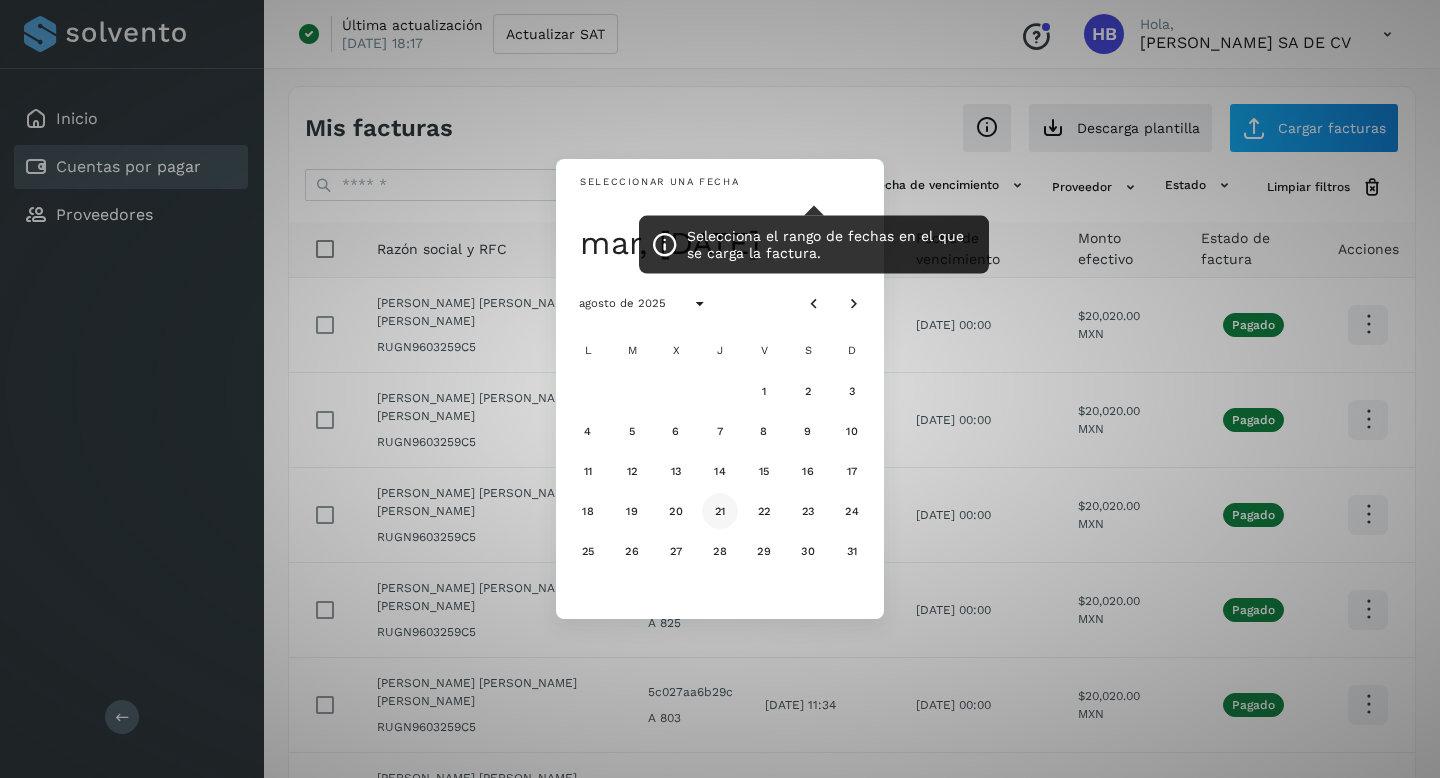 click on "21" 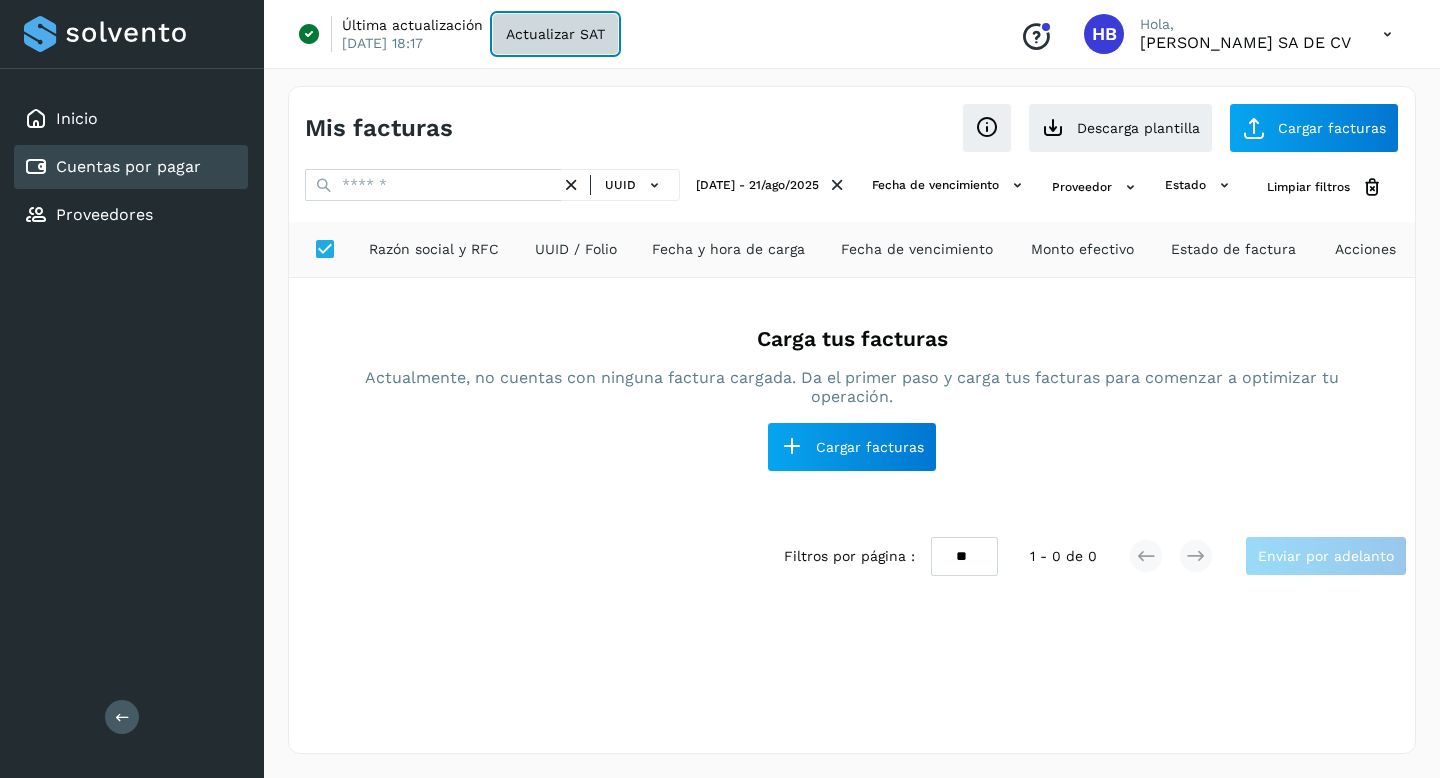 click on "Actualizar SAT" 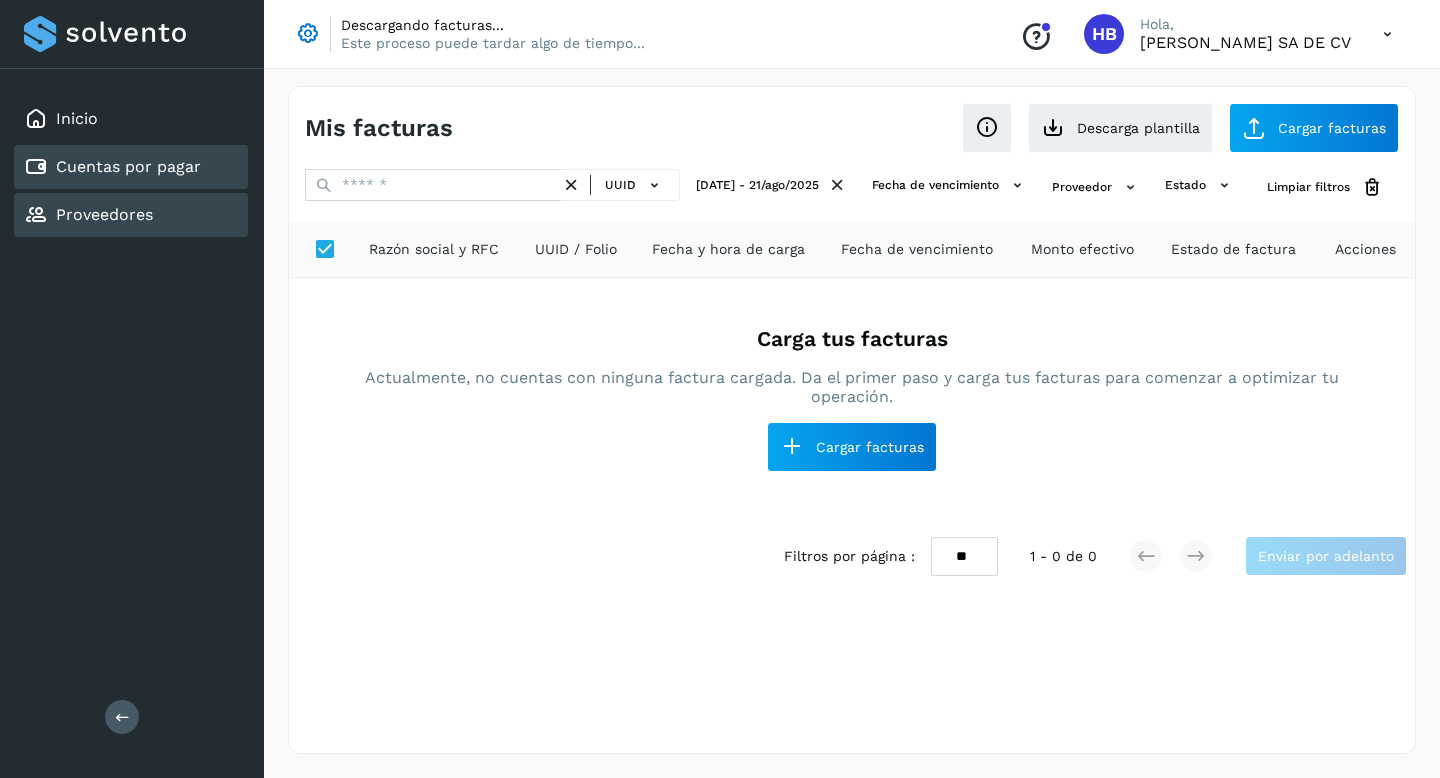 click on "Proveedores" 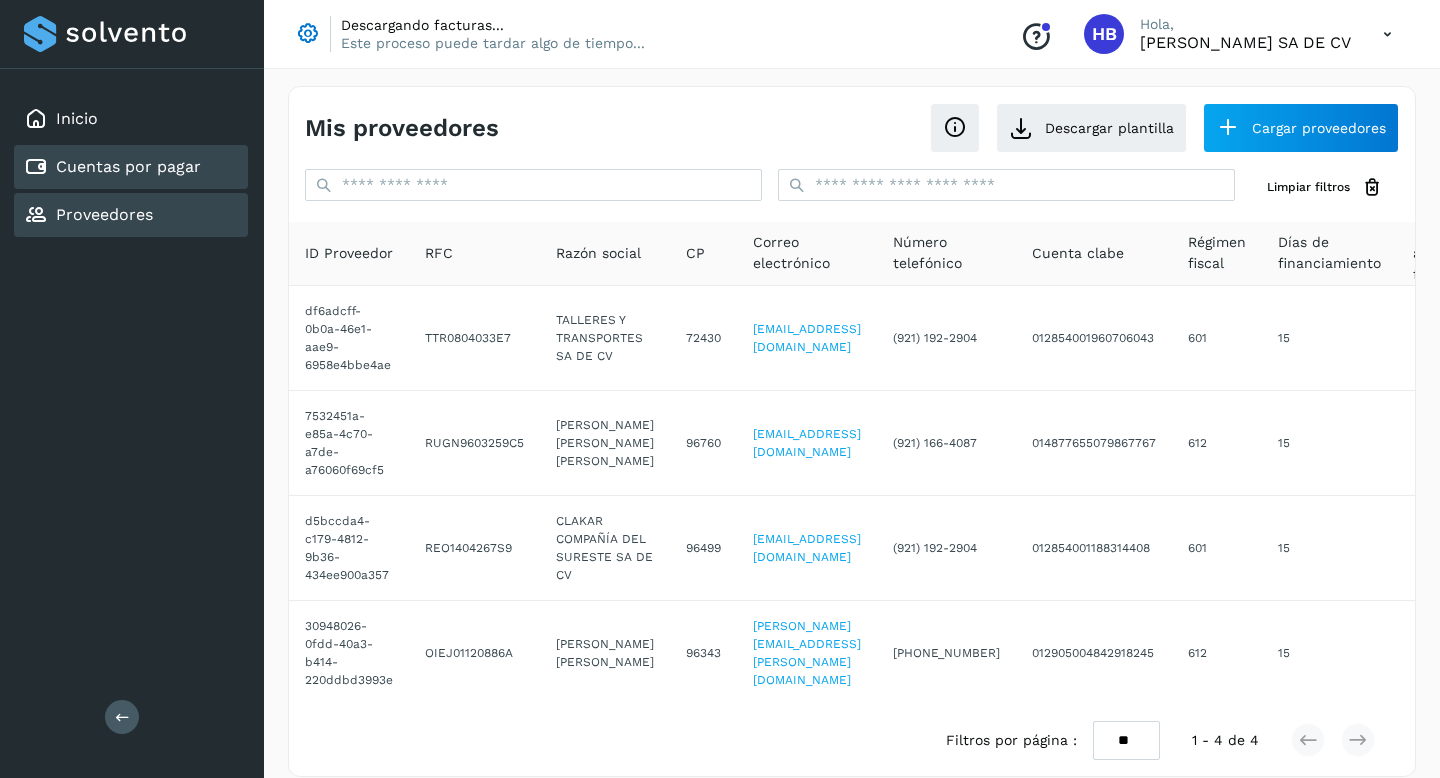 click on "Cuentas por pagar" at bounding box center (128, 166) 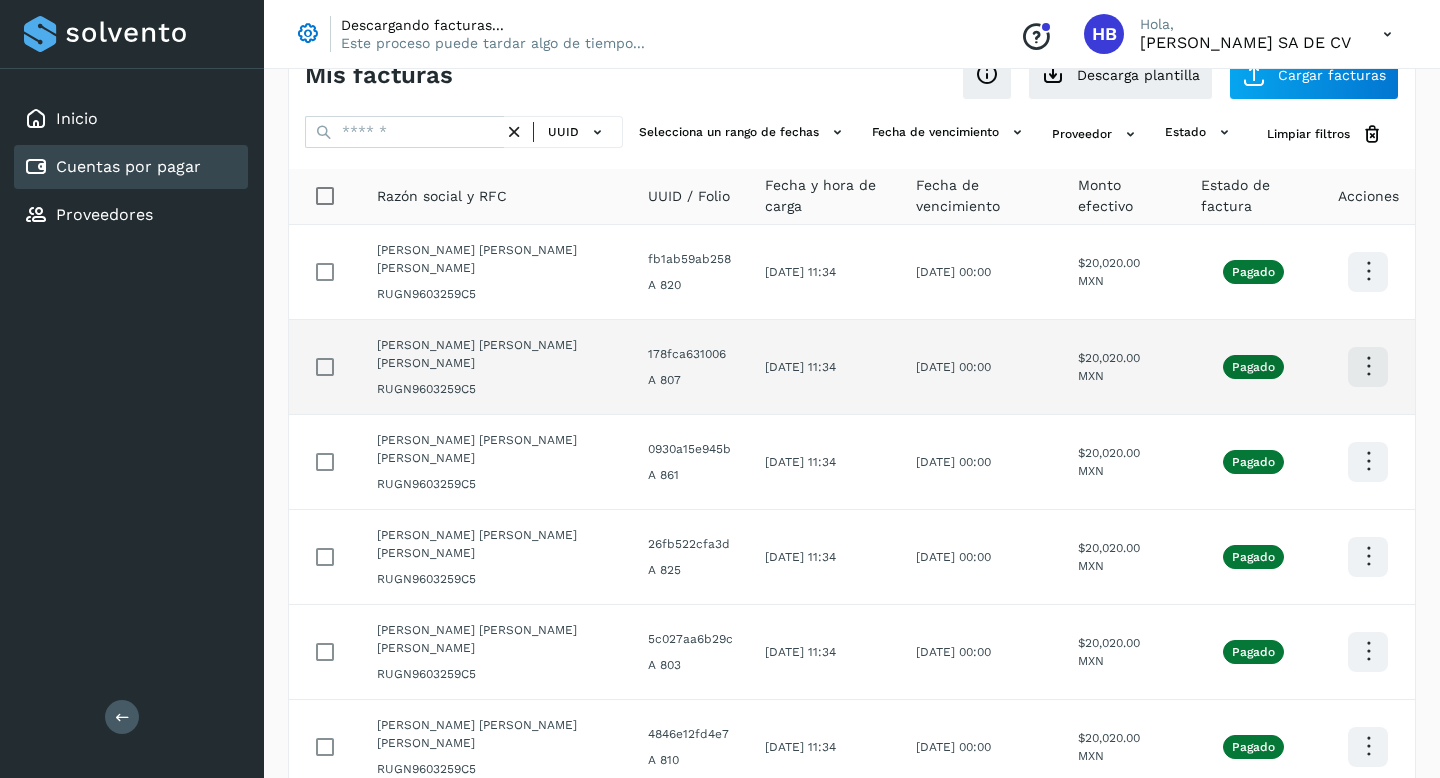 scroll, scrollTop: 37, scrollLeft: 0, axis: vertical 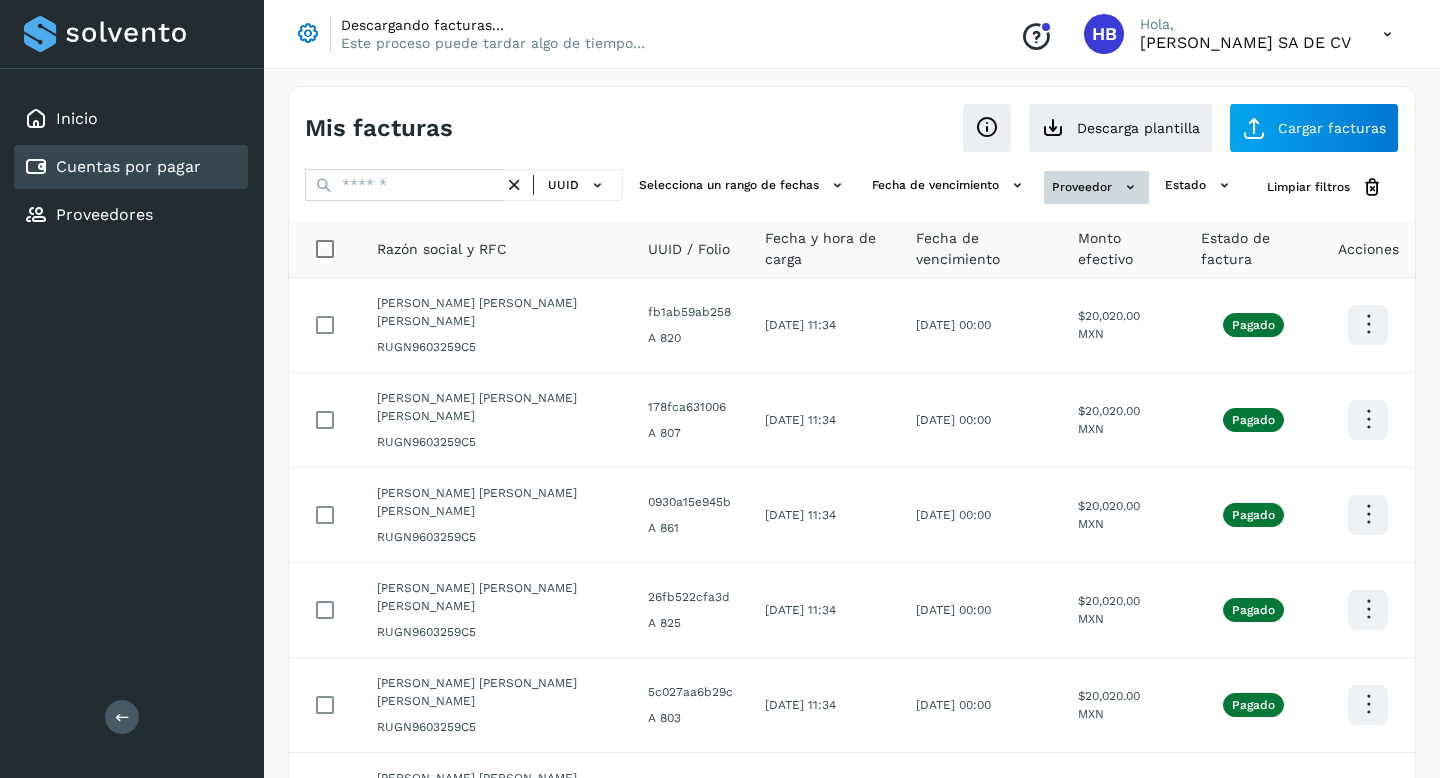 click on "Proveedor" at bounding box center [1096, 187] 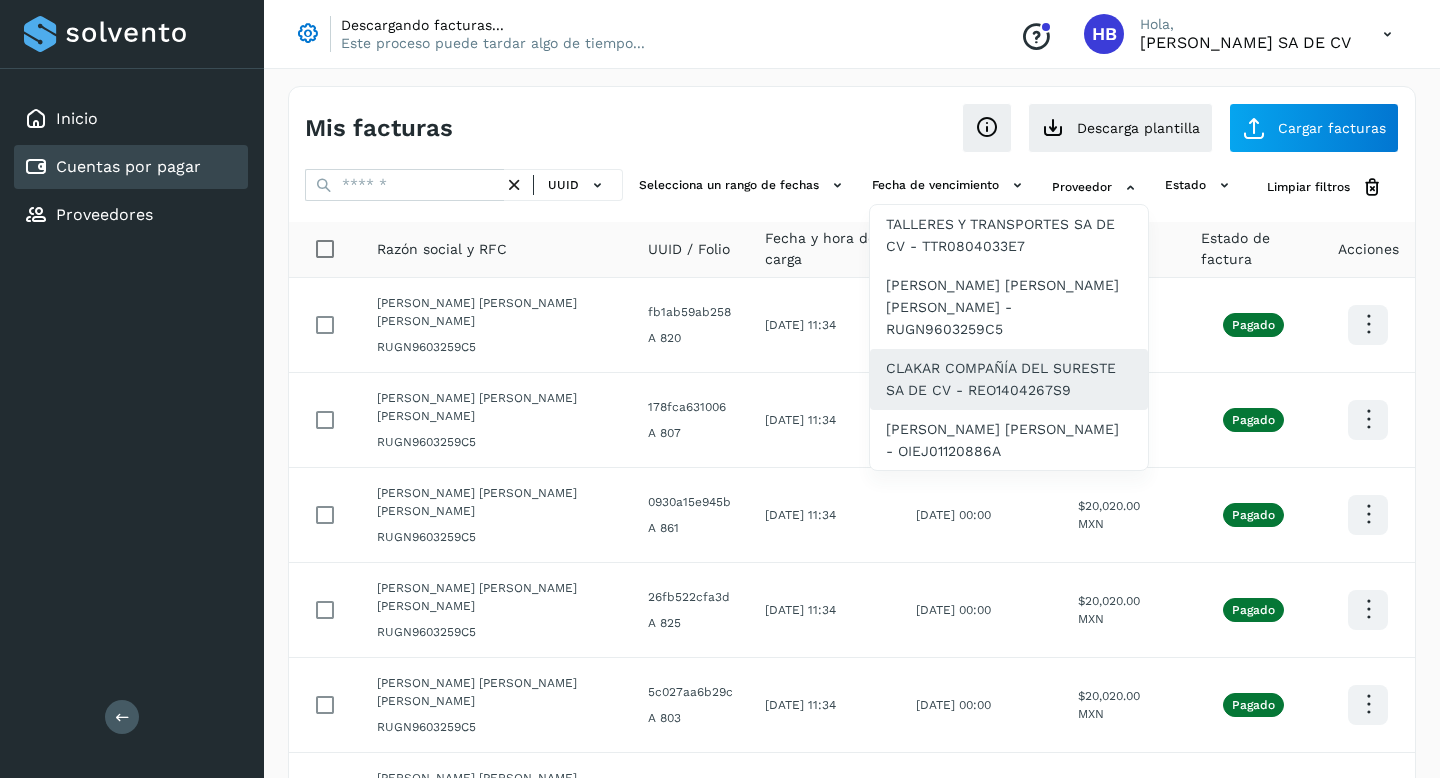 click on "CLAKAR COMPAÑÍA DEL SURESTE SA DE CV - REO1404267S9" 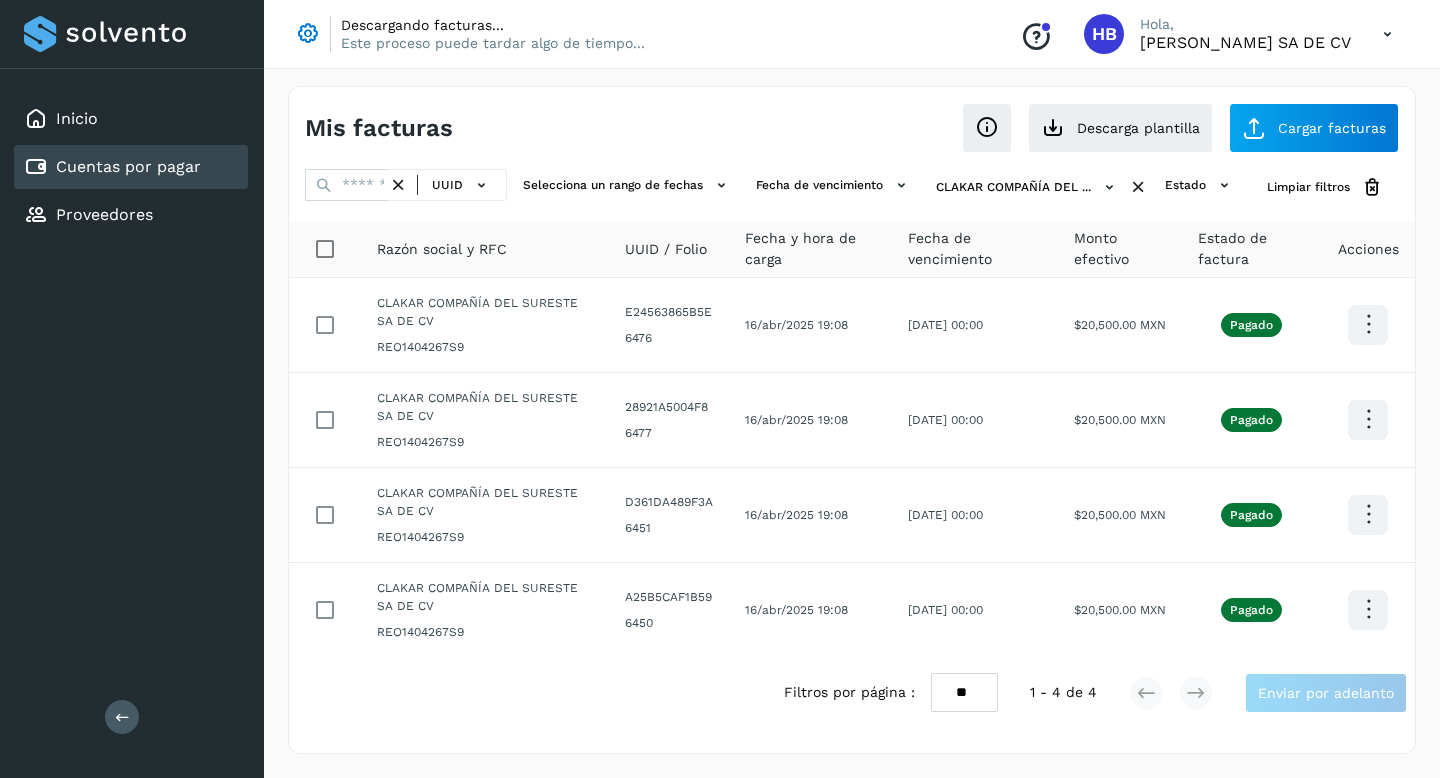 click at bounding box center (1387, 34) 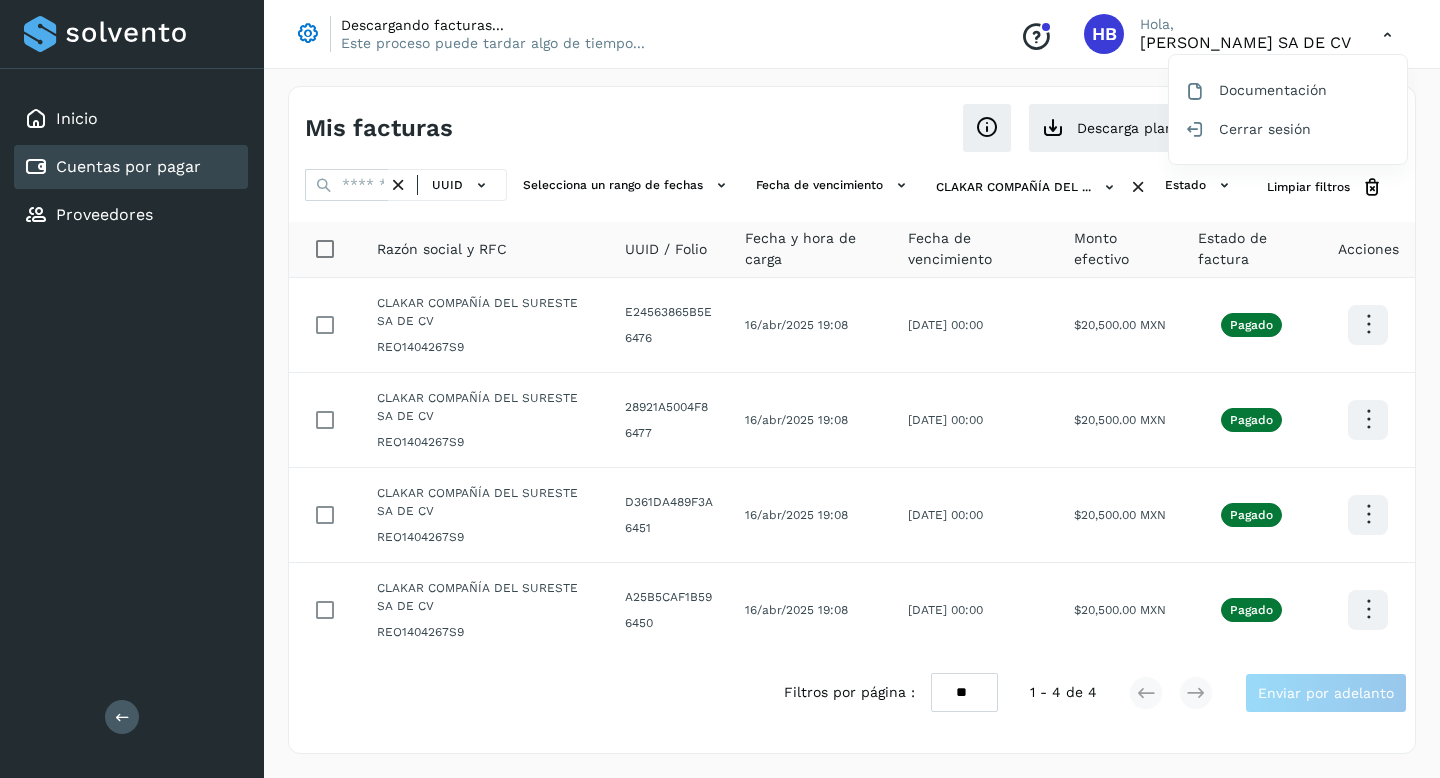 click at bounding box center (720, 389) 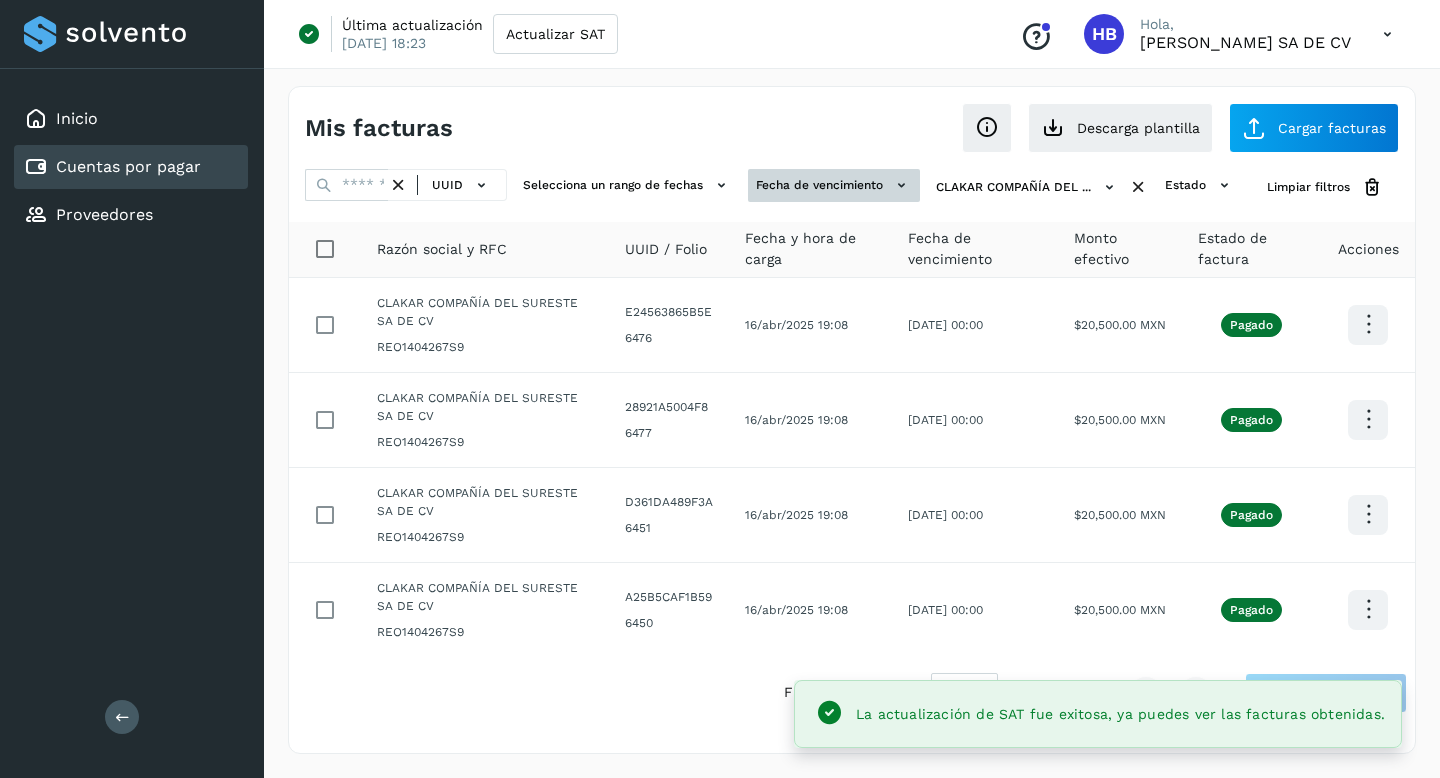 click on "Fecha de vencimiento" at bounding box center [834, 185] 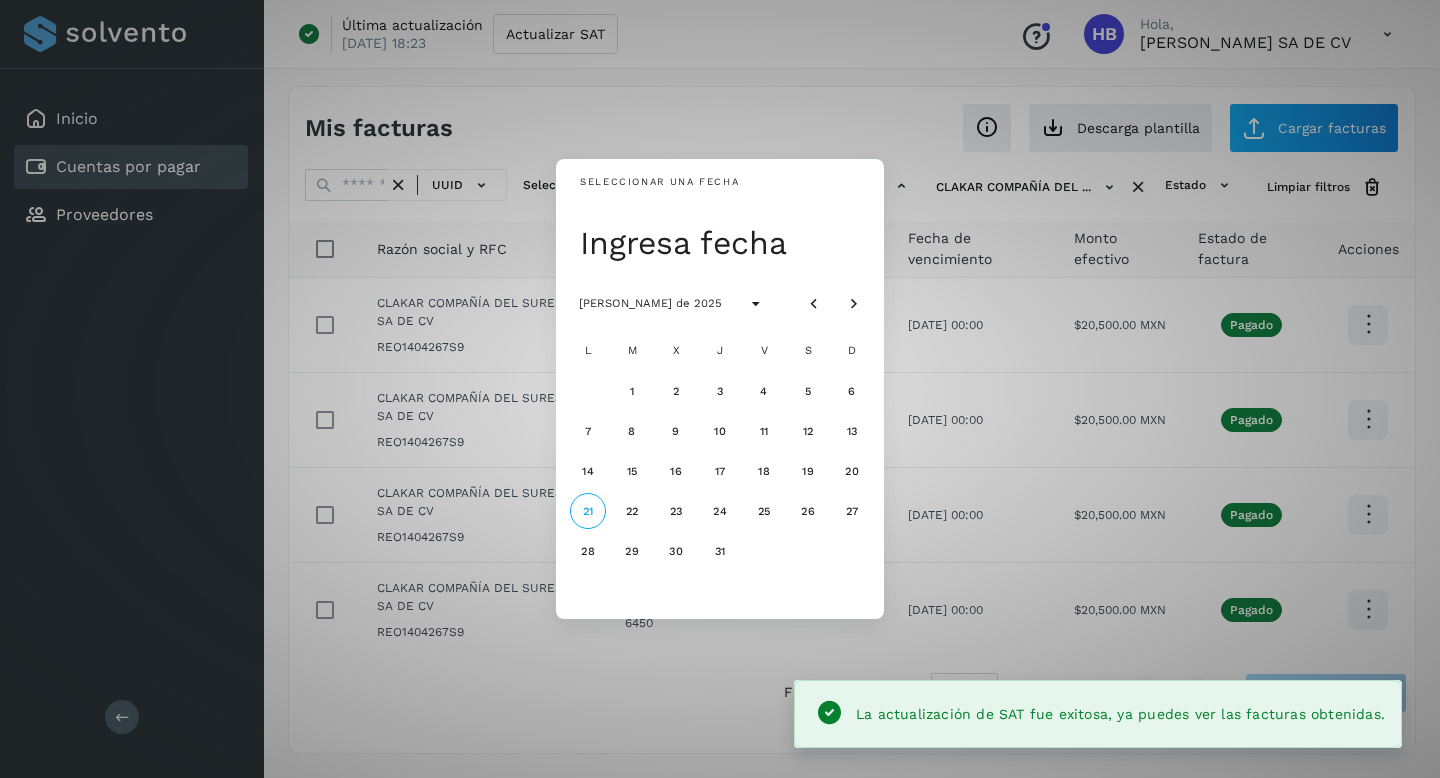 click on "Seleccionar una fecha Ingresa fecha [PERSON_NAME] de 2025 L M X J V S D 1 2 3 4 5 6 7 8 9 10 11 12 13 14 15 16 17 18 19 20 21 22 23 24 25 26 27 28 29 30 31" at bounding box center [720, 389] 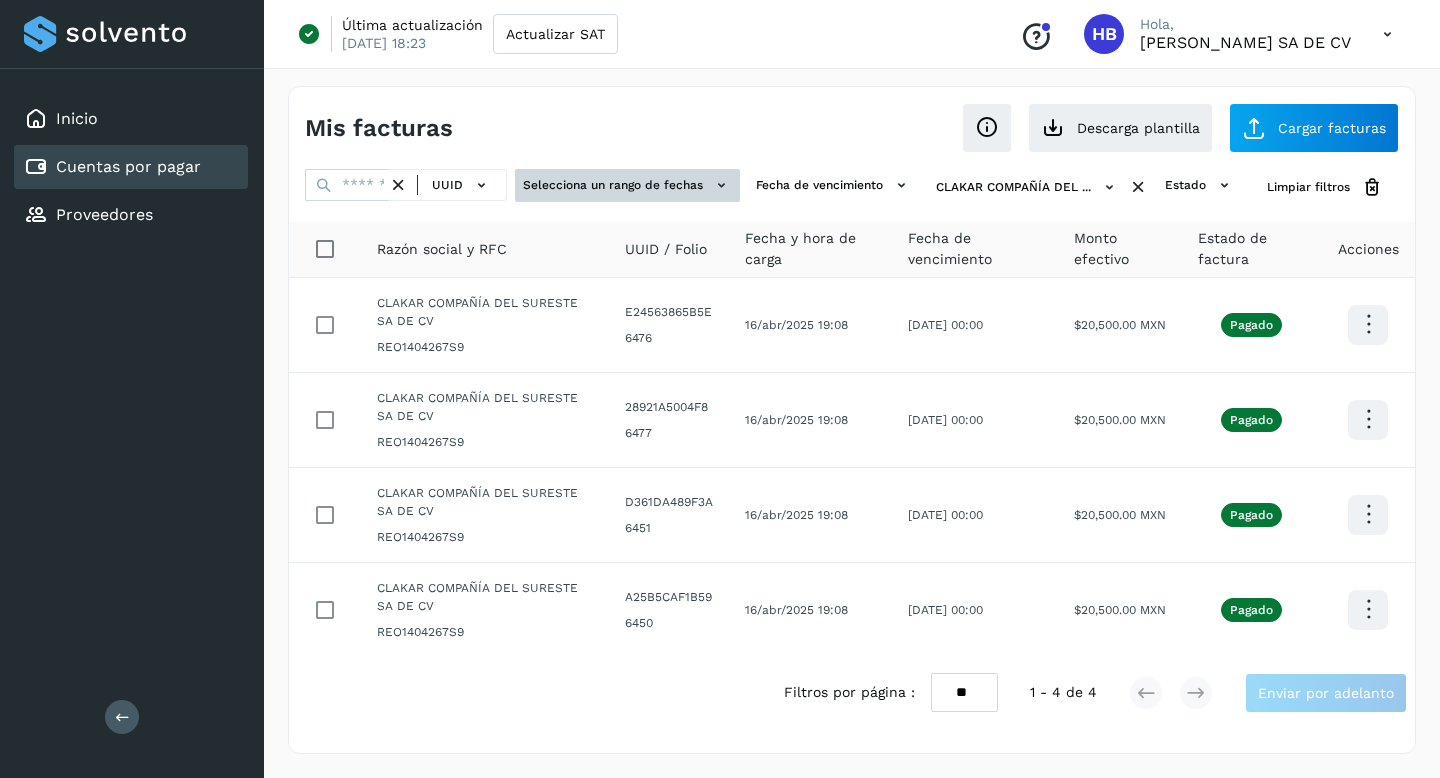 click on "Selecciona un rango de fechas" at bounding box center (627, 185) 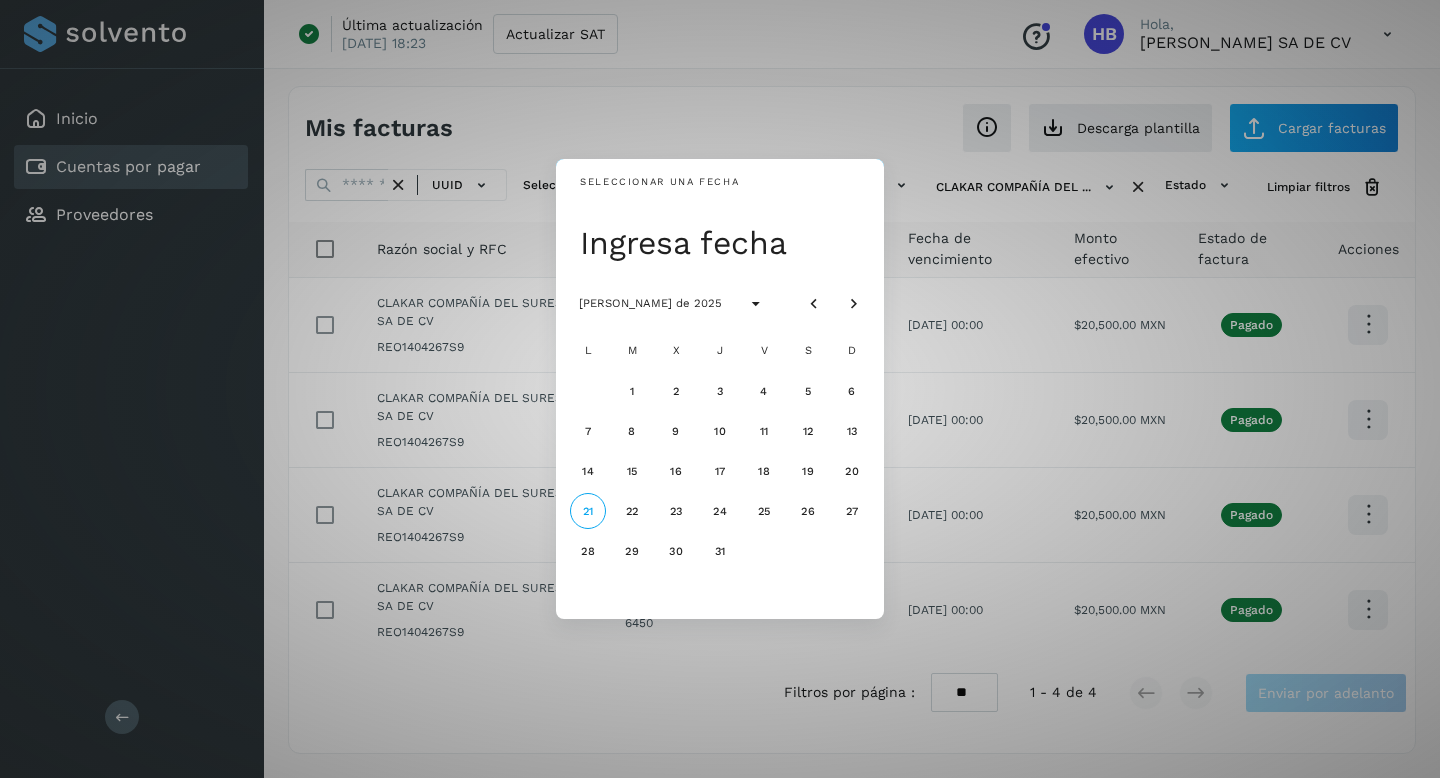 click on "Seleccionar una fecha Ingresa fecha [PERSON_NAME] de 2025 L M X J V S D 1 2 3 4 5 6 7 8 9 10 11 12 13 14 15 16 17 18 19 20 21 22 23 24 25 26 27 28 29 30 31" at bounding box center (720, 389) 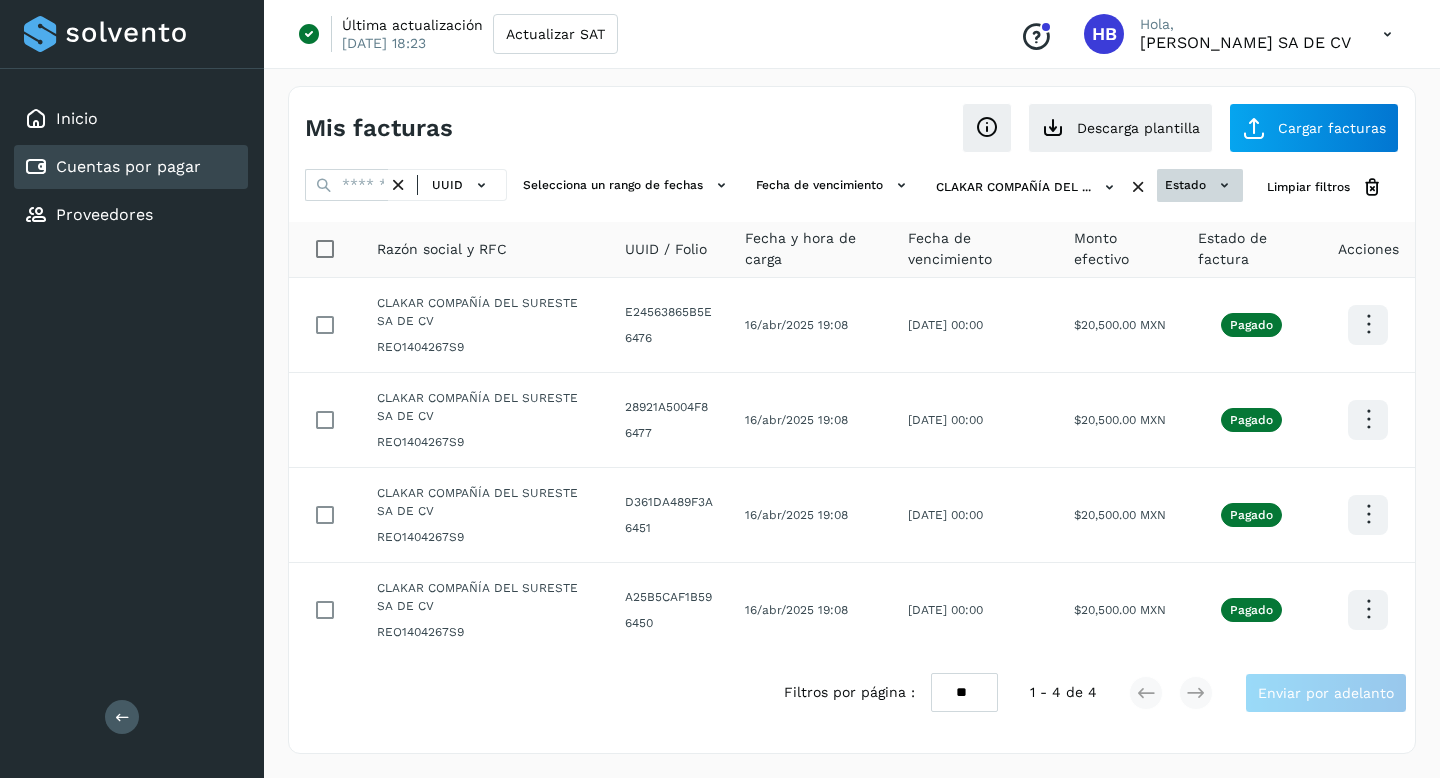 click 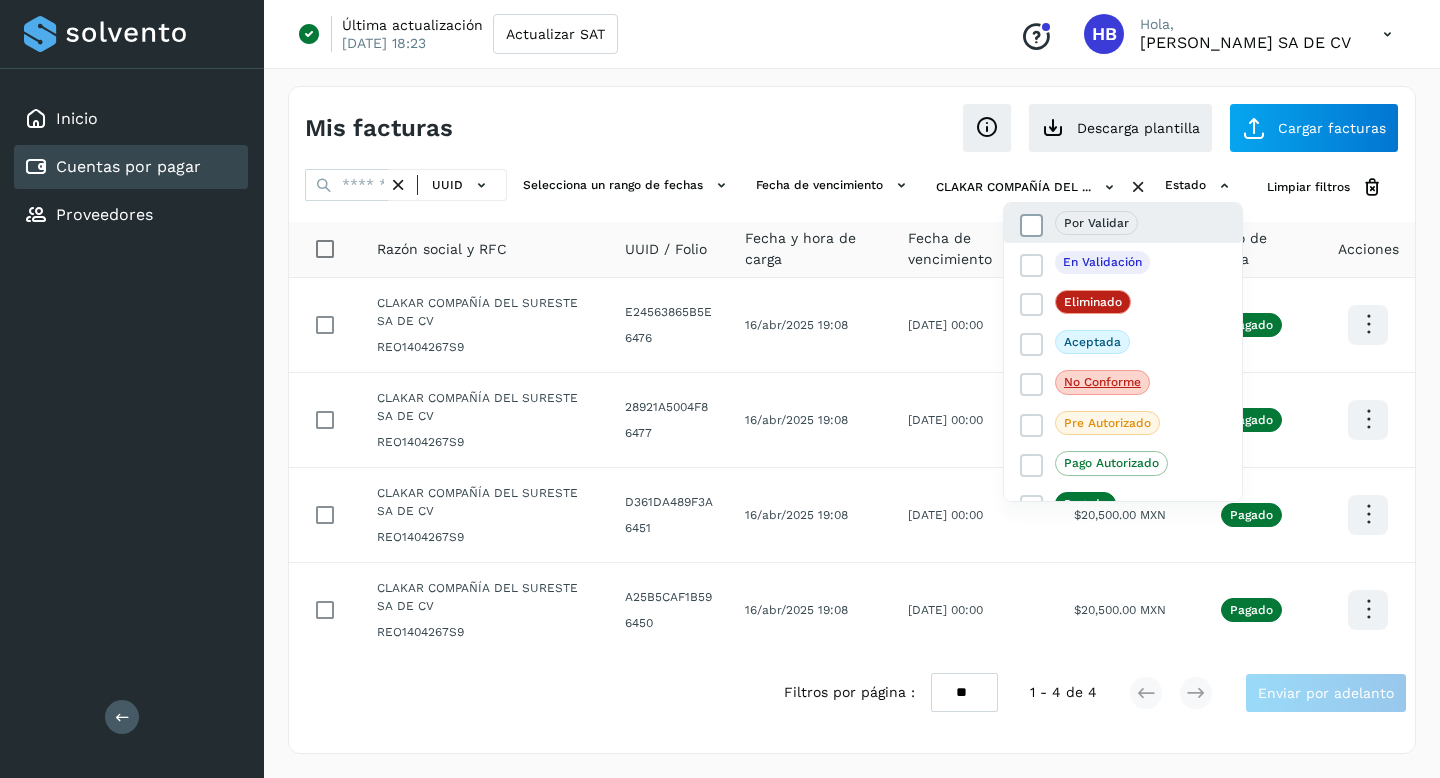 click at bounding box center [1032, 225] 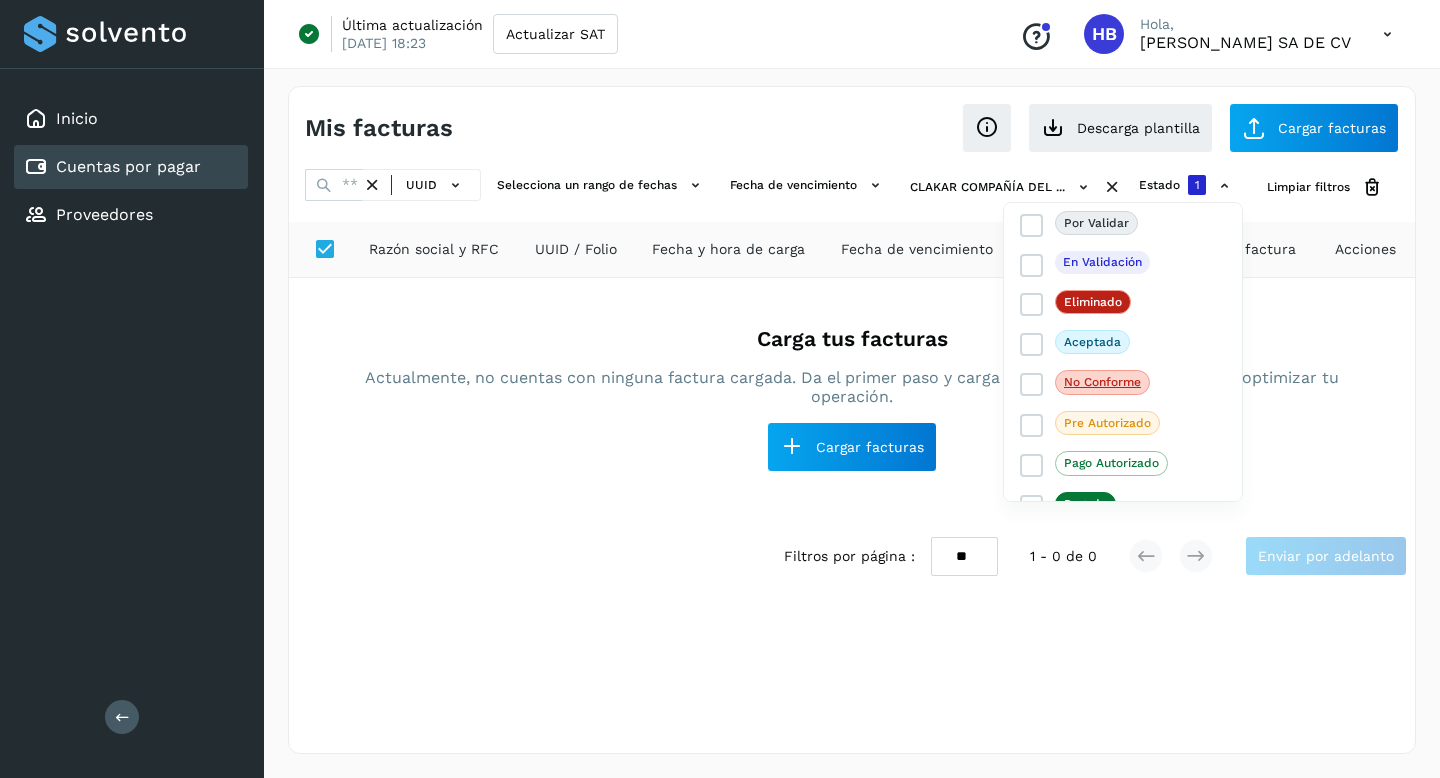 click at bounding box center [720, 389] 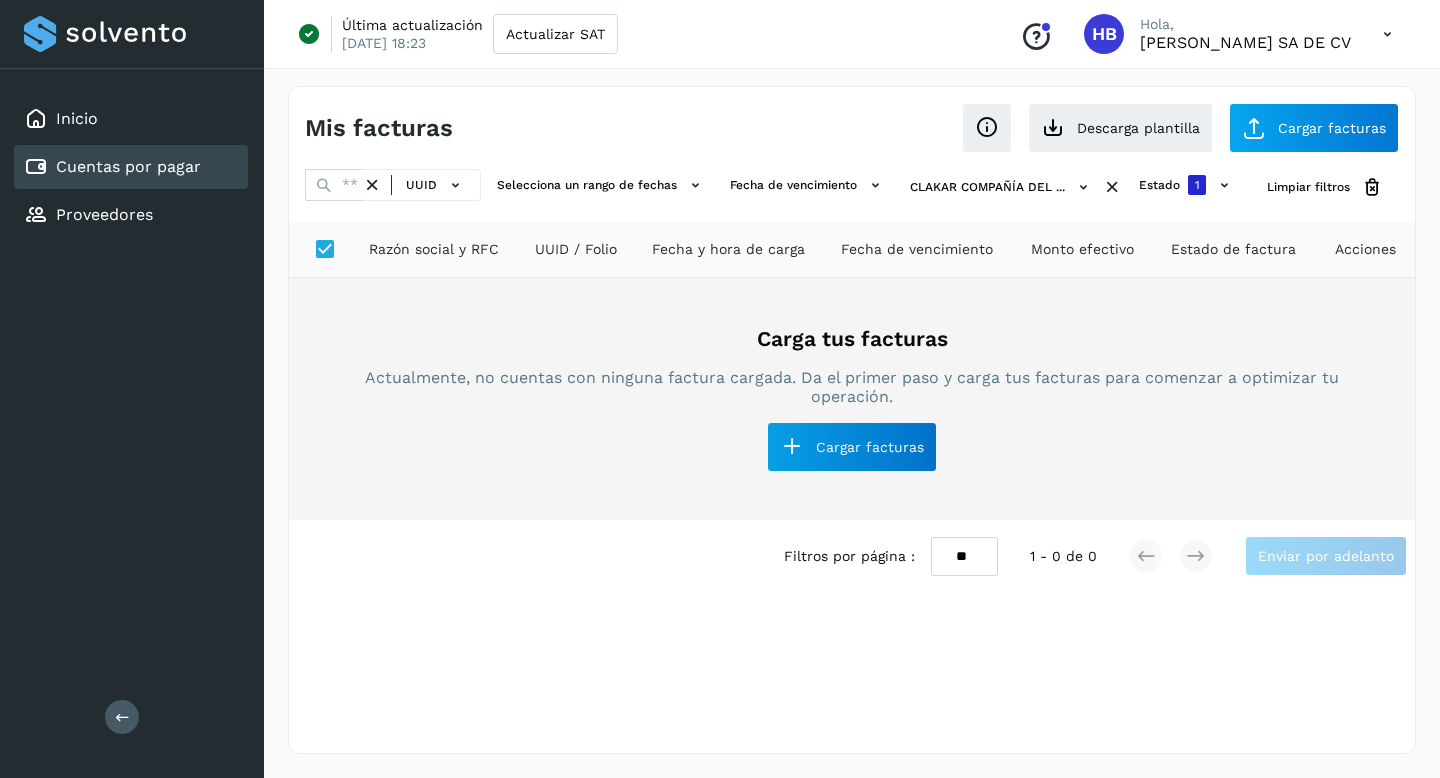 click on "Carga tus facturas Actualmente, no cuentas con ninguna factura cargada. Da el primer paso y carga tus facturas para comenzar a optimizar tu operación. Cargar facturas" at bounding box center [852, 399] 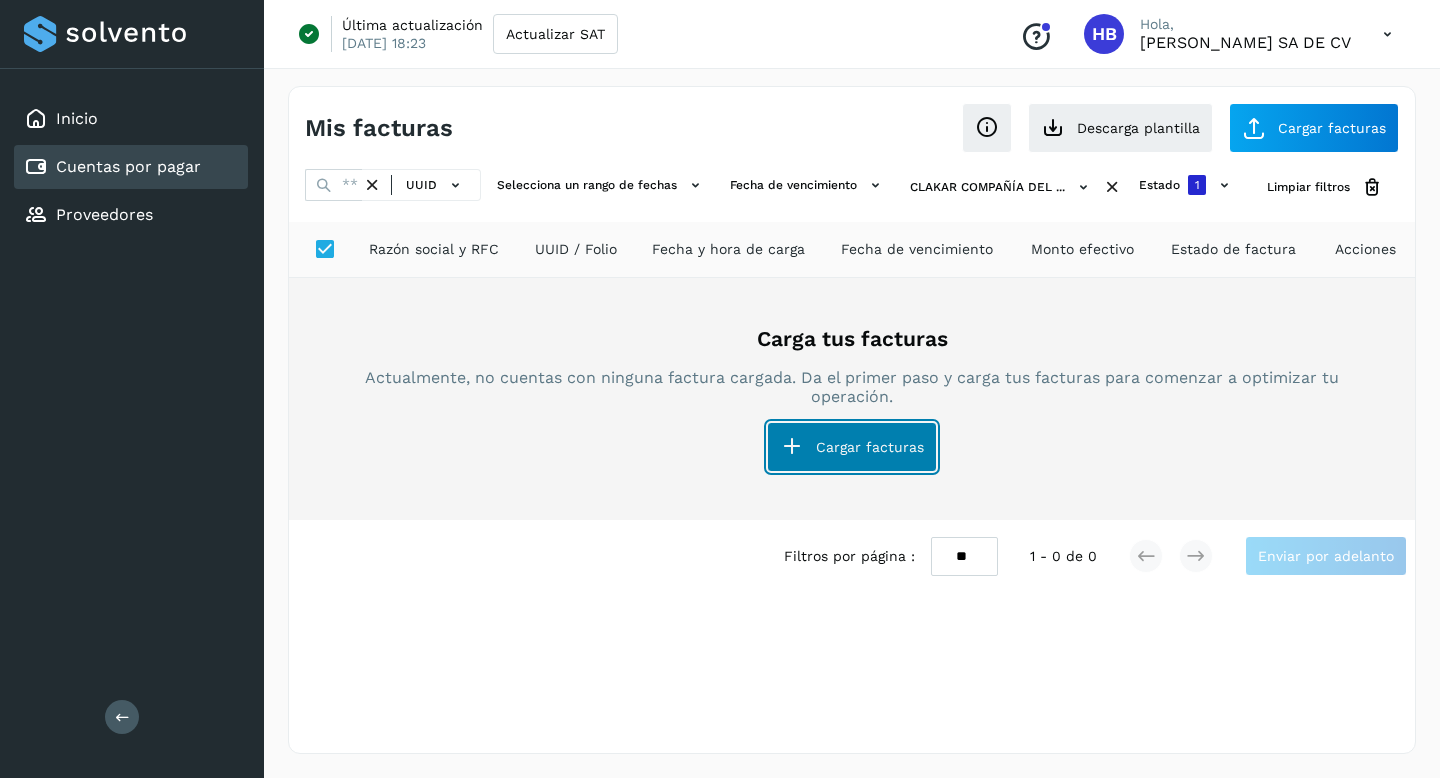 click on "Cargar facturas" 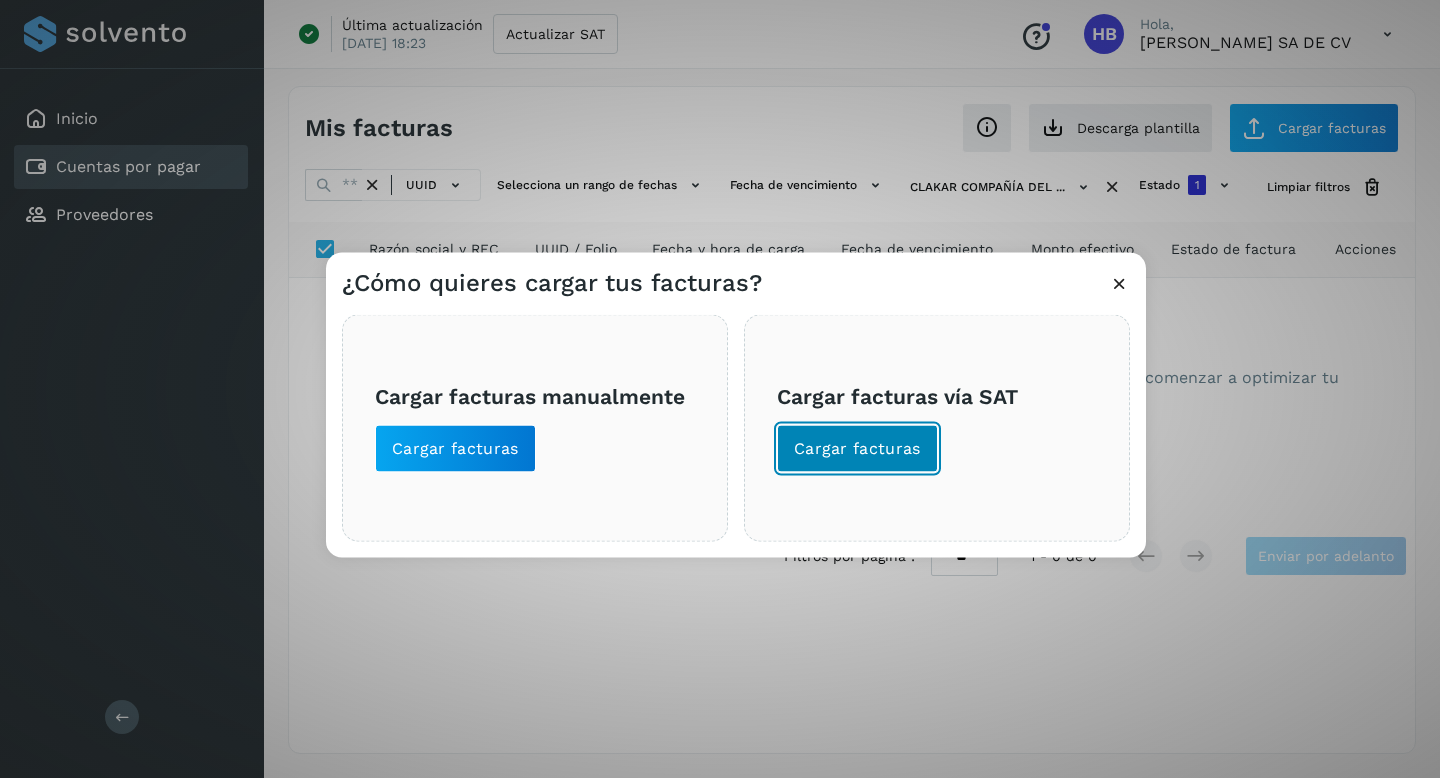 click on "Cargar facturas" 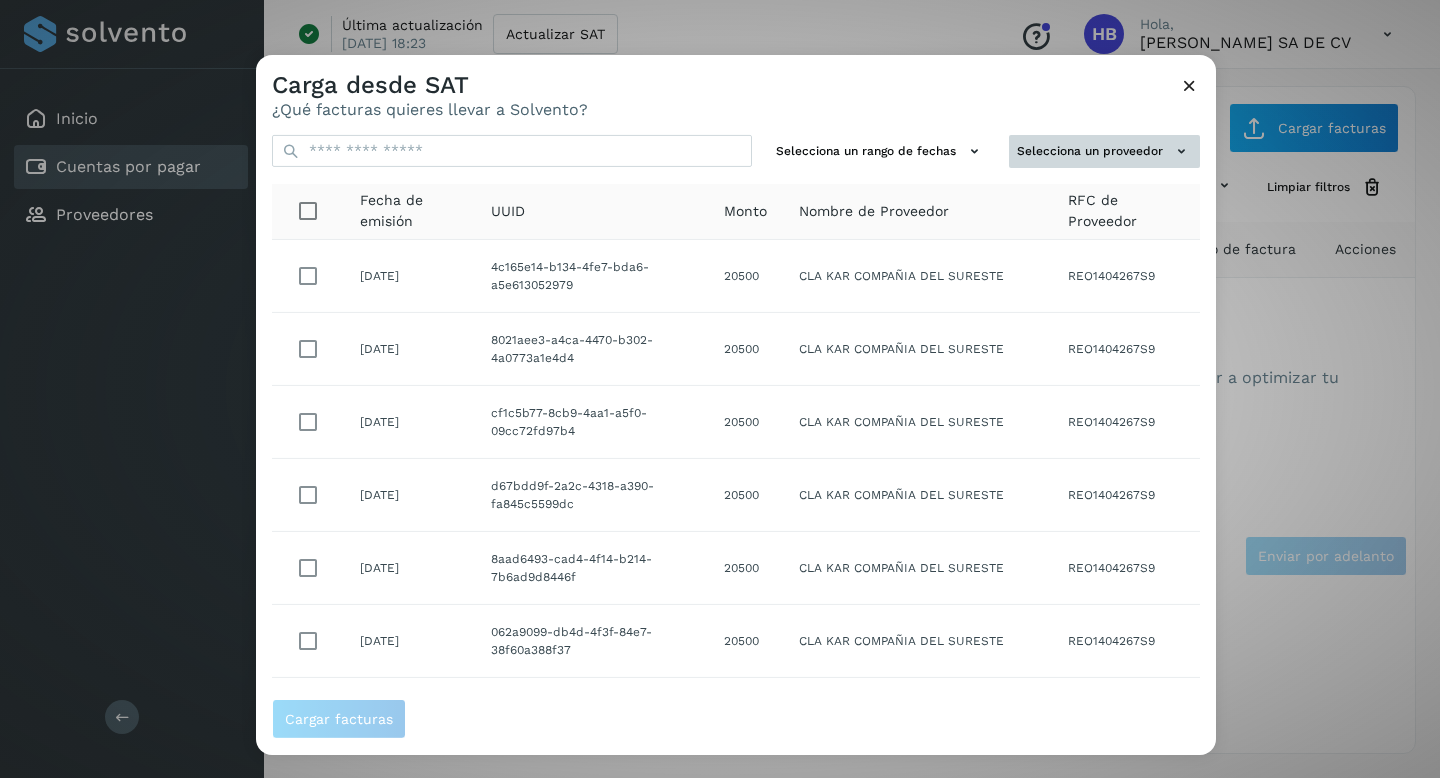 click on "Selecciona un proveedor" at bounding box center [1104, 151] 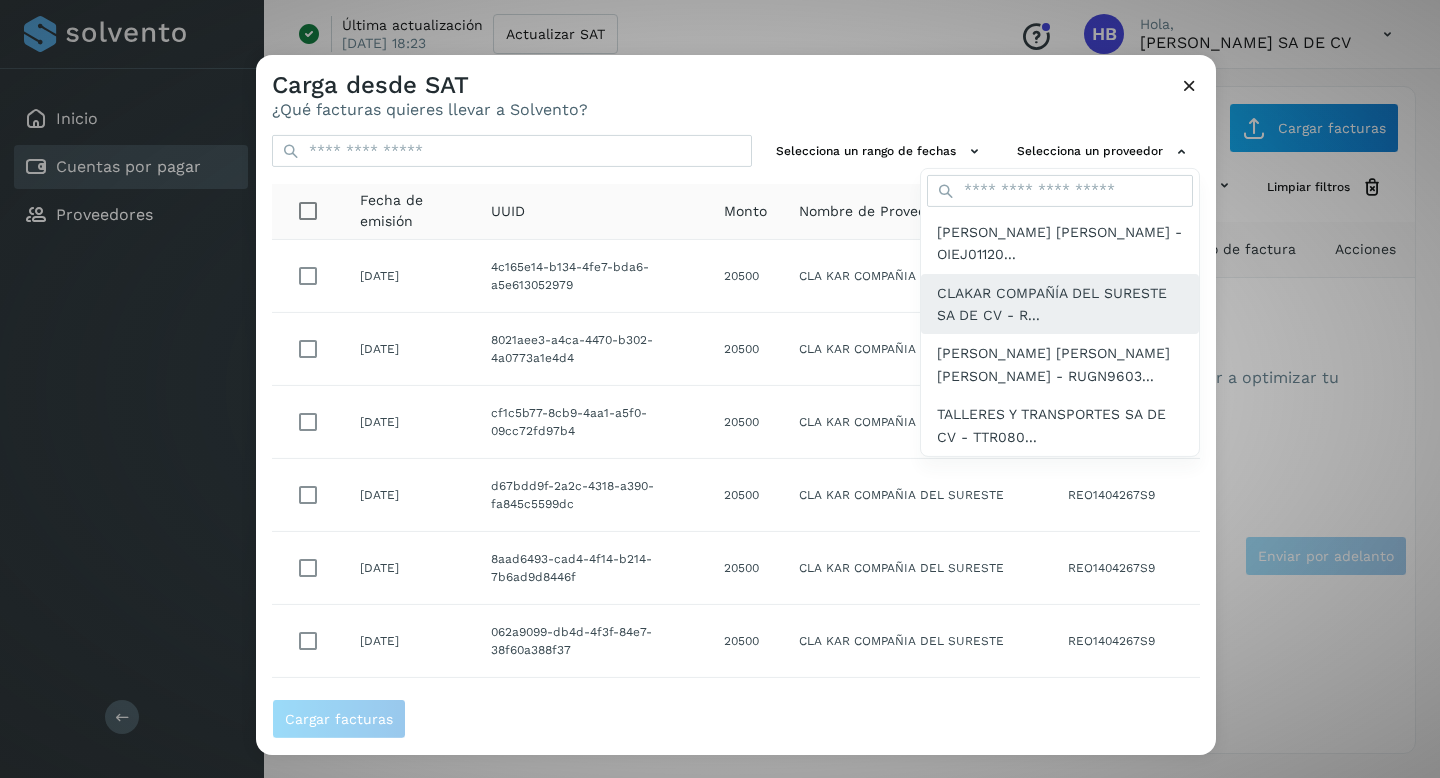 click on "CLAKAR COMPAÑÍA DEL SURESTE SA DE CV - R..." at bounding box center [1060, 303] 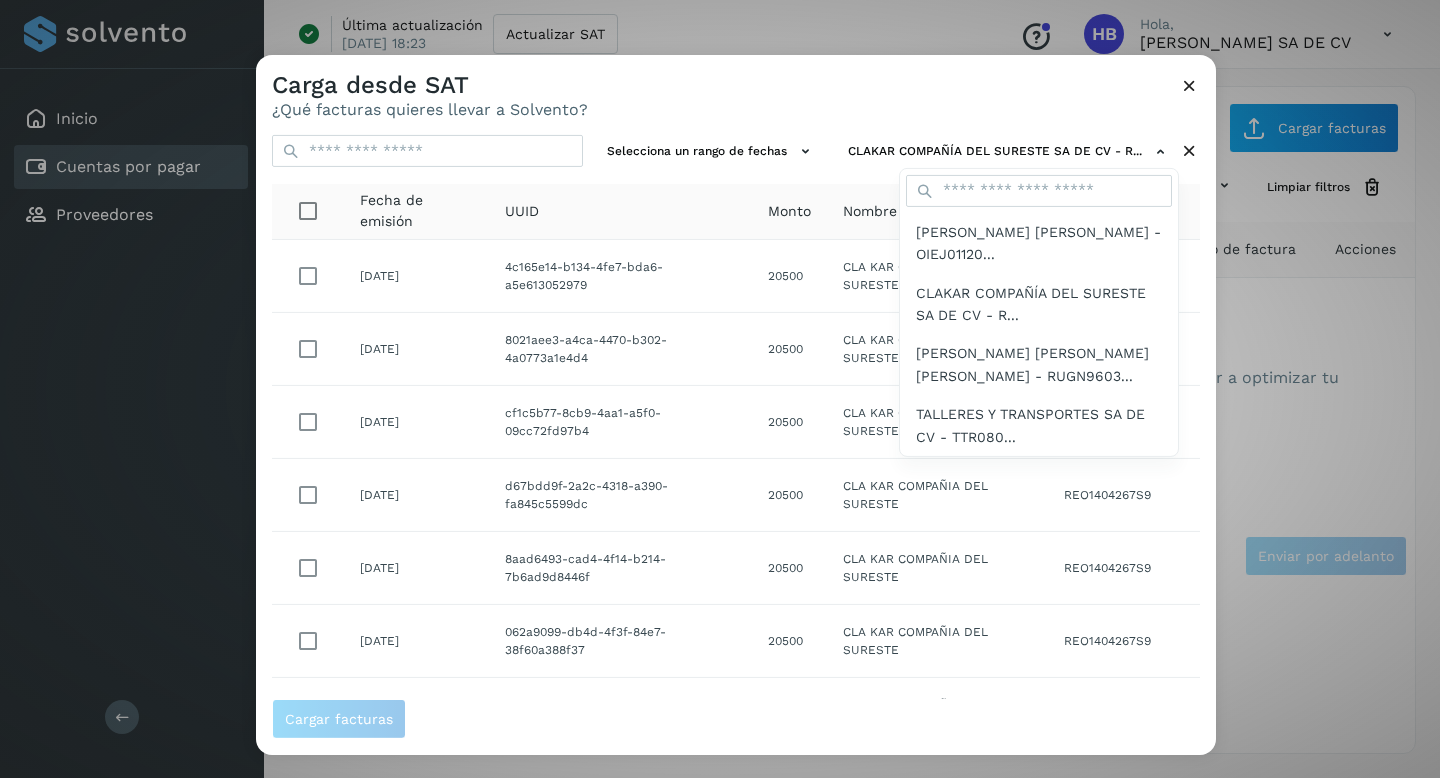 click at bounding box center (976, 444) 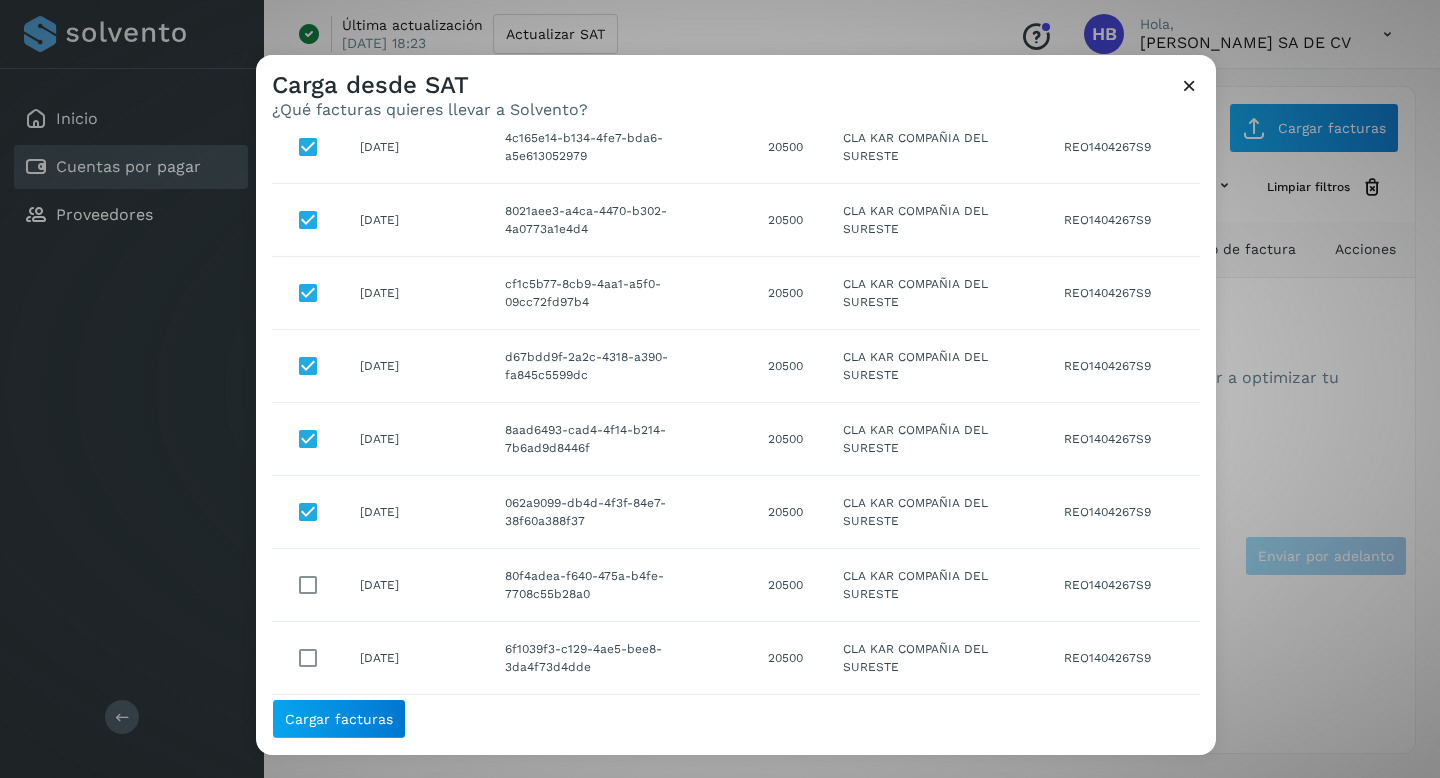 scroll, scrollTop: 138, scrollLeft: 0, axis: vertical 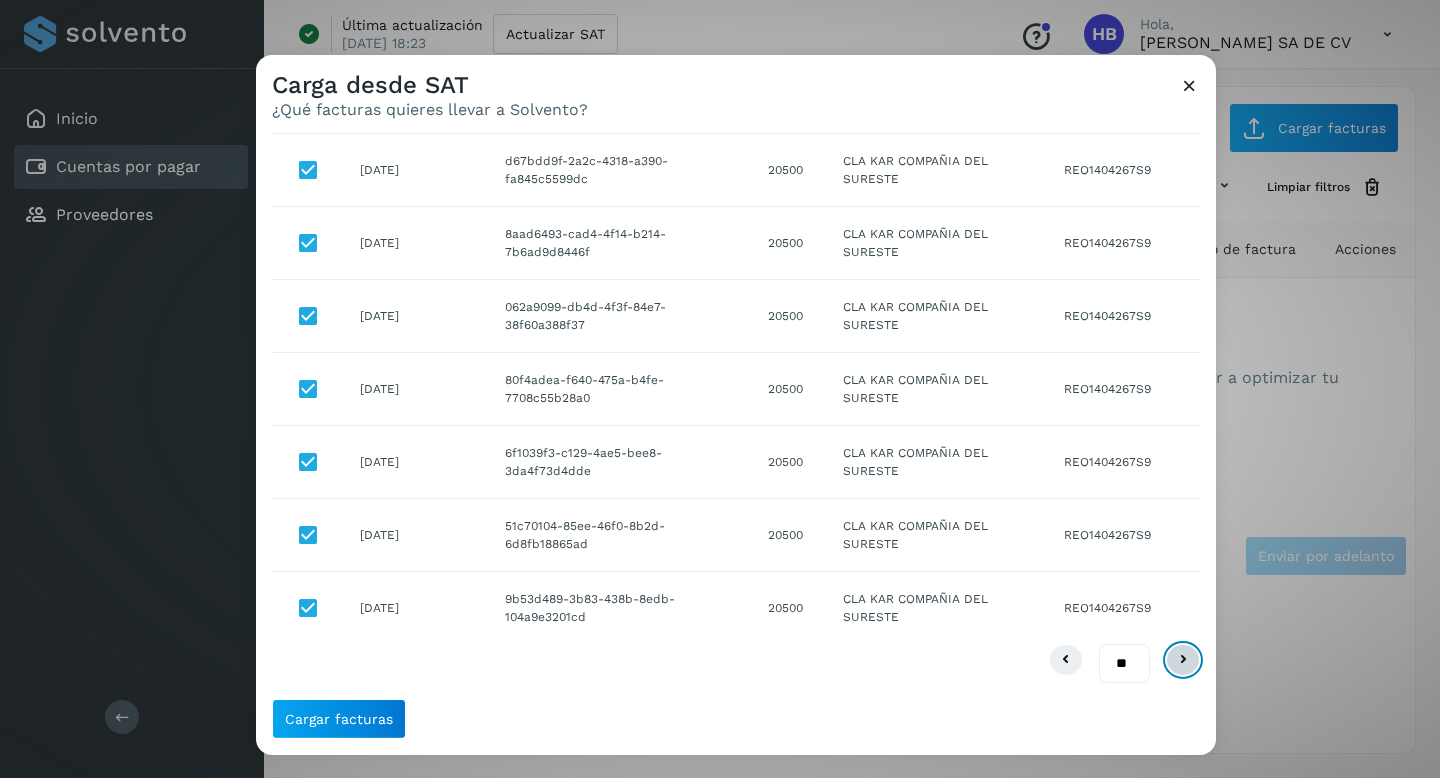 click at bounding box center [1183, 660] 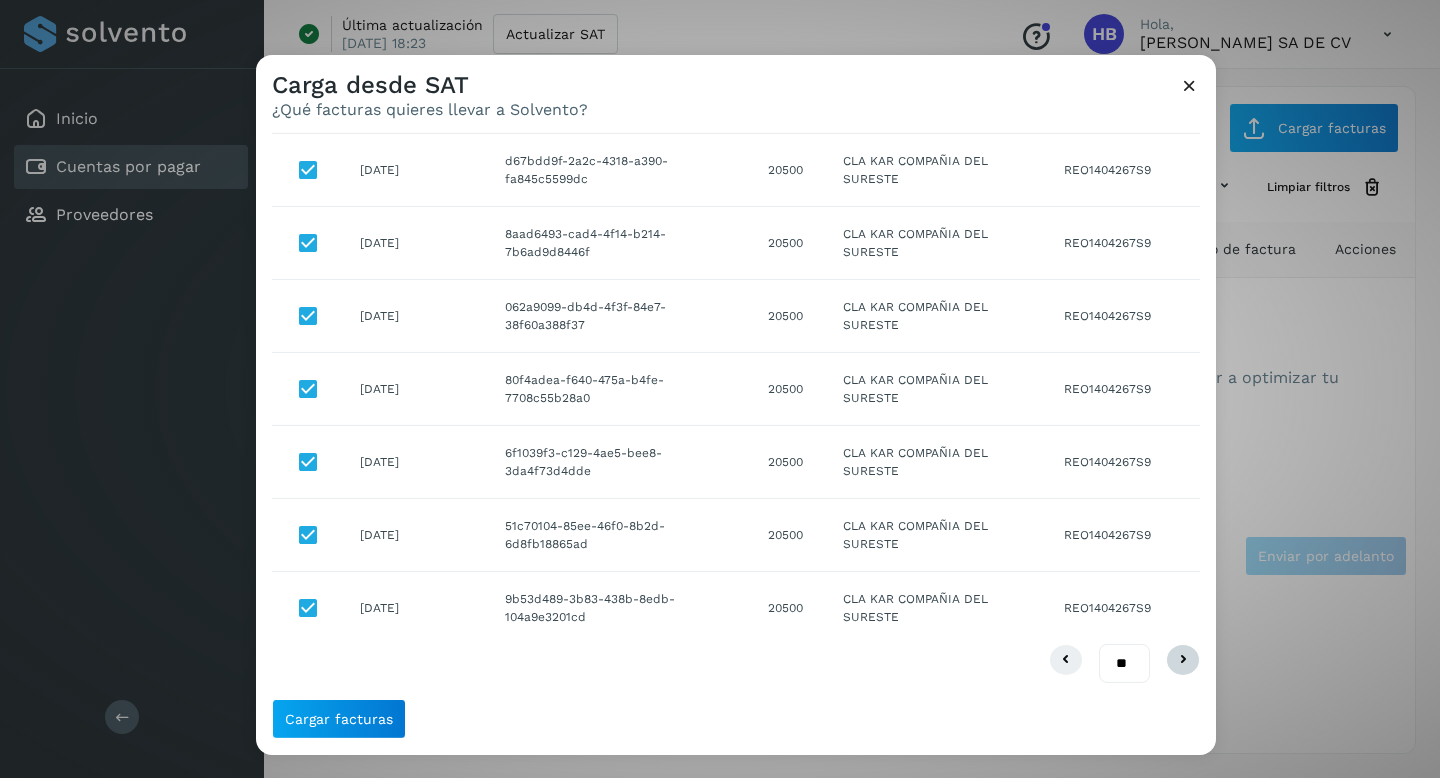 scroll, scrollTop: 0, scrollLeft: 0, axis: both 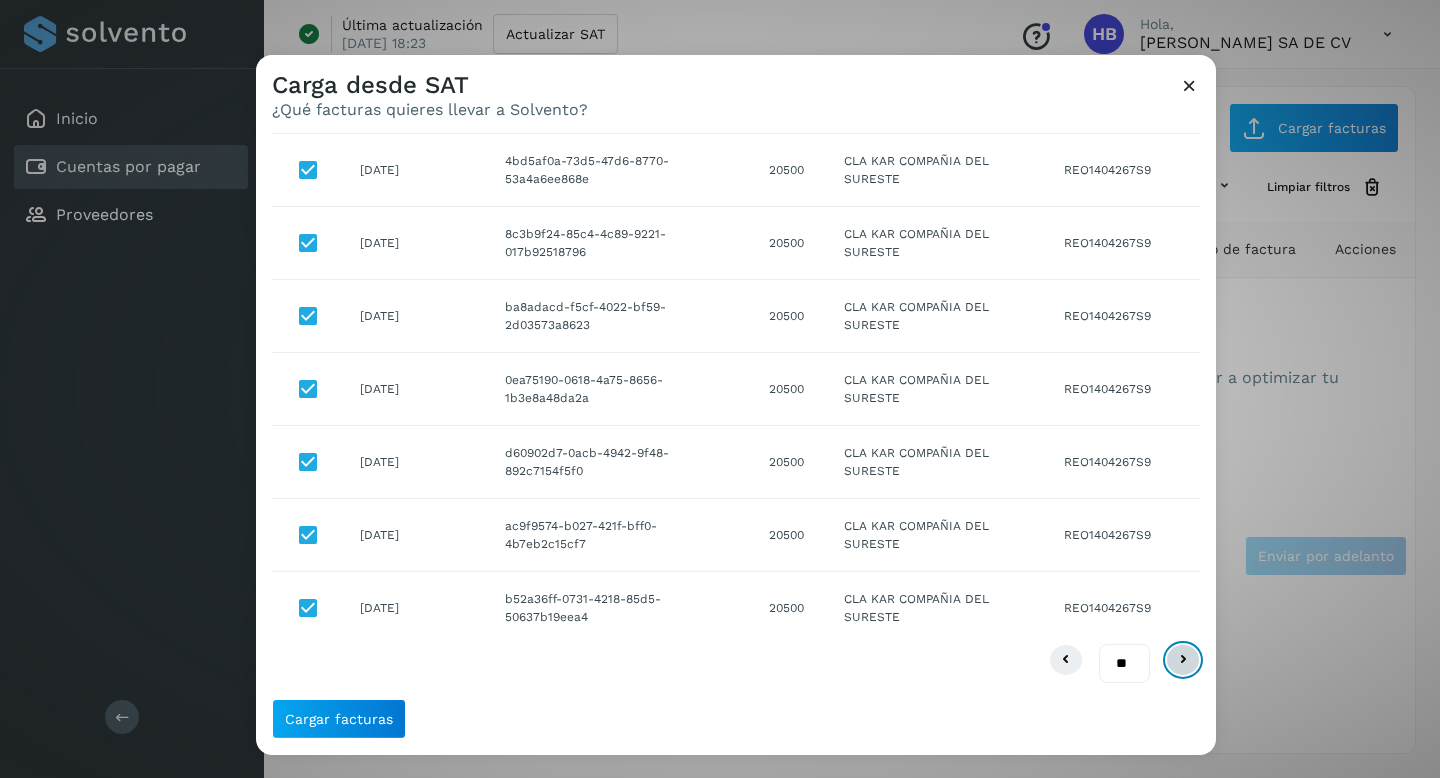 click at bounding box center [1183, 660] 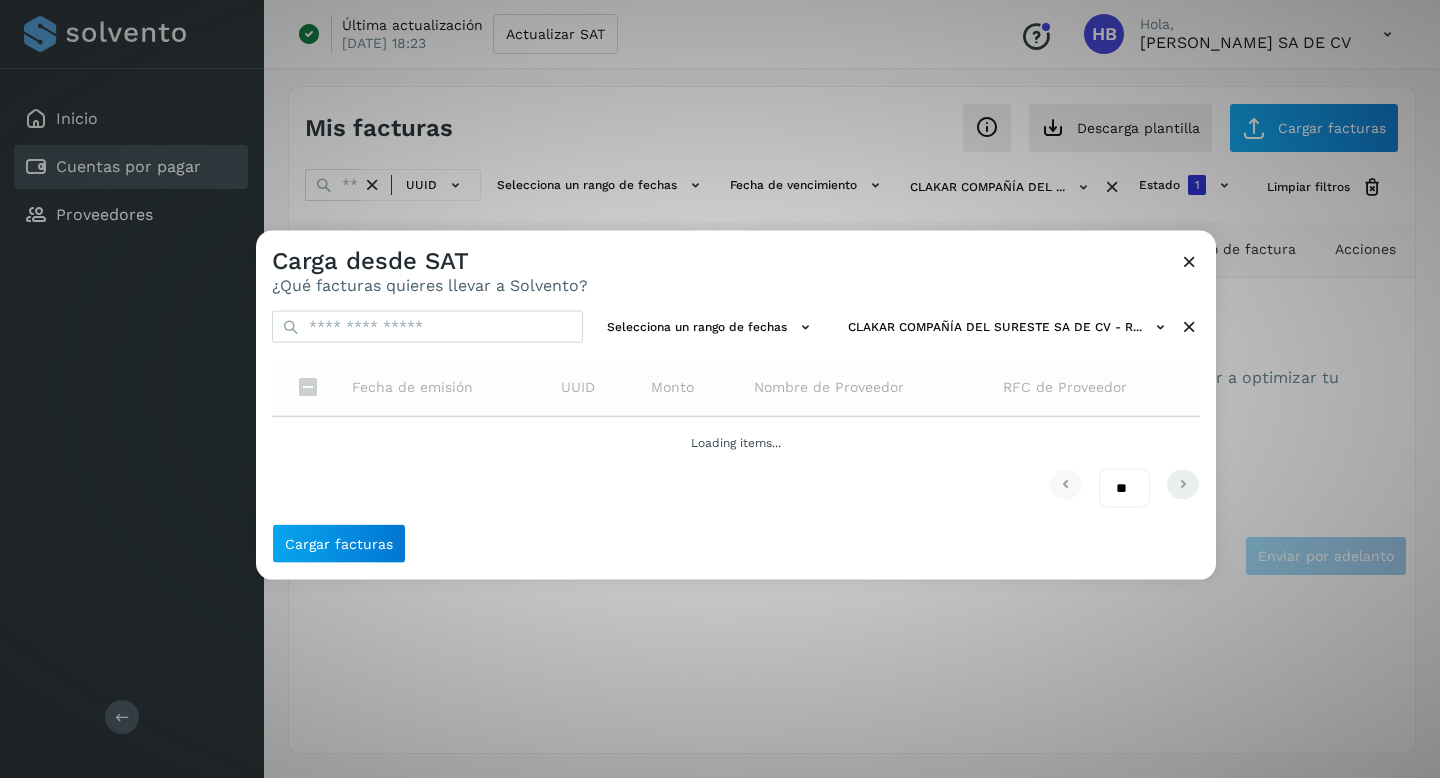 scroll, scrollTop: 0, scrollLeft: 0, axis: both 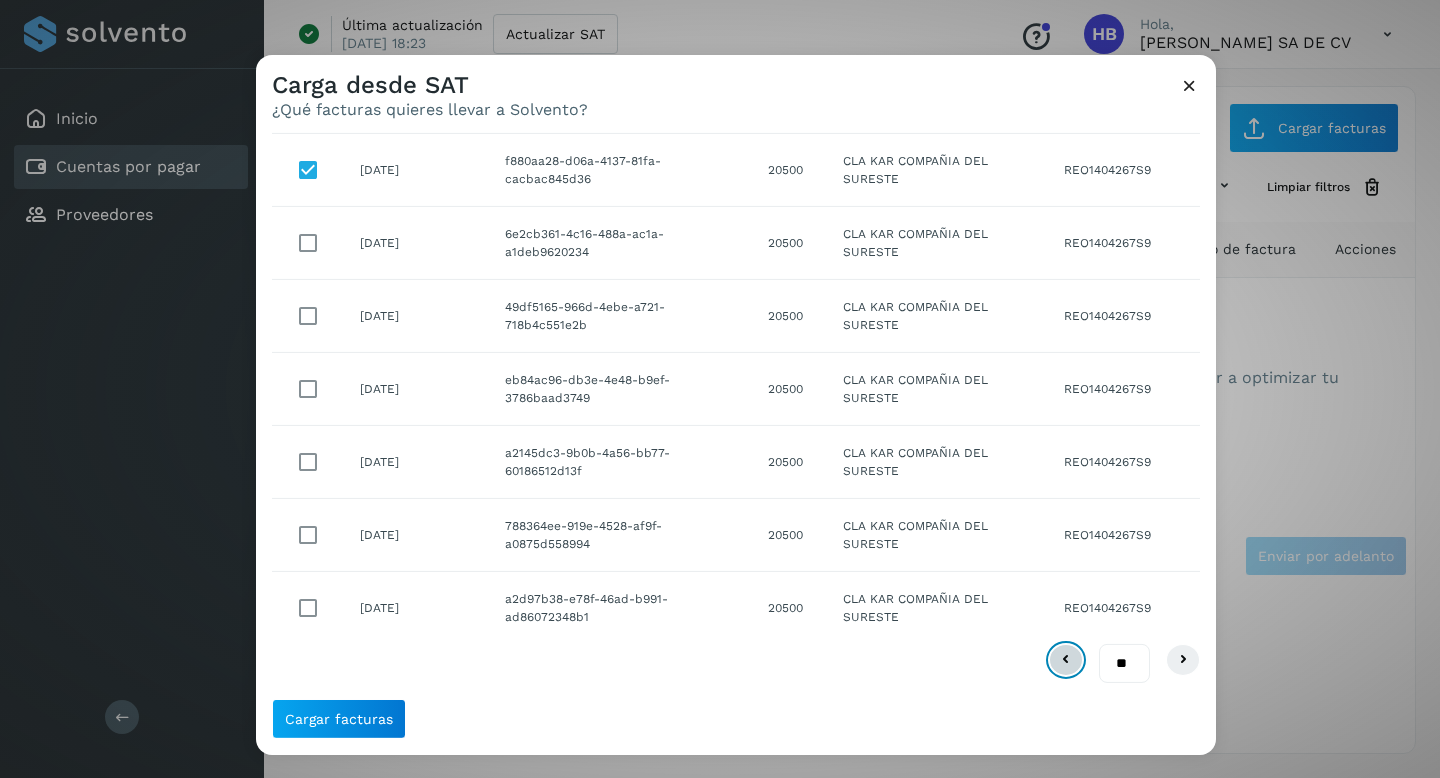 click at bounding box center (1066, 660) 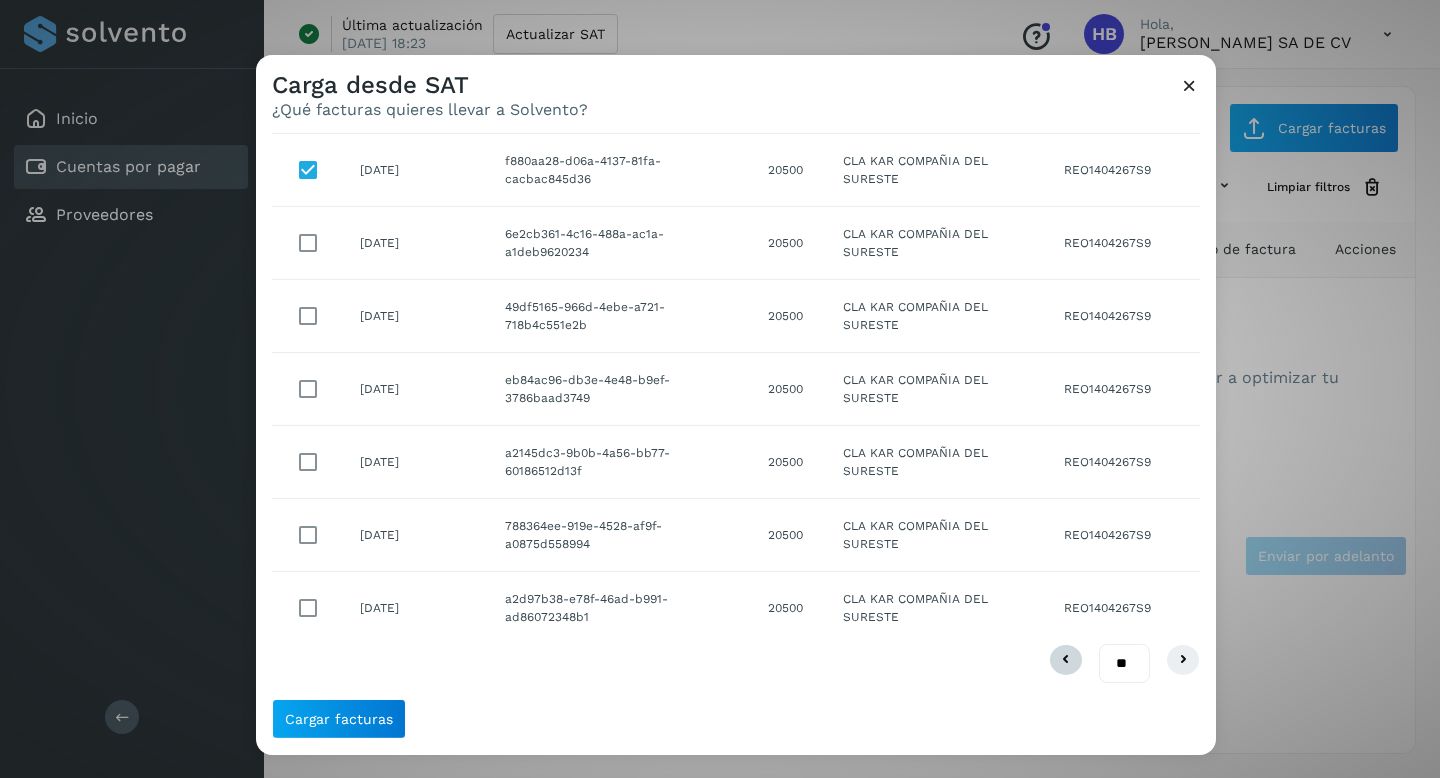 scroll, scrollTop: 0, scrollLeft: 0, axis: both 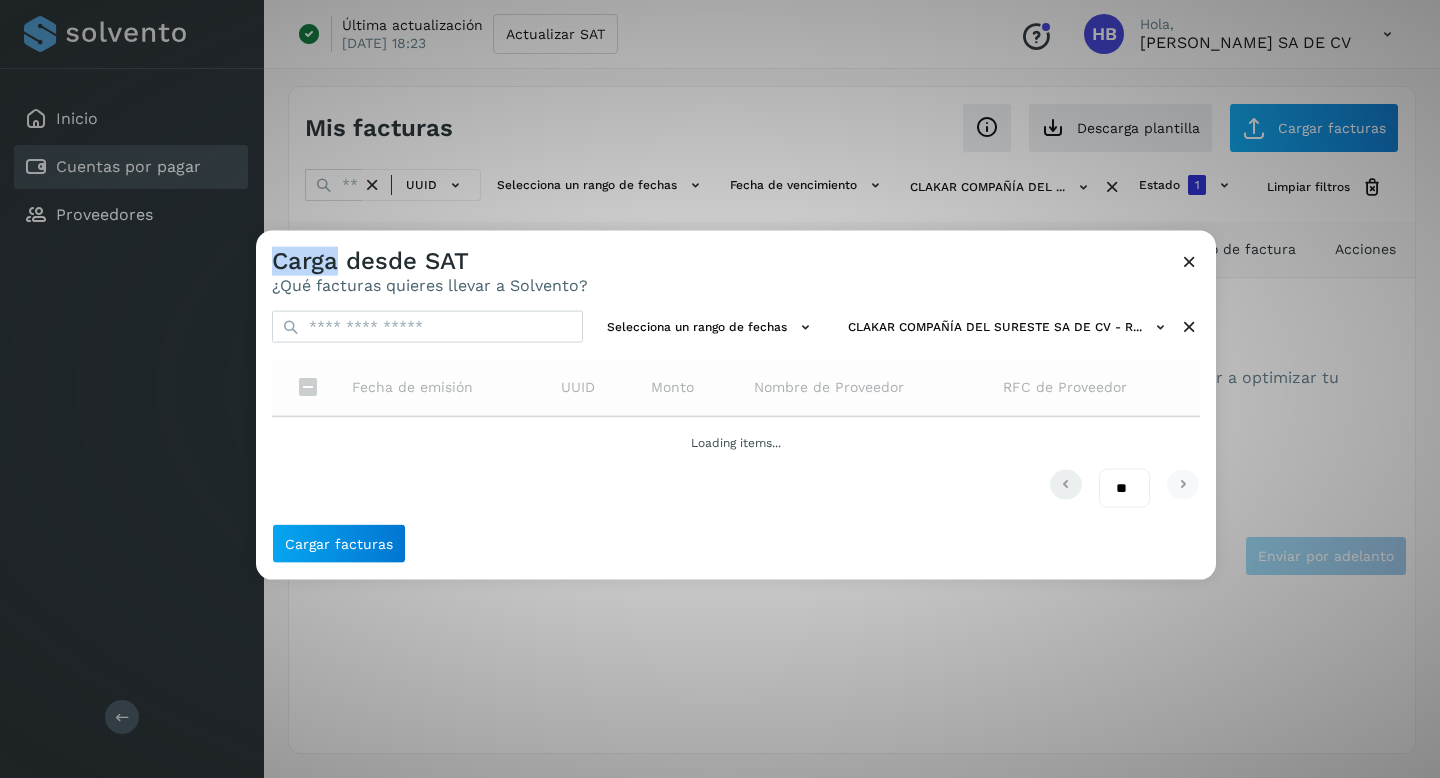 click on "Carga desde SAT ¿Qué facturas quieres llevar a Solvento? Selecciona un rango de fechas  CLAKAR COMPAÑÍA DEL SURESTE SA DE CV - R... Fecha de emisión UUID Monto Nombre de Proveedor RFC de Proveedor Loading items... ** ** ** Cargar facturas" at bounding box center [720, 389] 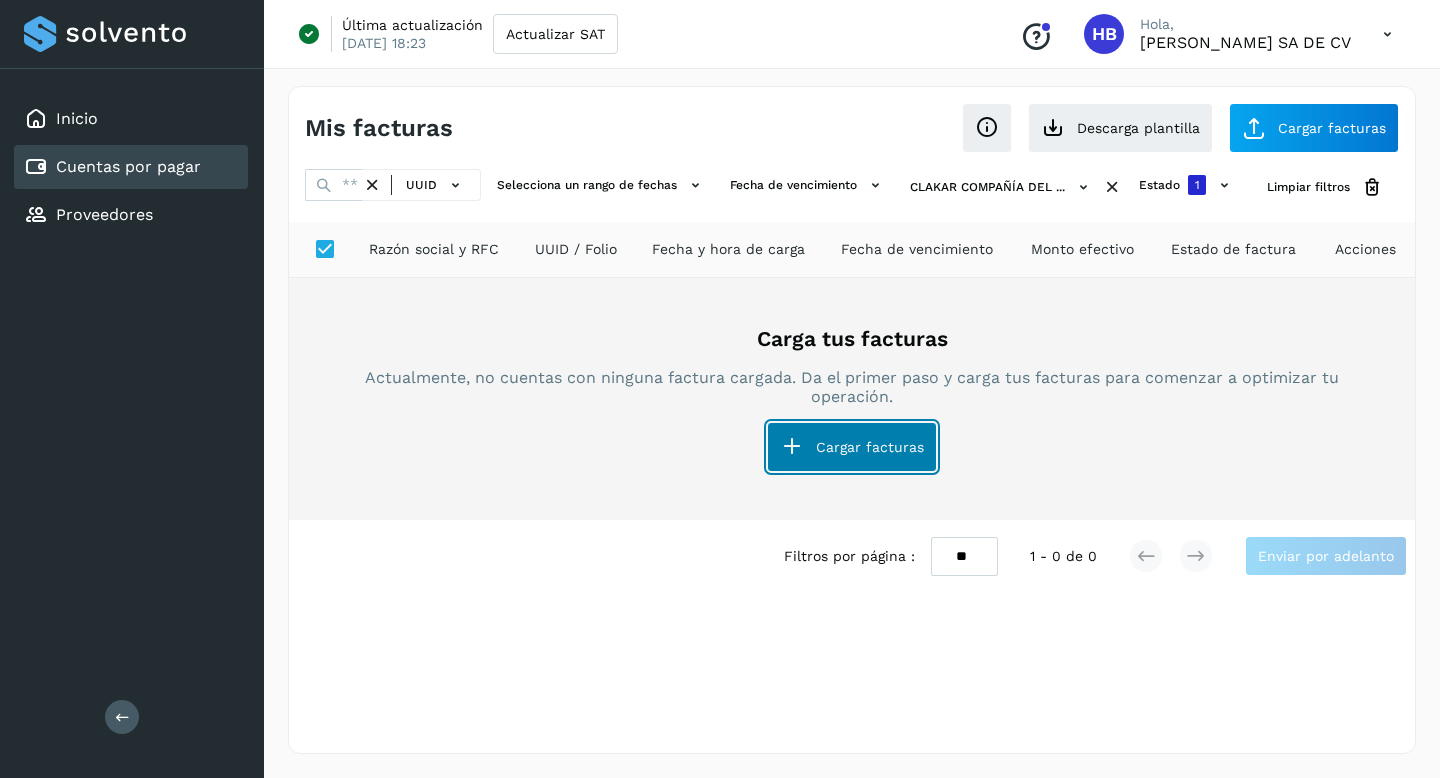 click on "Cargar facturas" 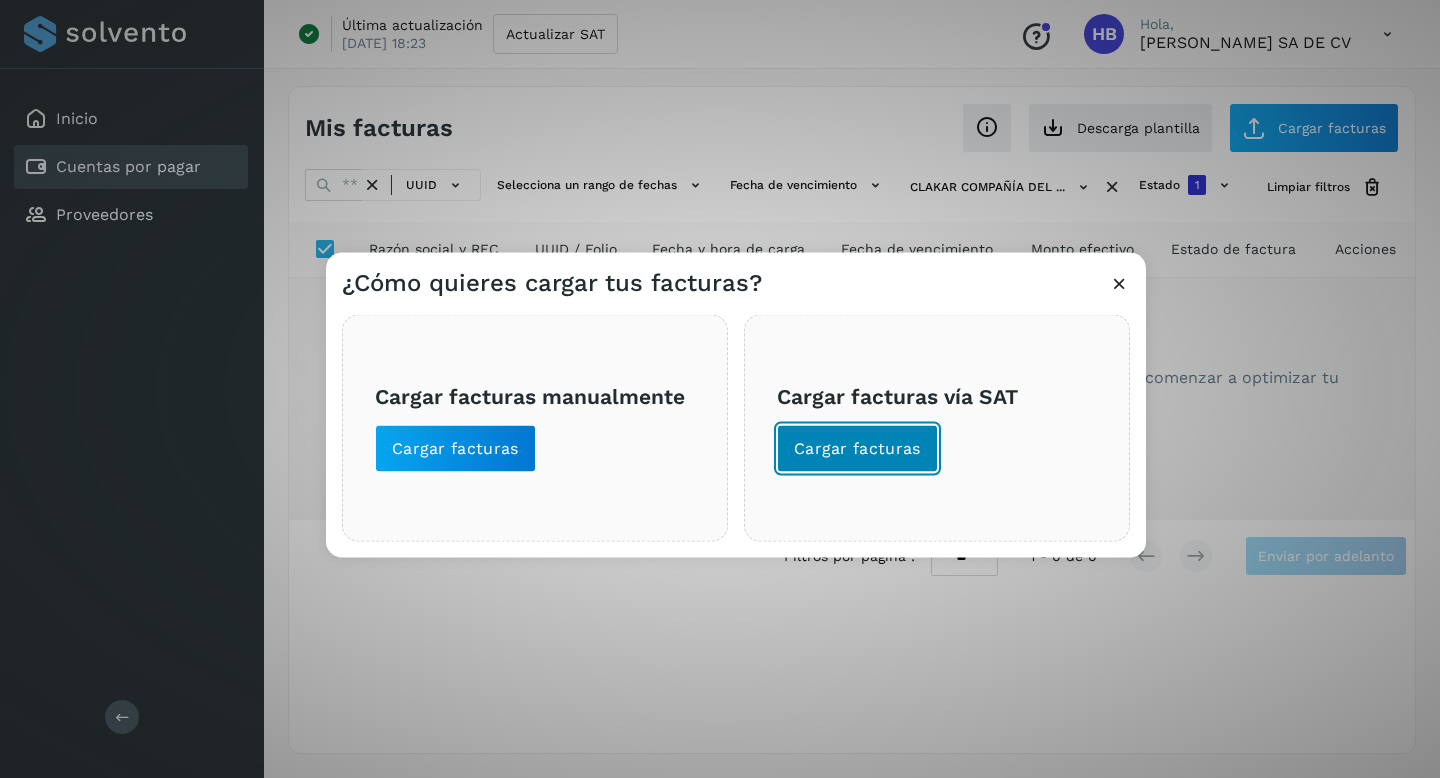 click on "Cargar facturas" 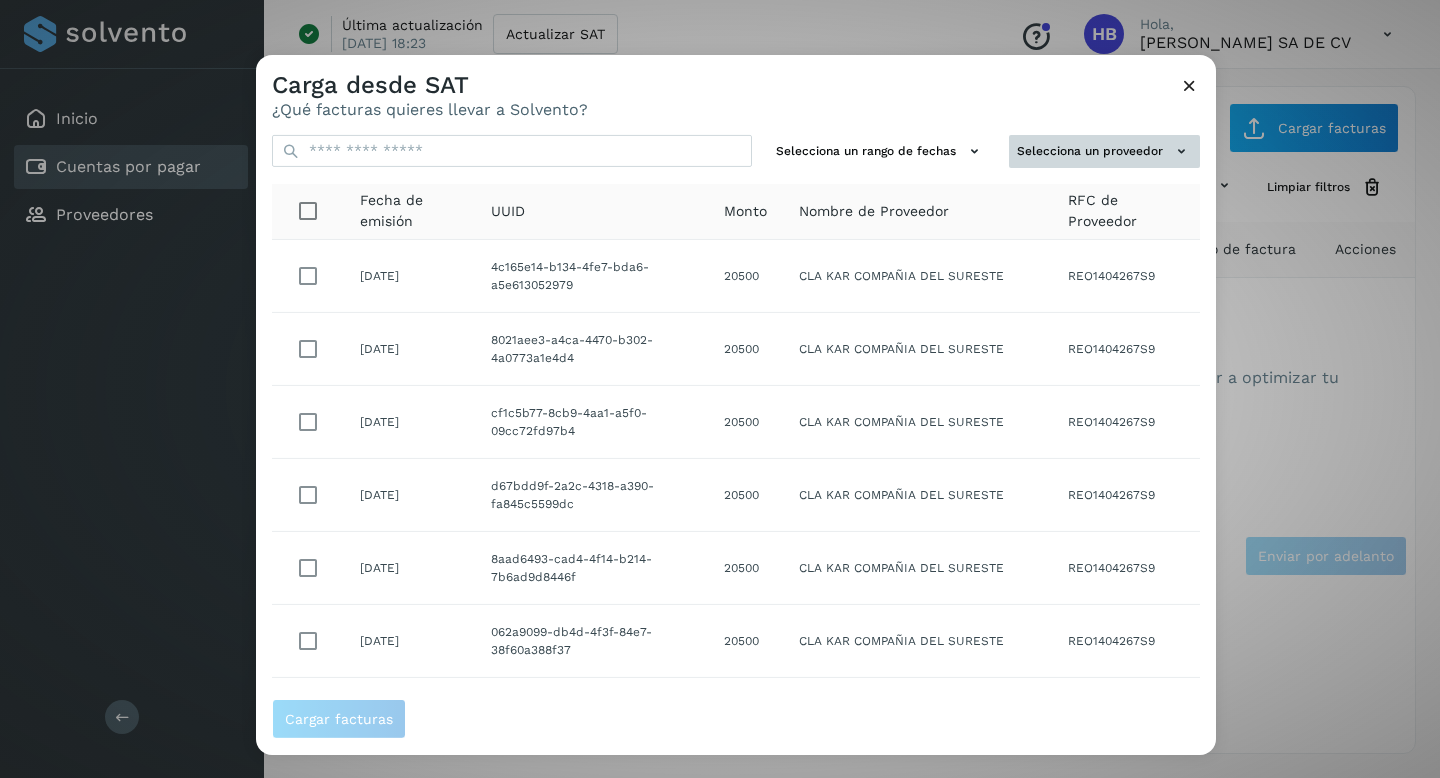 click on "Selecciona un proveedor" at bounding box center (1104, 151) 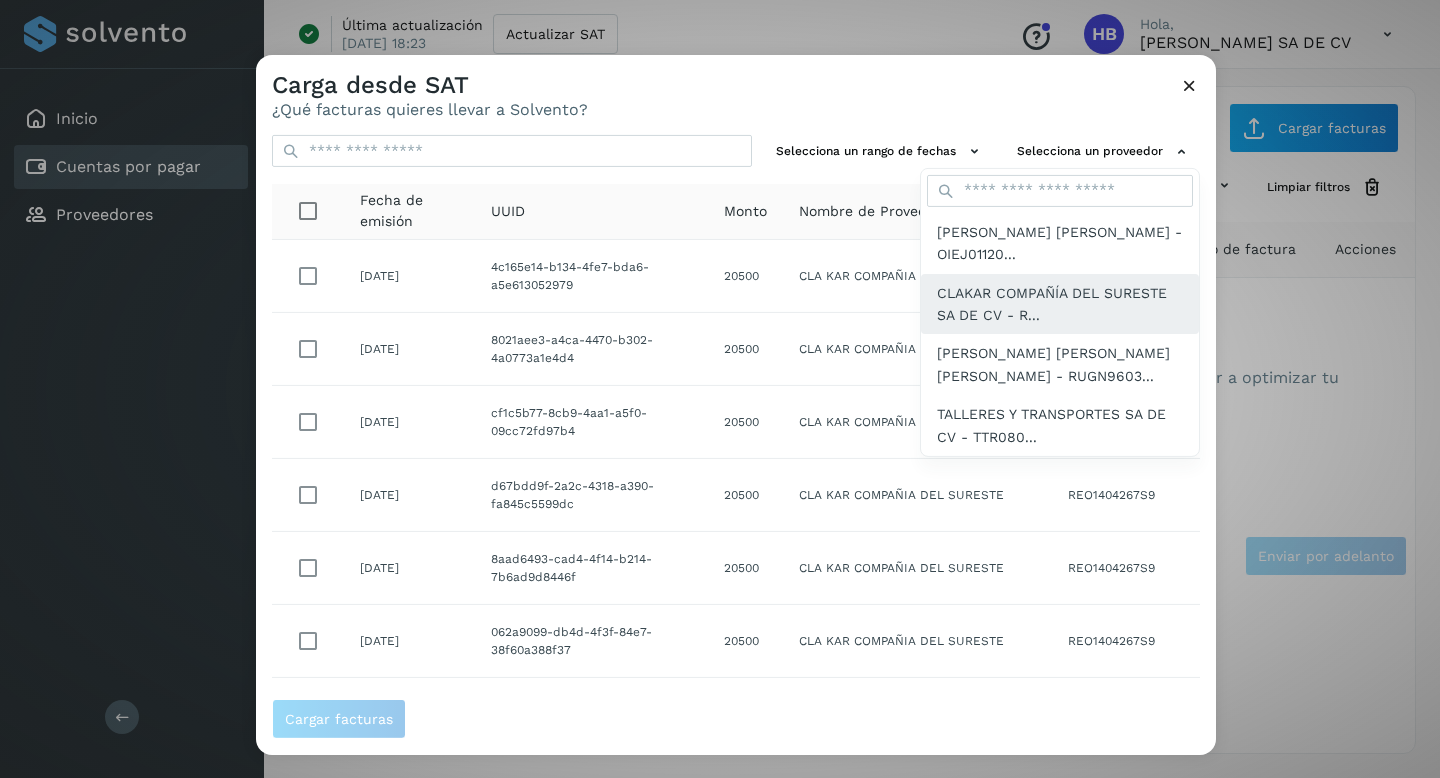 click on "CLAKAR COMPAÑÍA DEL SURESTE SA DE CV - R..." at bounding box center [1060, 303] 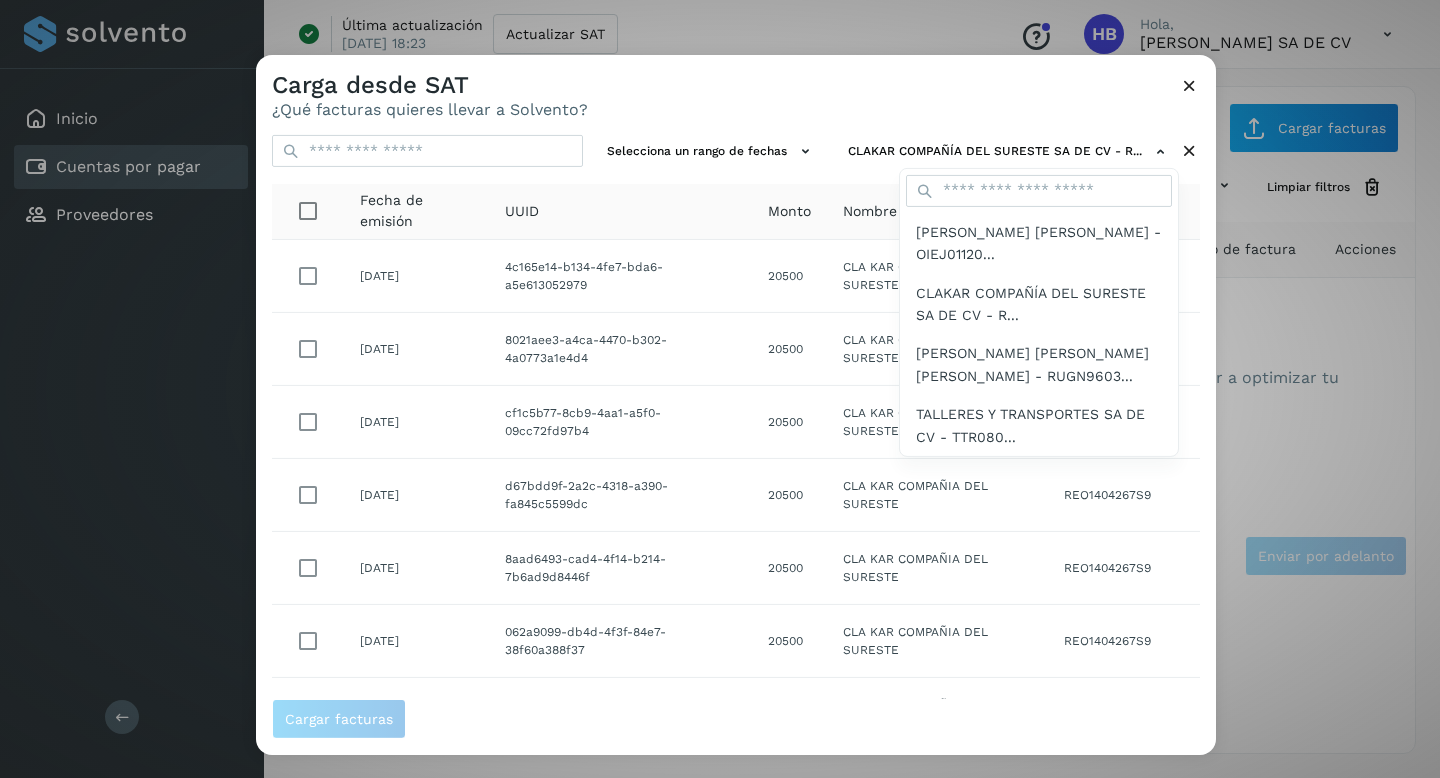 click at bounding box center (976, 444) 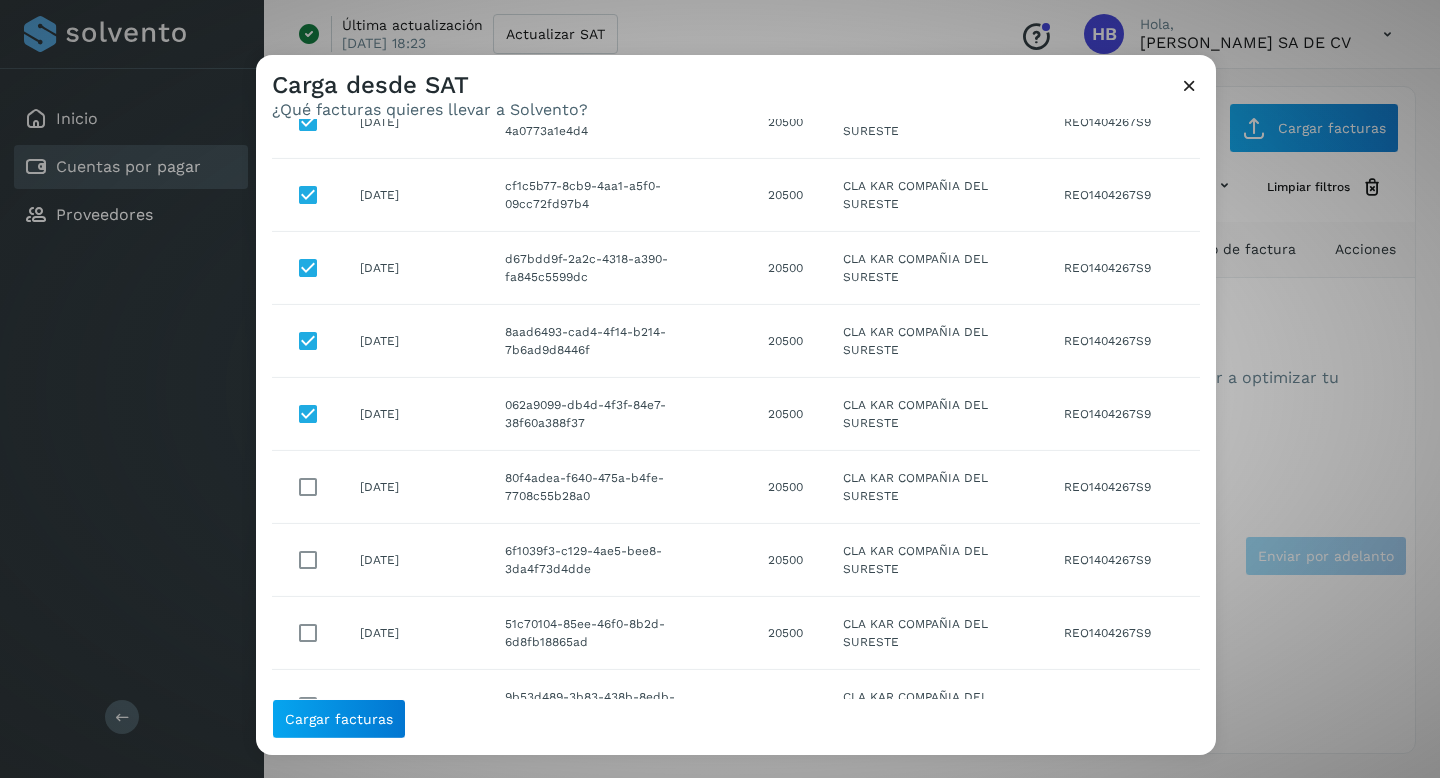 scroll, scrollTop: 230, scrollLeft: 0, axis: vertical 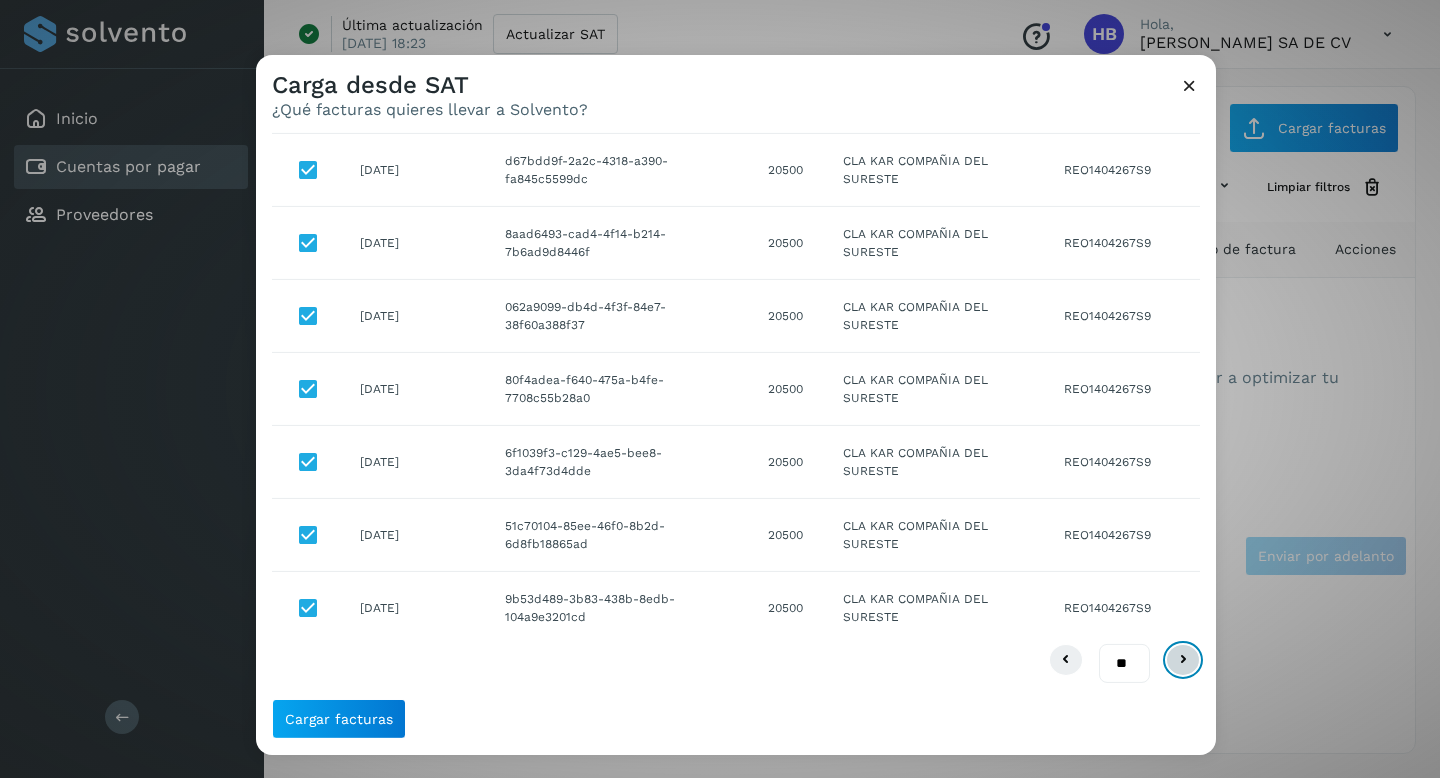 click at bounding box center (1183, 660) 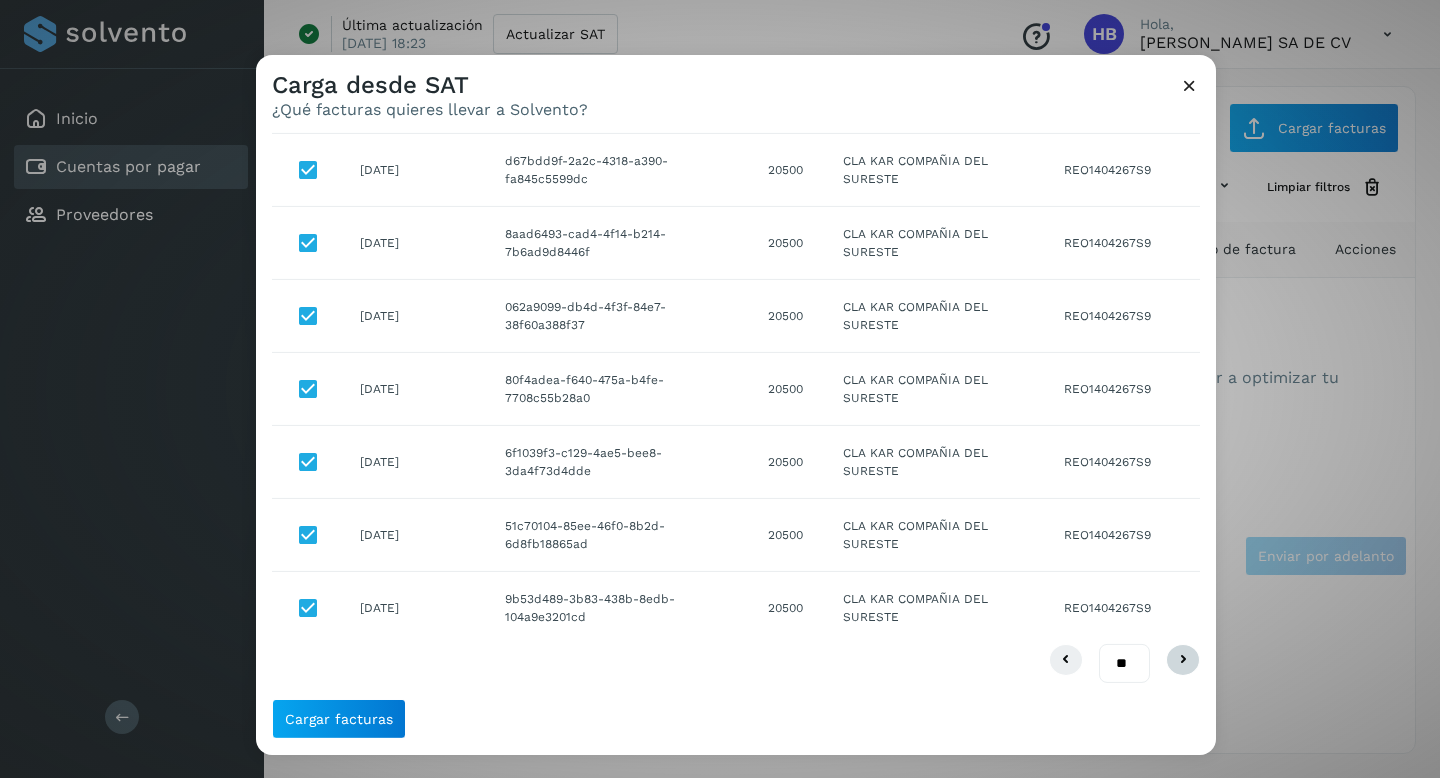 scroll, scrollTop: 0, scrollLeft: 0, axis: both 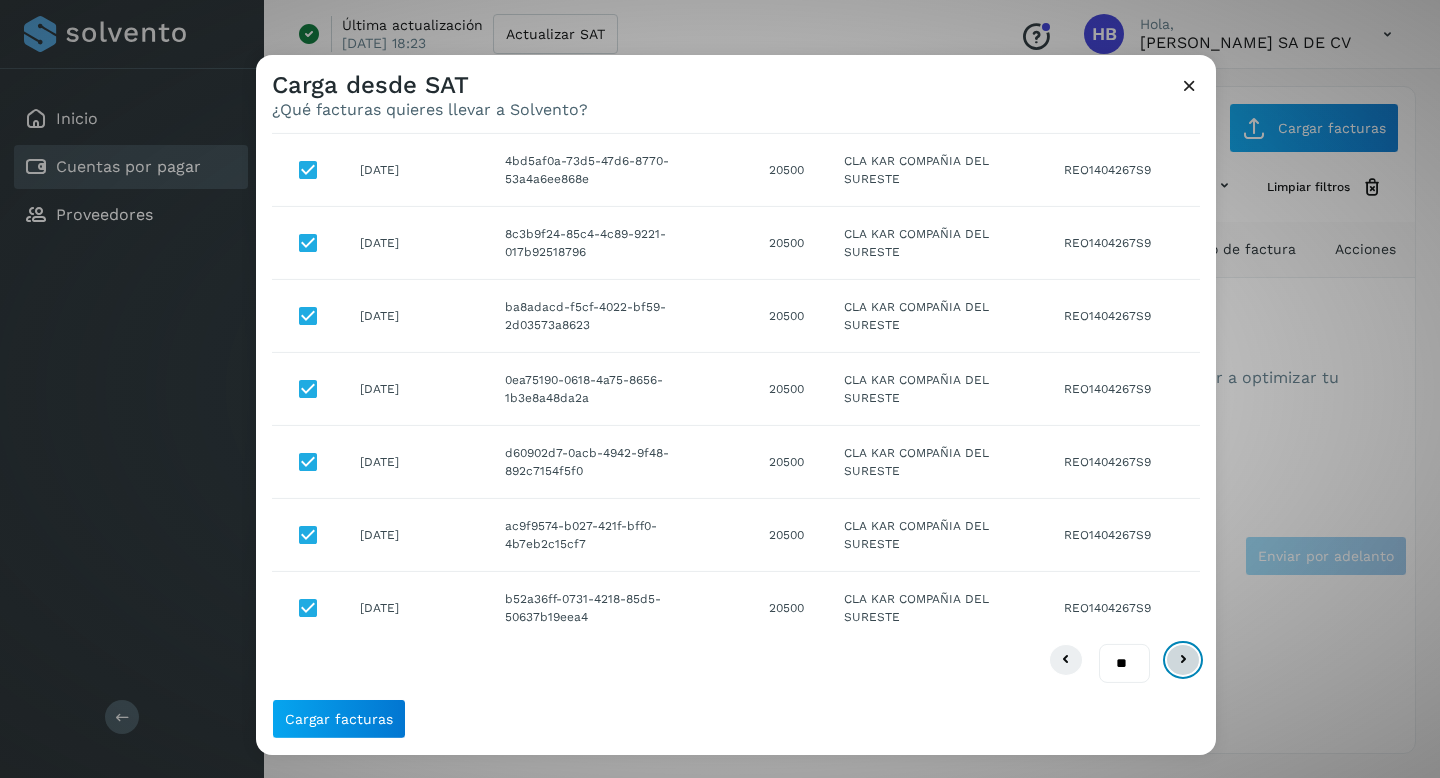 click at bounding box center [1183, 660] 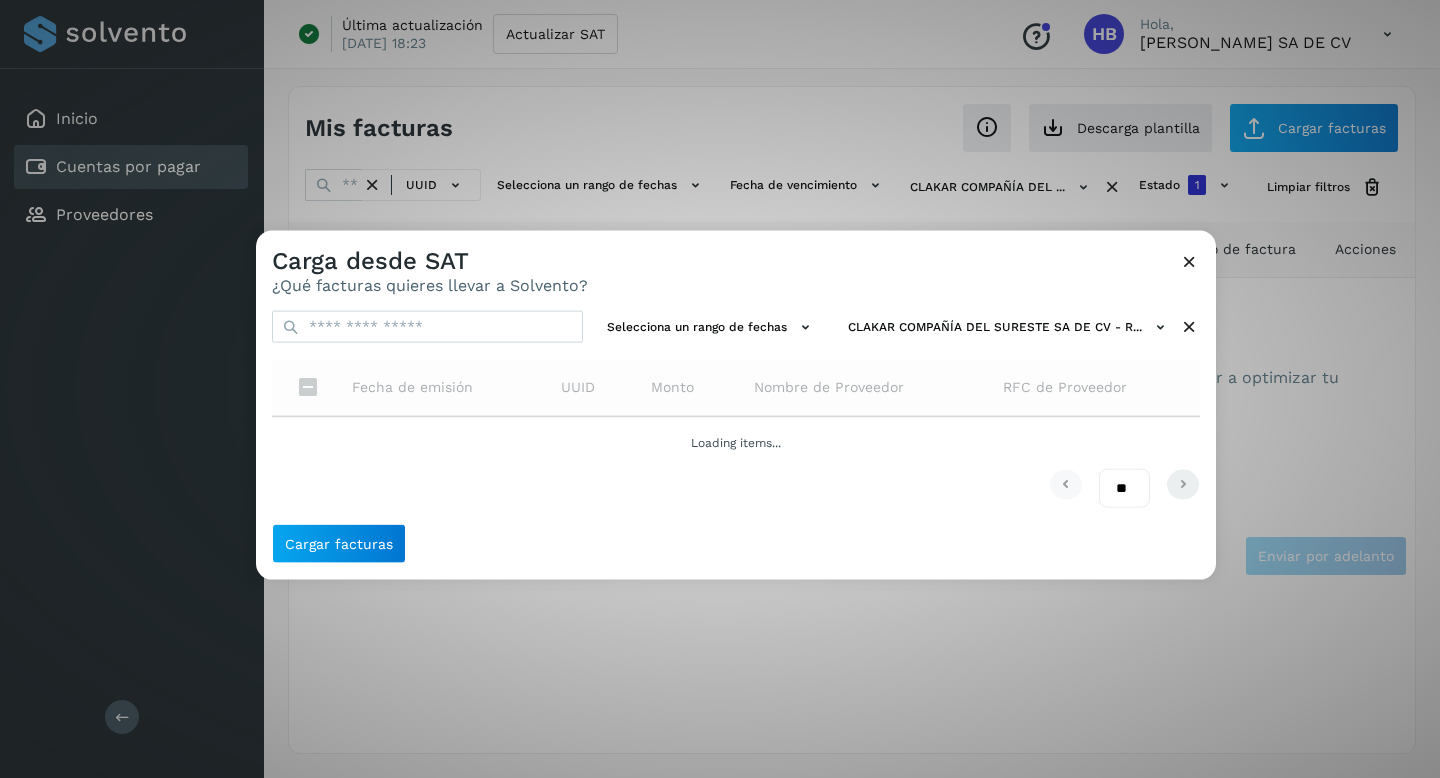 scroll, scrollTop: 0, scrollLeft: 0, axis: both 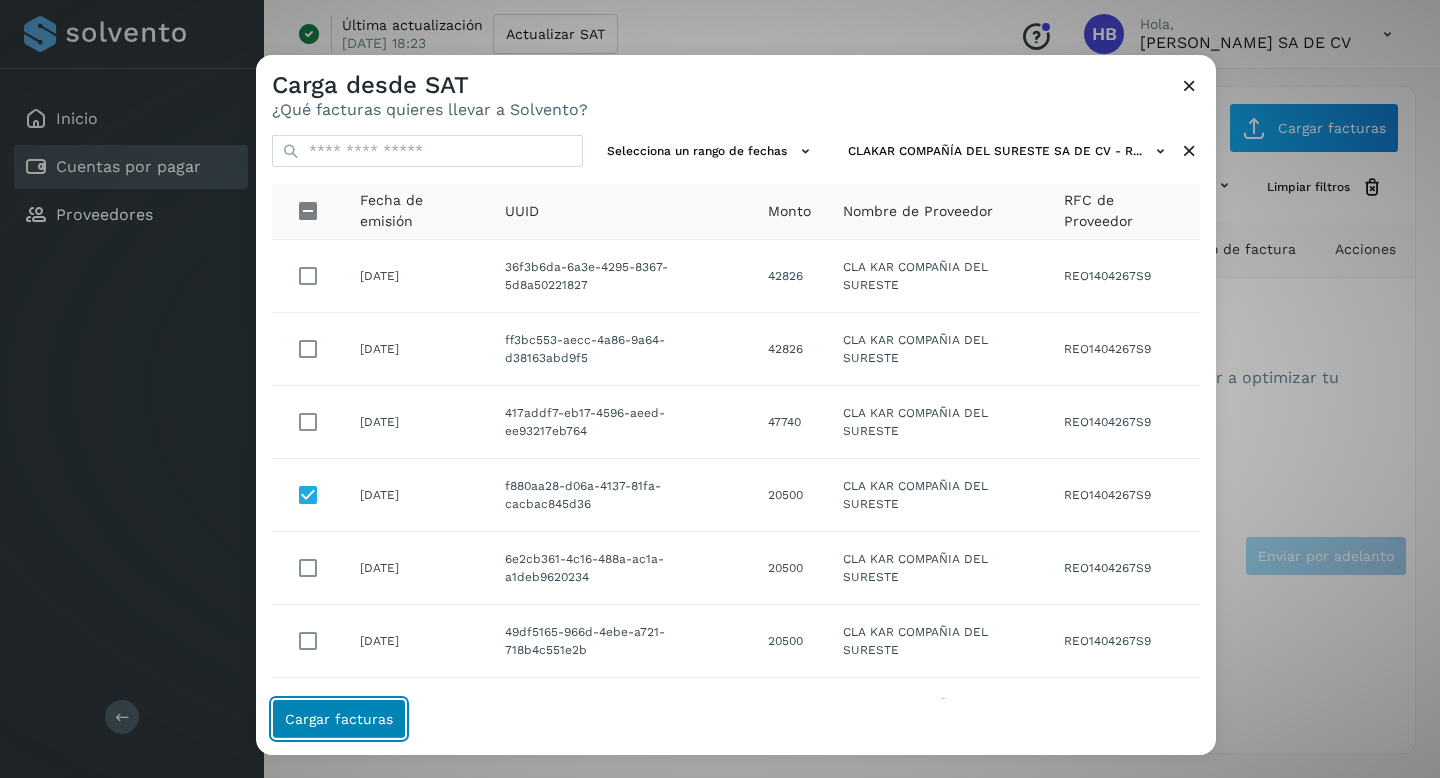click on "Cargar facturas" at bounding box center [339, 719] 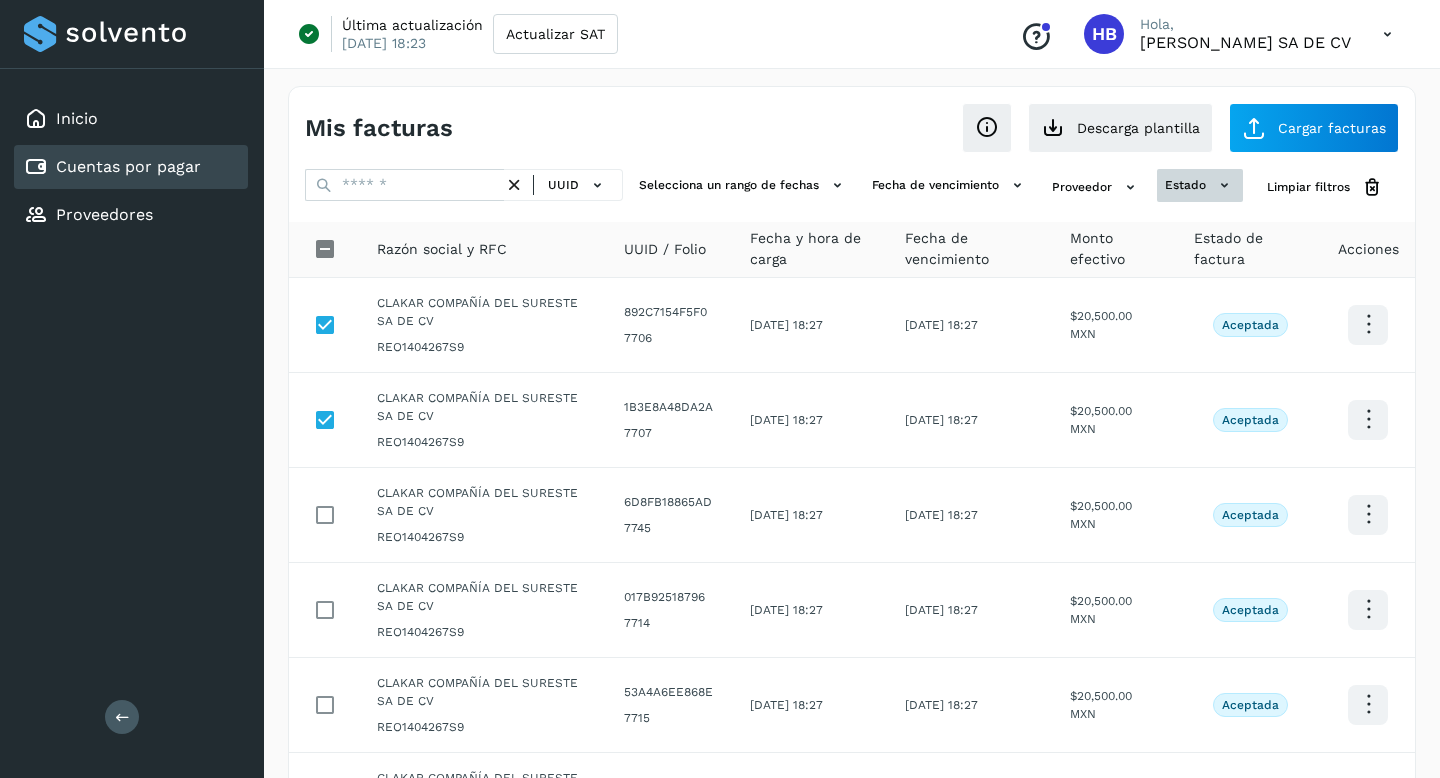 click on "estado" 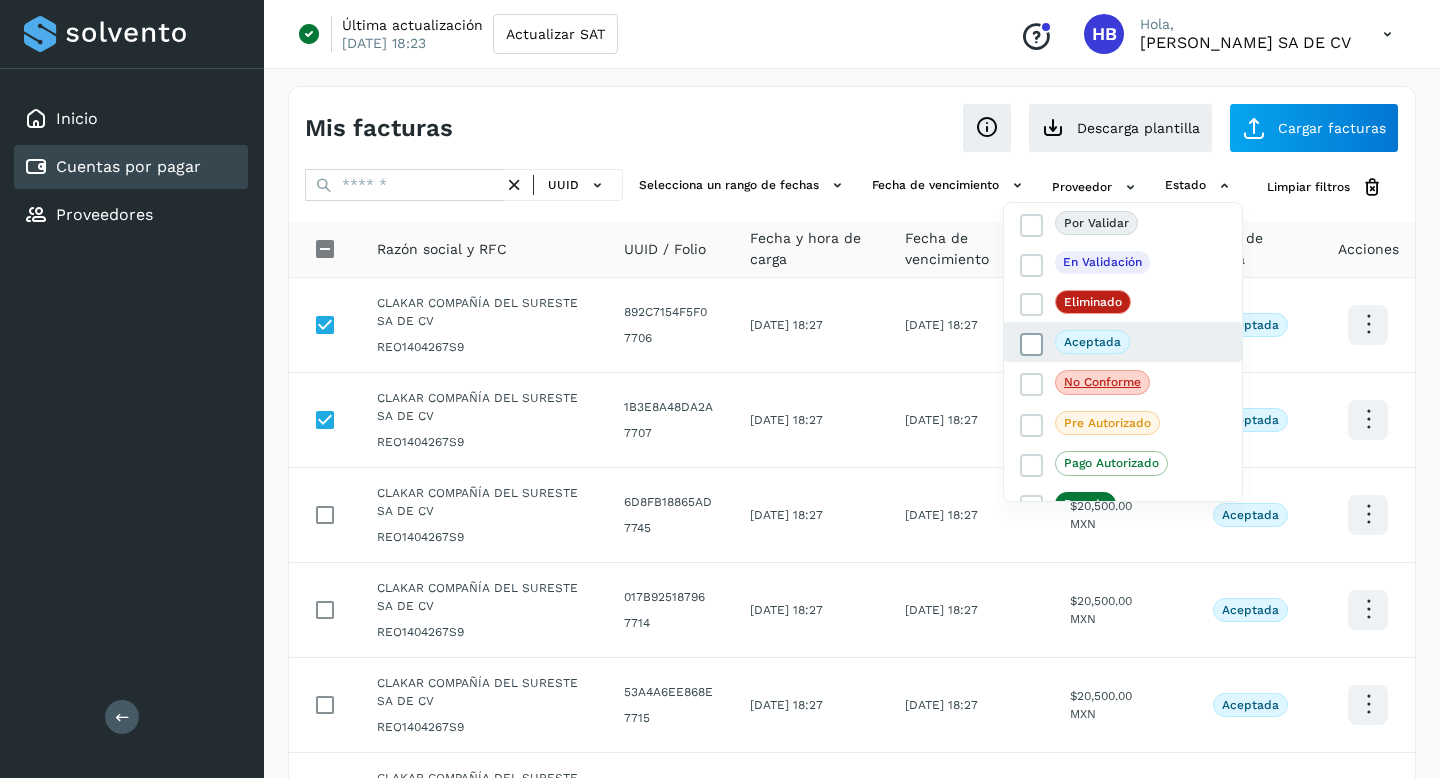 click at bounding box center [1032, 345] 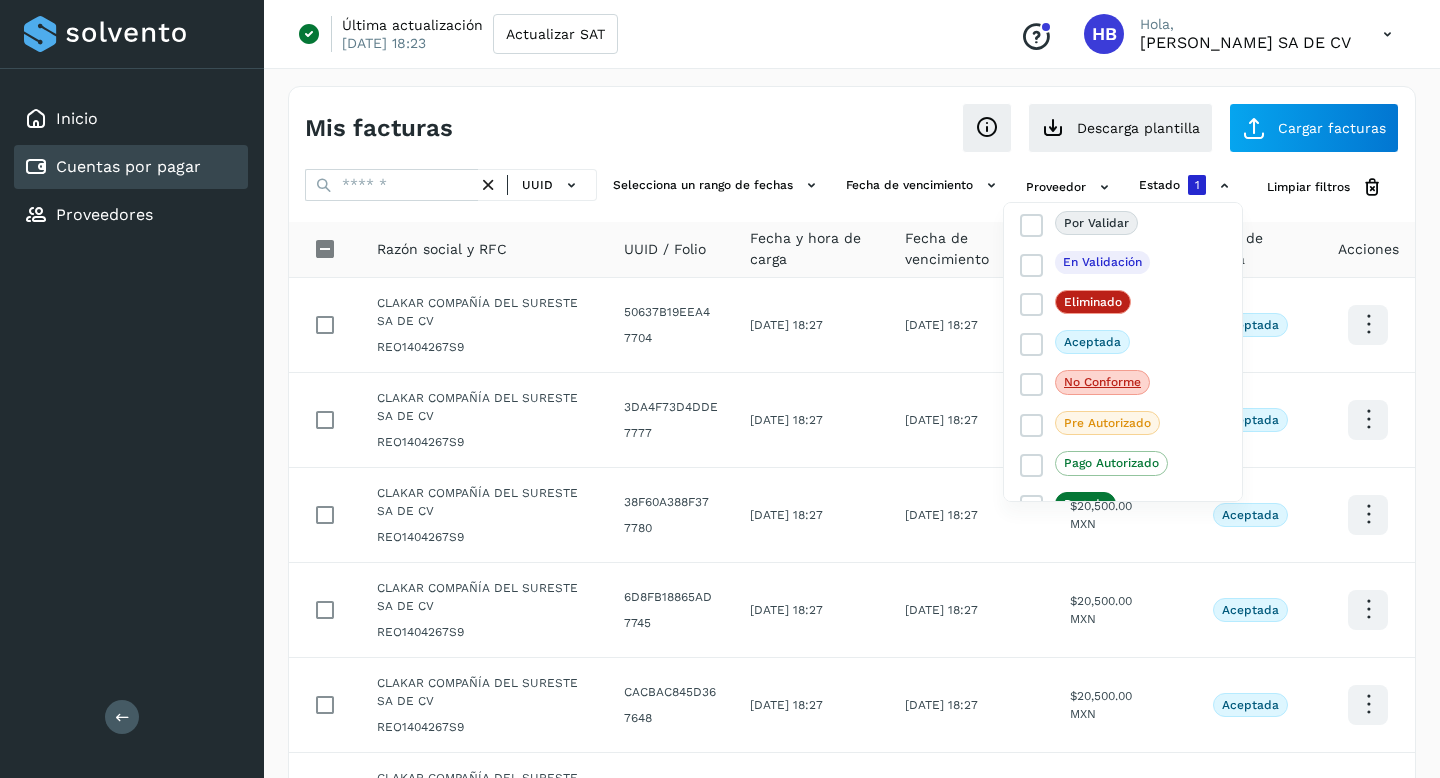 click at bounding box center (720, 389) 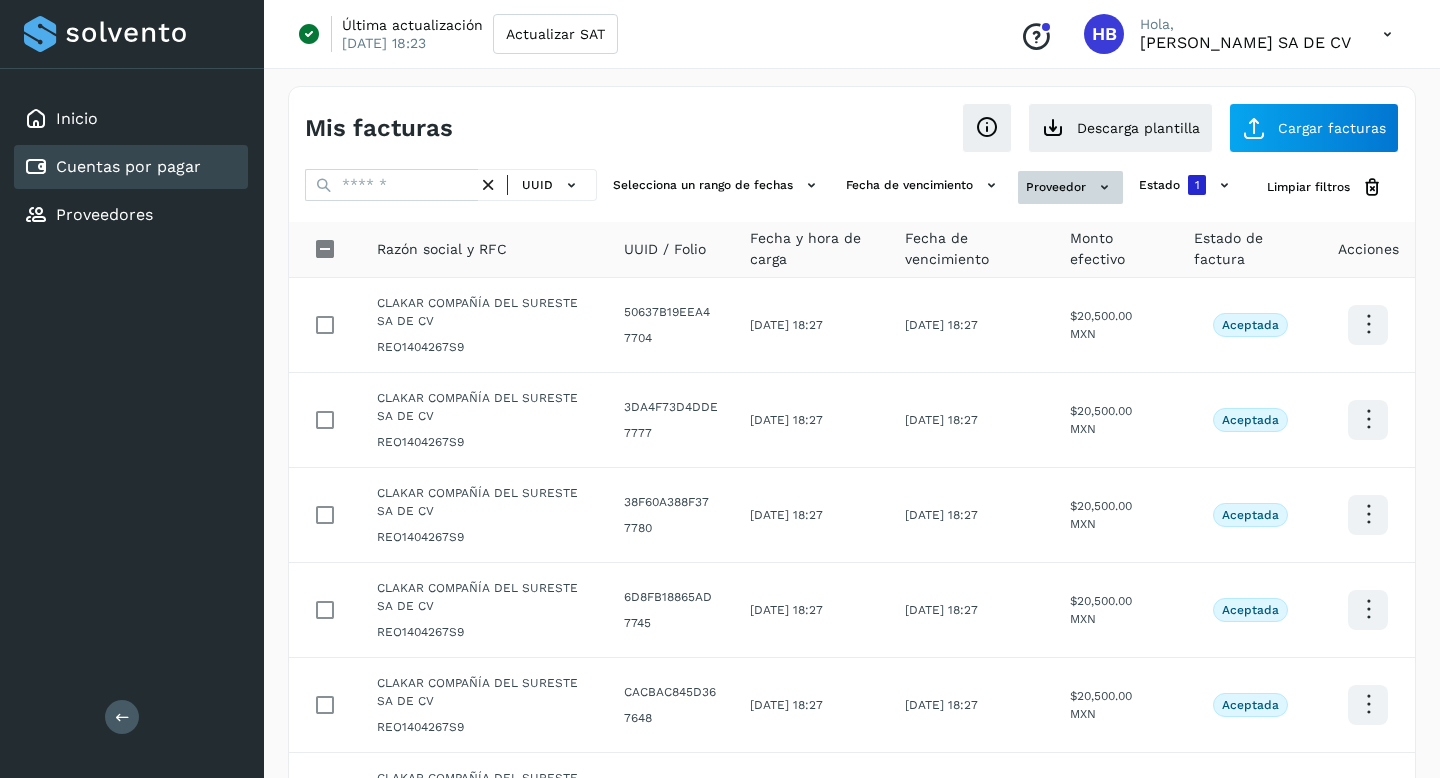 click 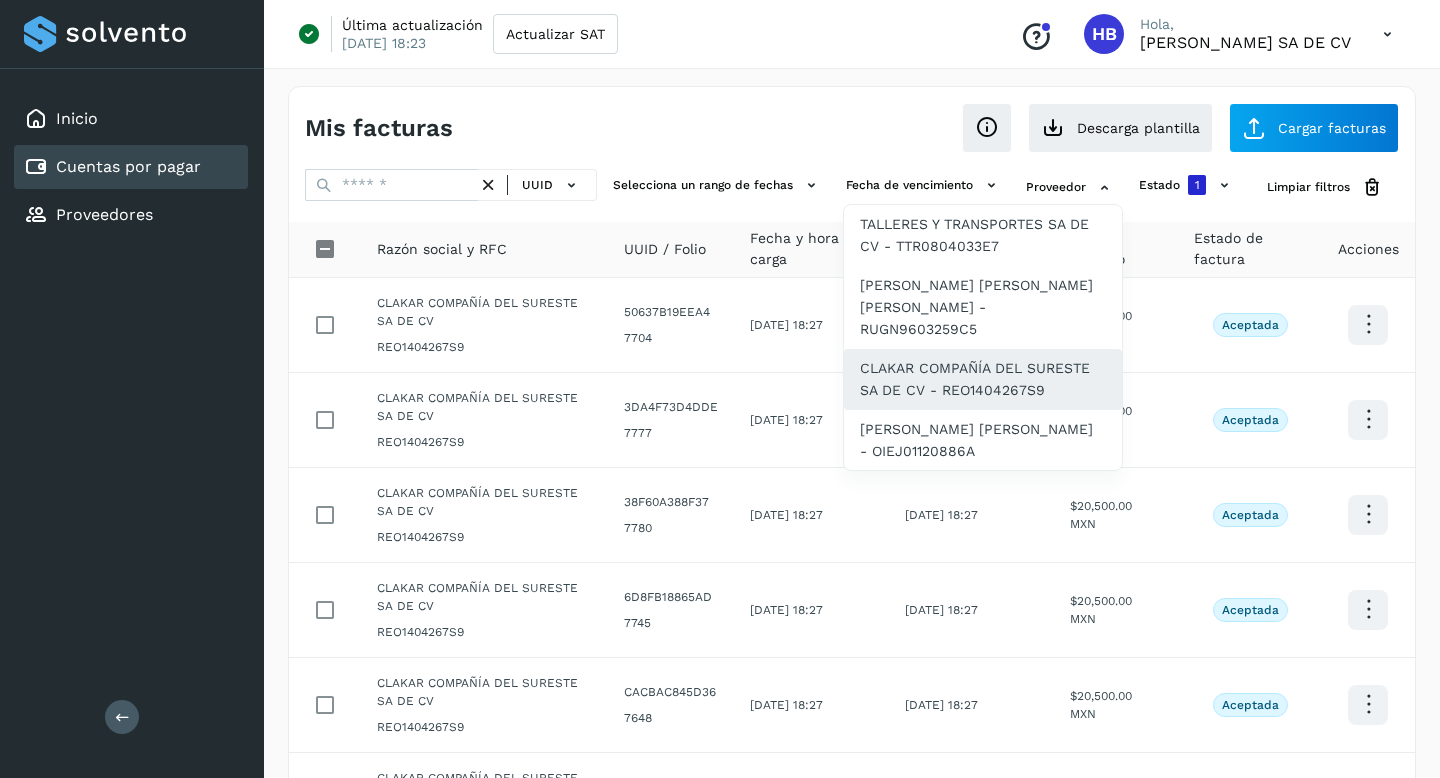 click on "CLAKAR COMPAÑÍA DEL SURESTE SA DE CV - REO1404267S9" 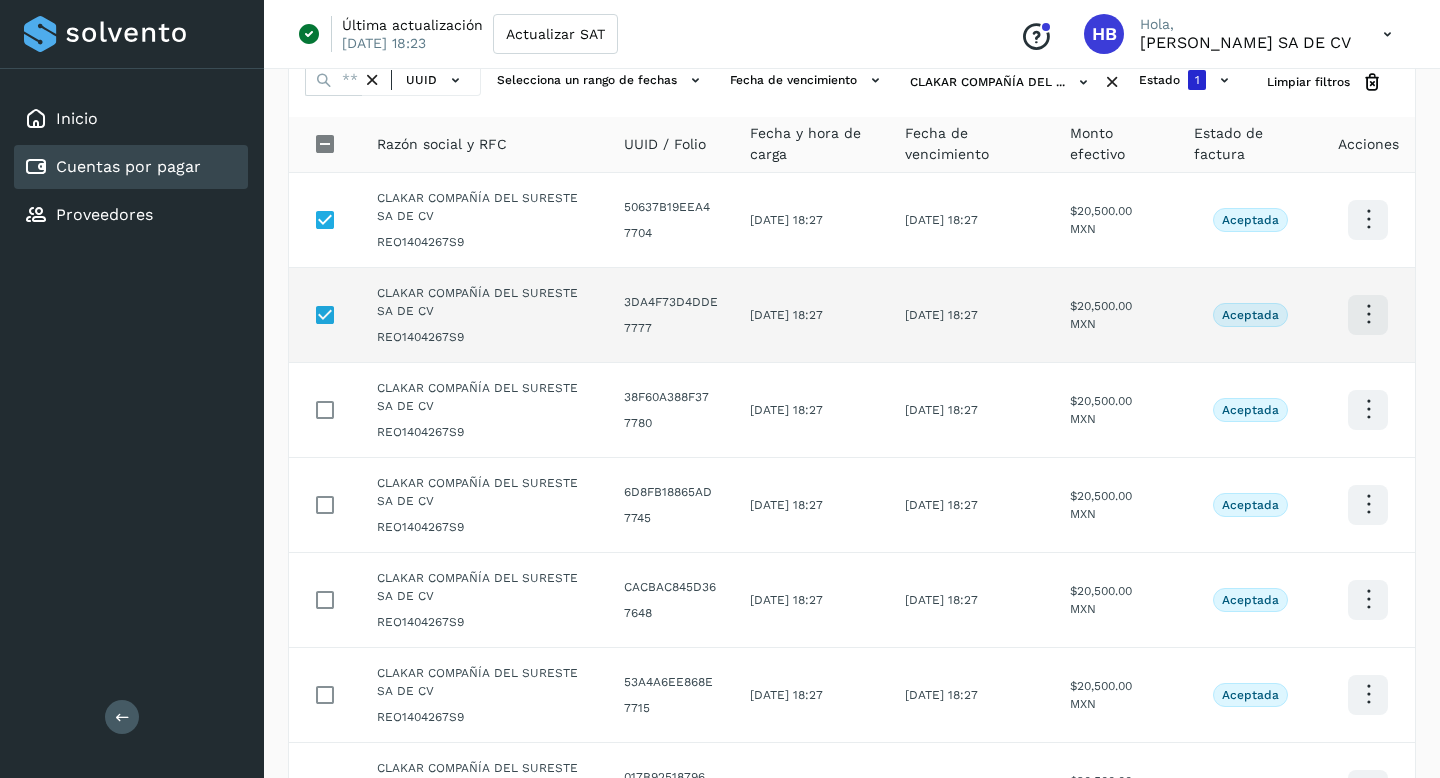 scroll, scrollTop: 107, scrollLeft: 0, axis: vertical 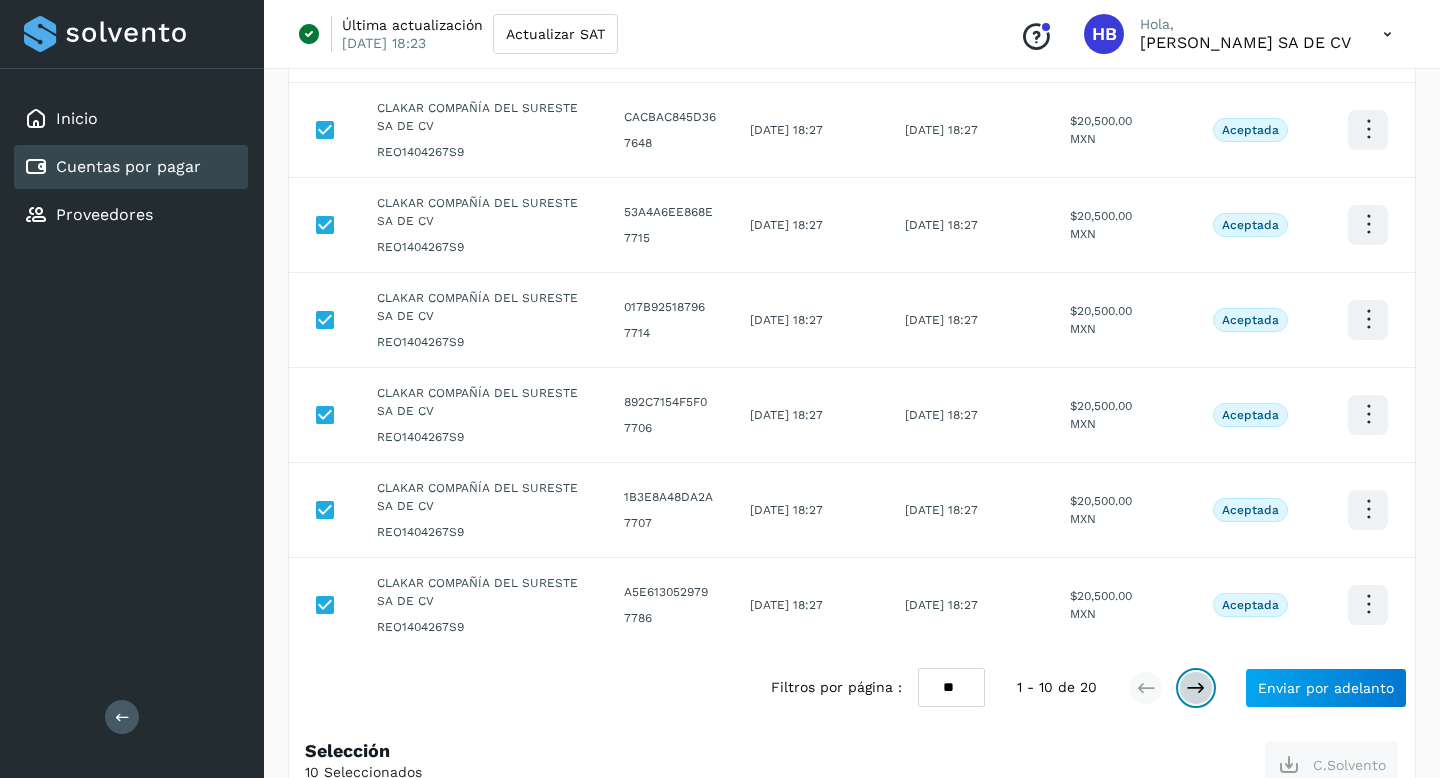 click at bounding box center [1196, 688] 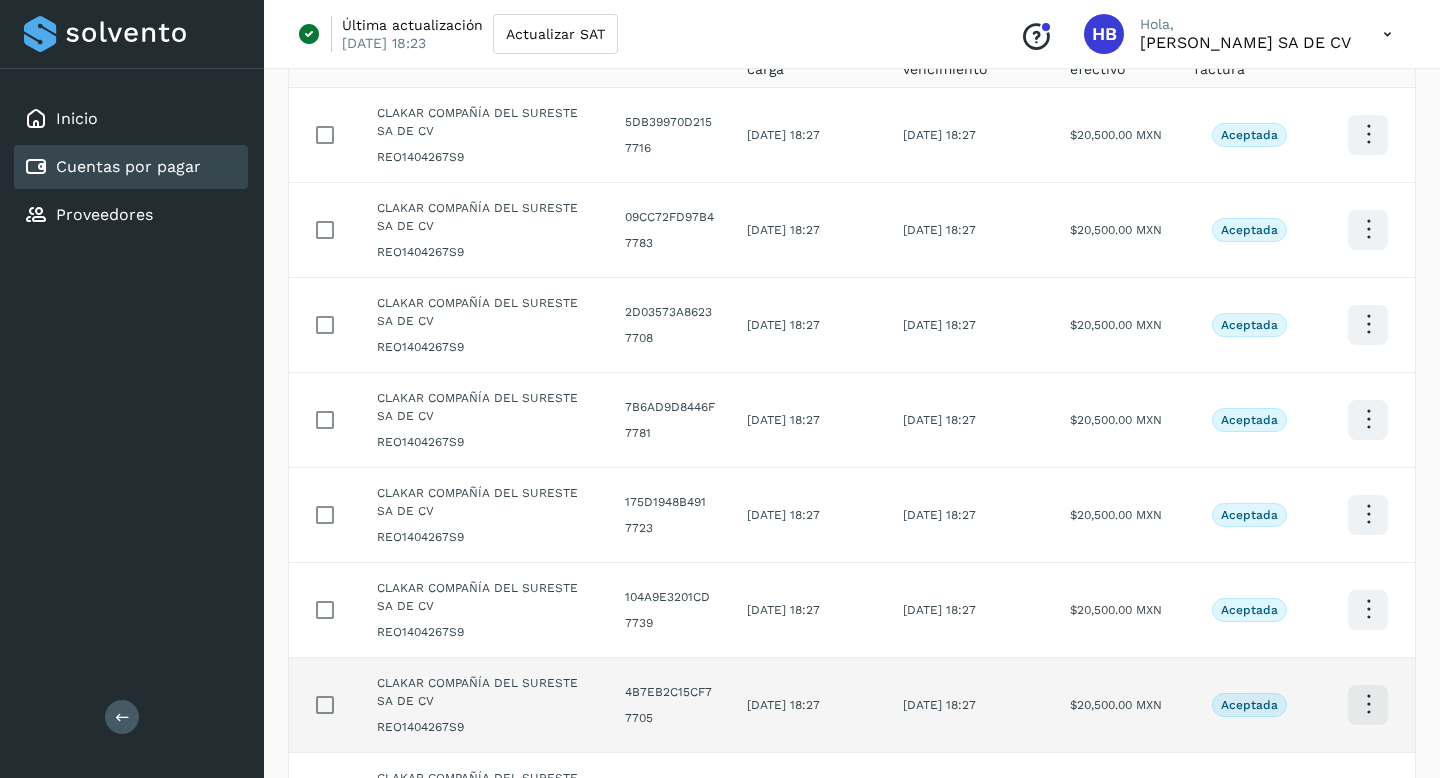 scroll, scrollTop: 0, scrollLeft: 0, axis: both 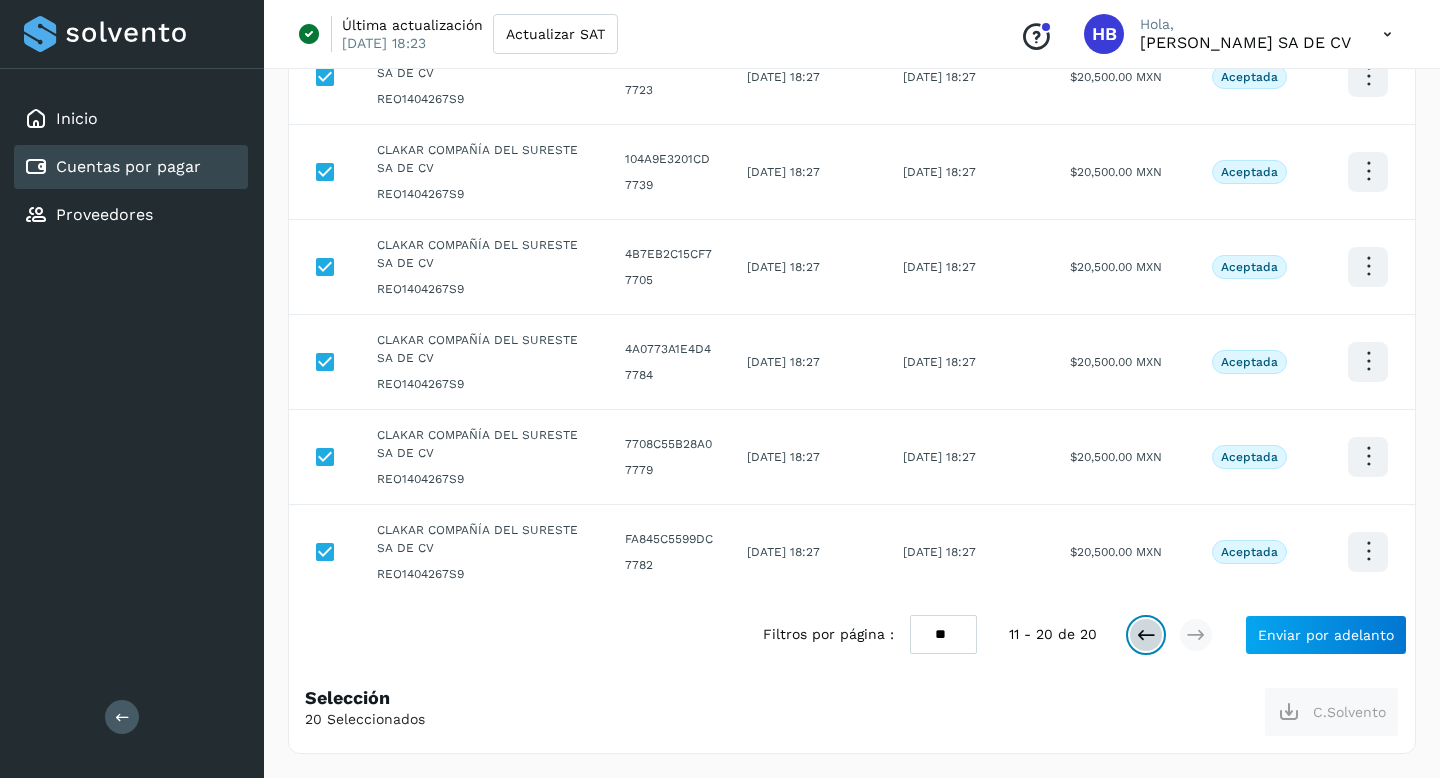 click at bounding box center (1146, 635) 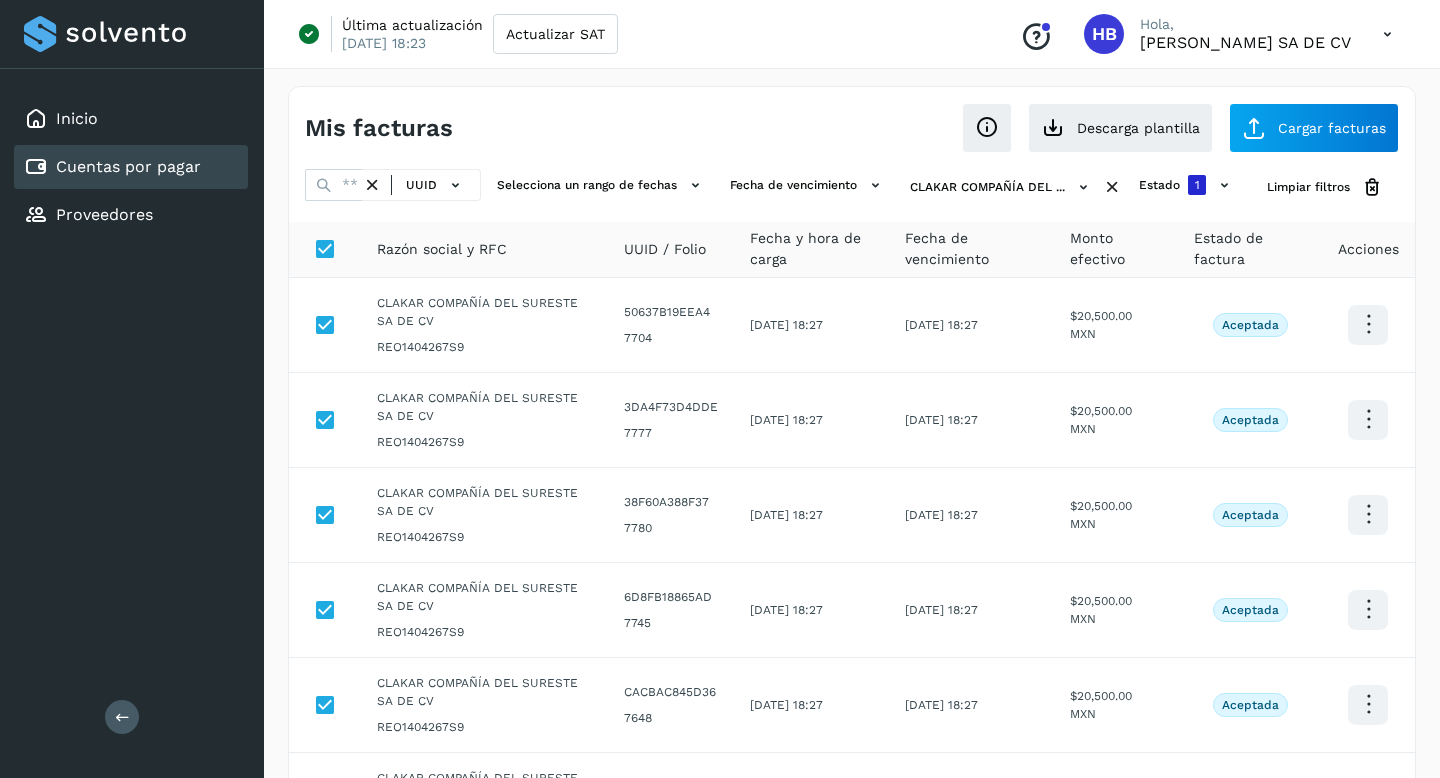 scroll, scrollTop: 628, scrollLeft: 0, axis: vertical 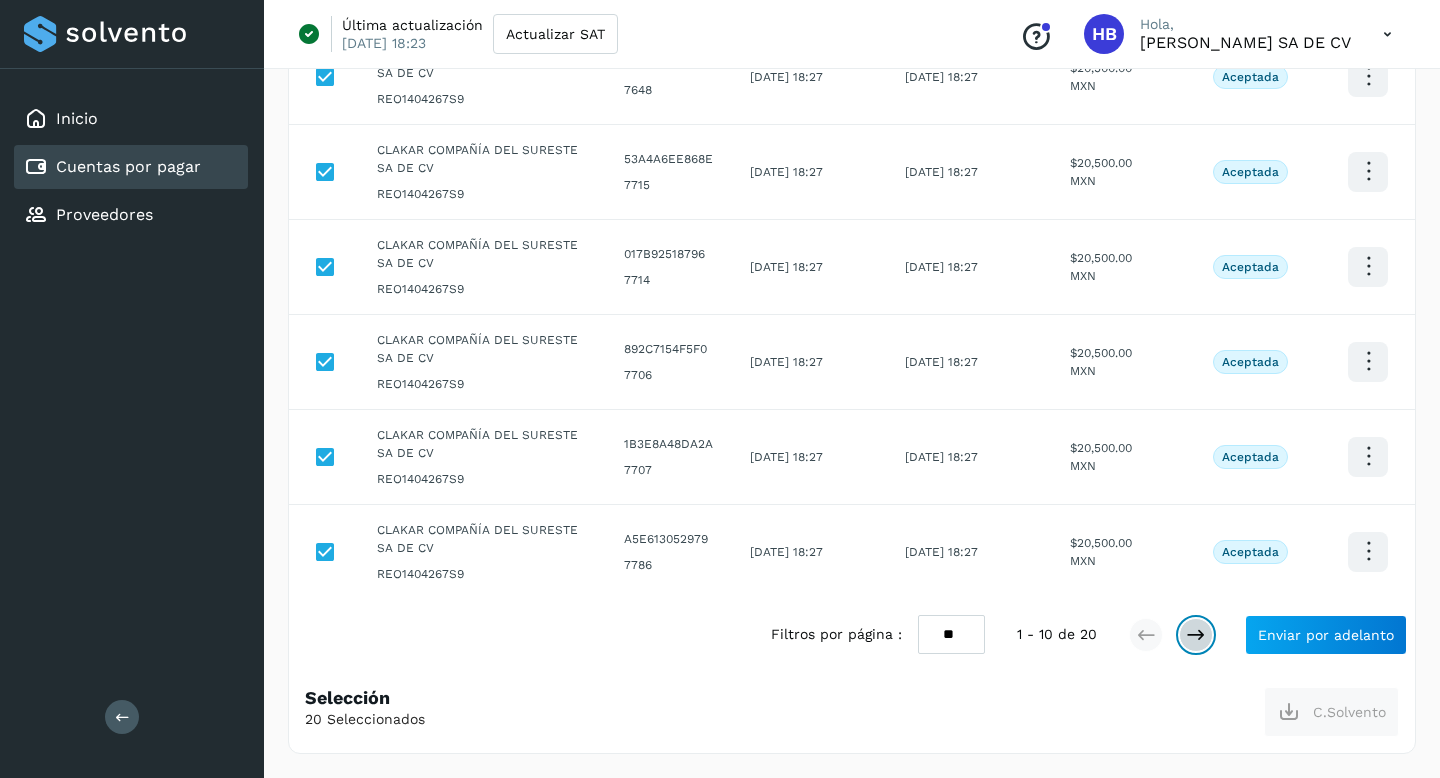 click at bounding box center [1196, 635] 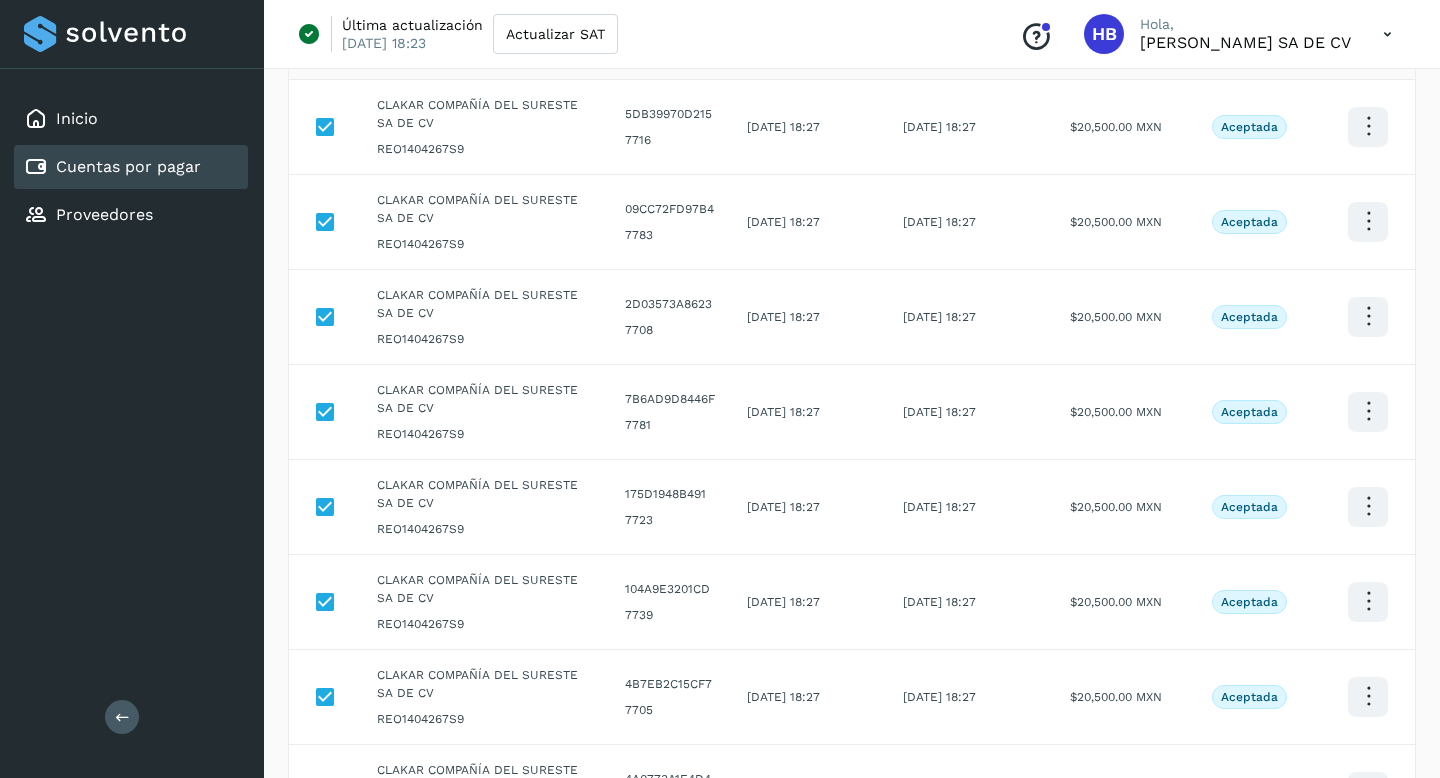 scroll, scrollTop: 628, scrollLeft: 0, axis: vertical 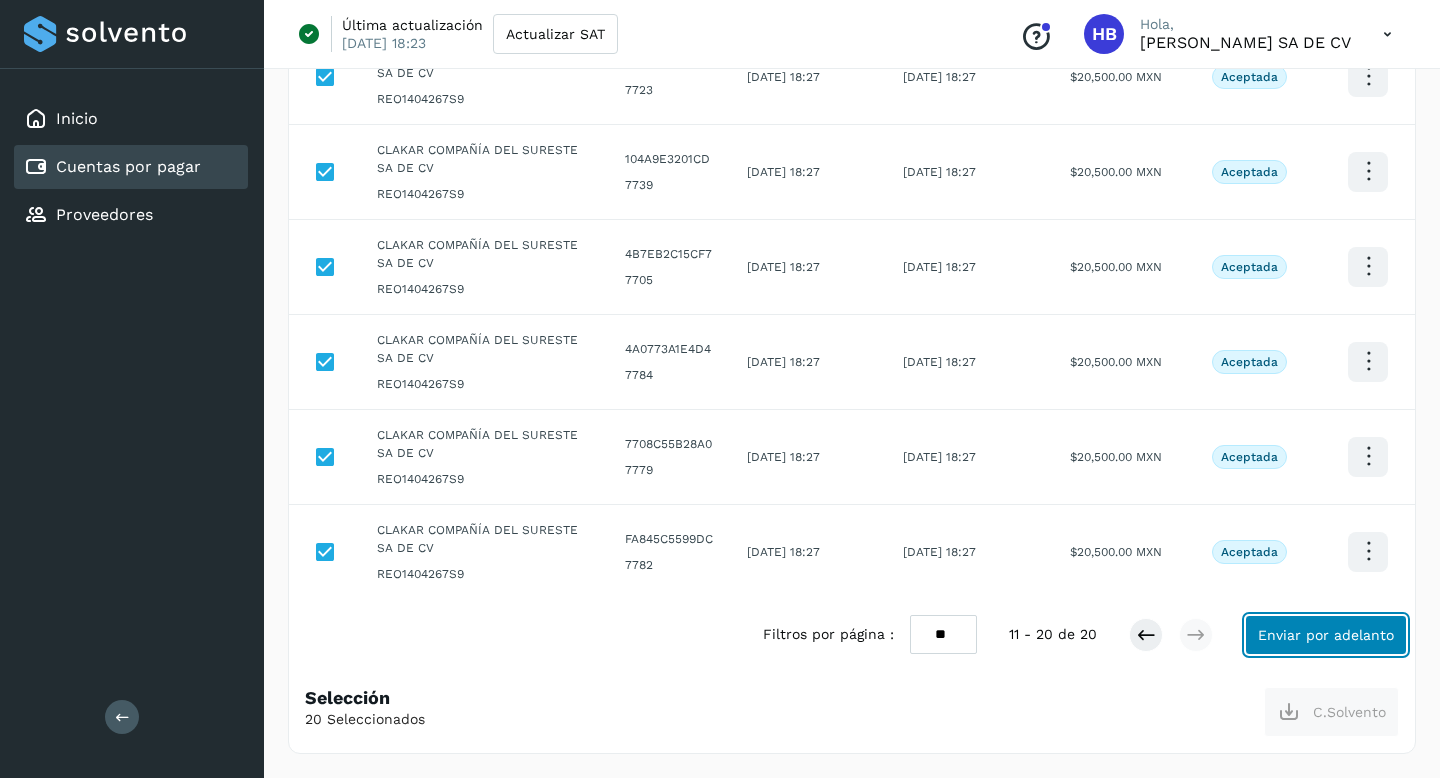 click on "Enviar por adelanto" 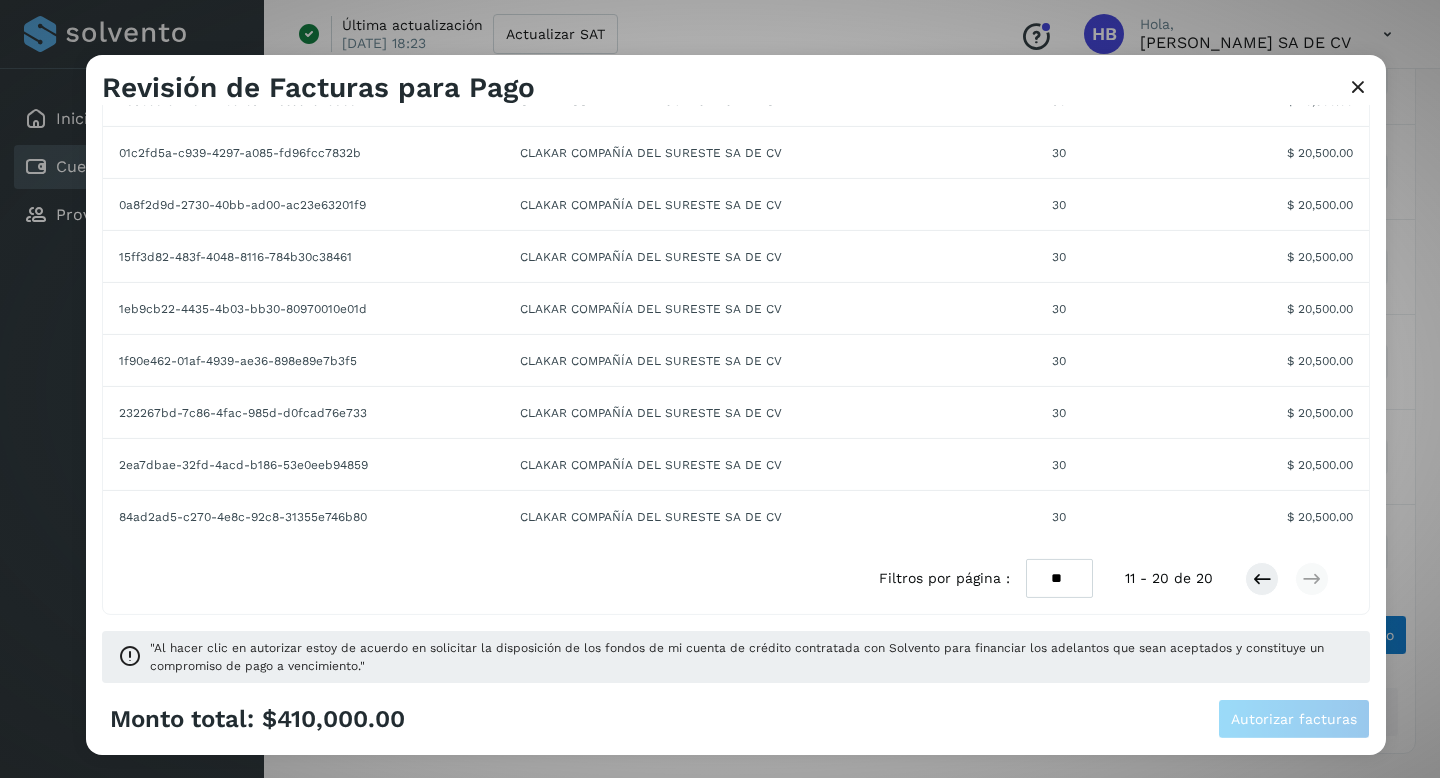 scroll, scrollTop: 0, scrollLeft: 0, axis: both 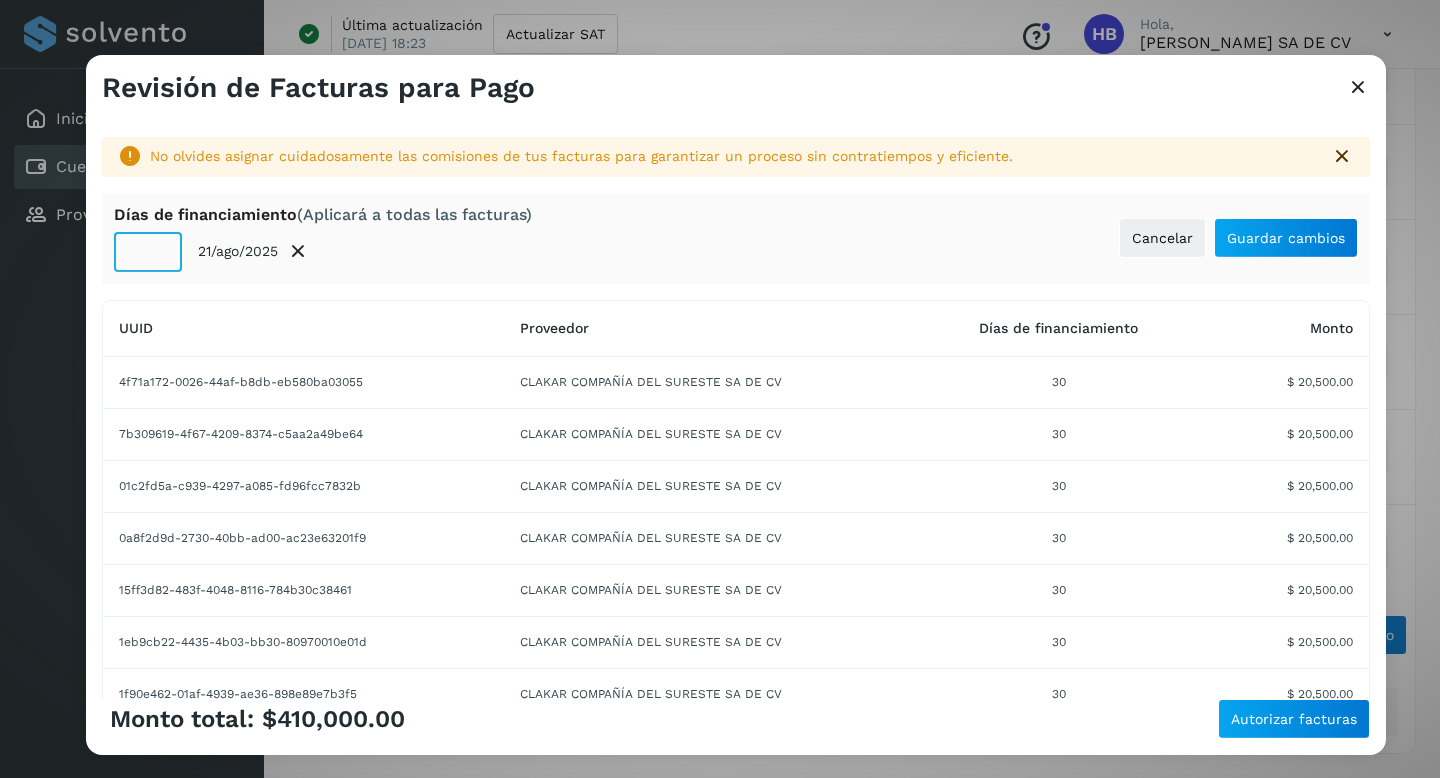 click on "**" 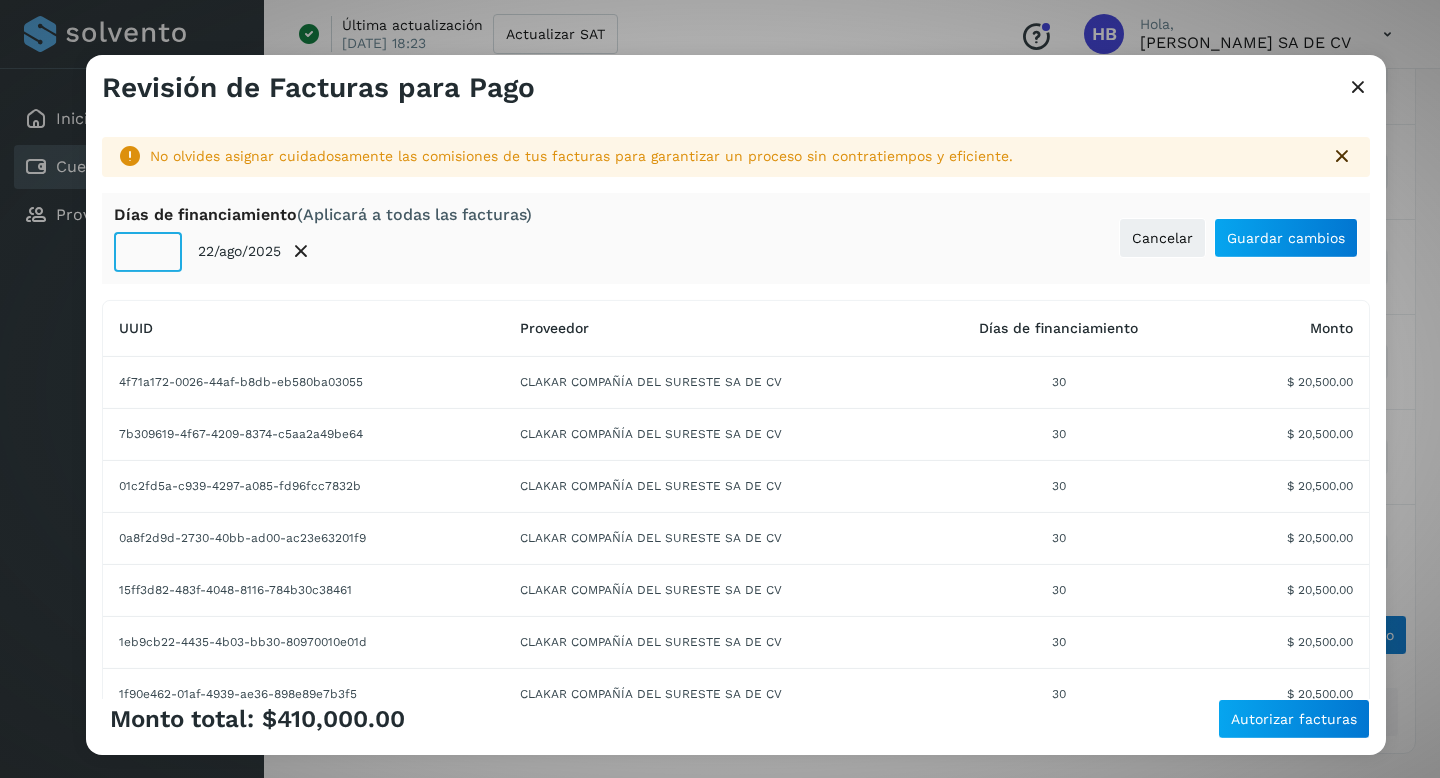 click on "**" 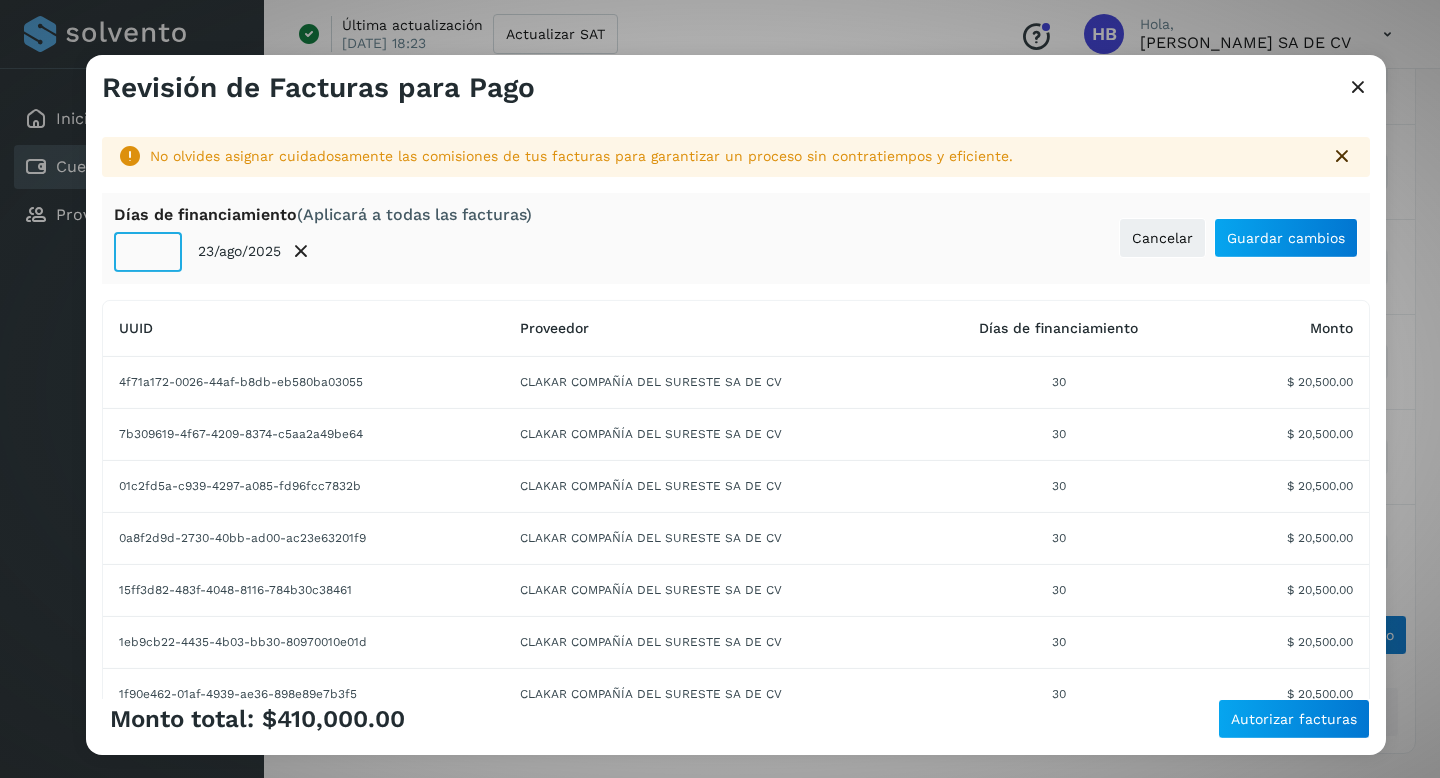 click on "**" 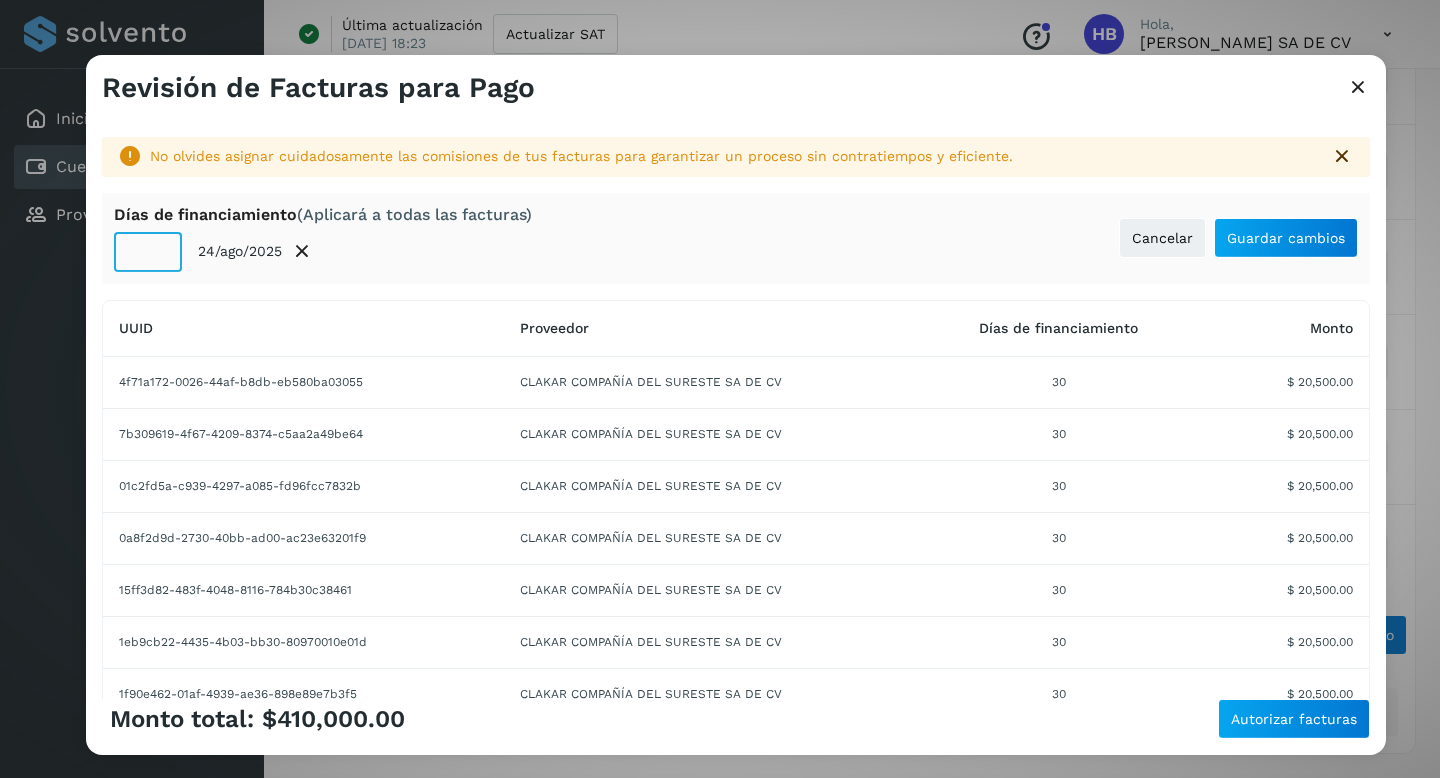 click on "**" 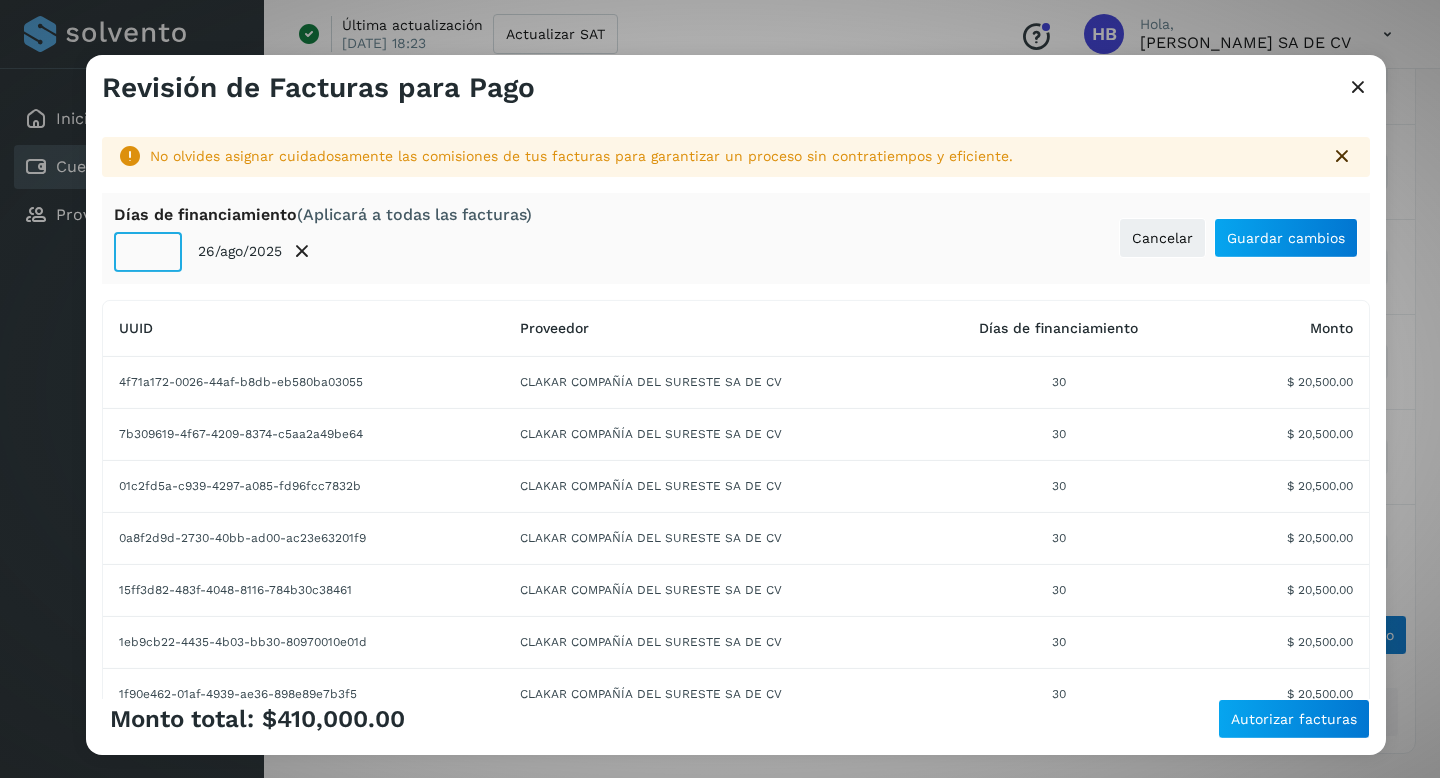 click on "**" 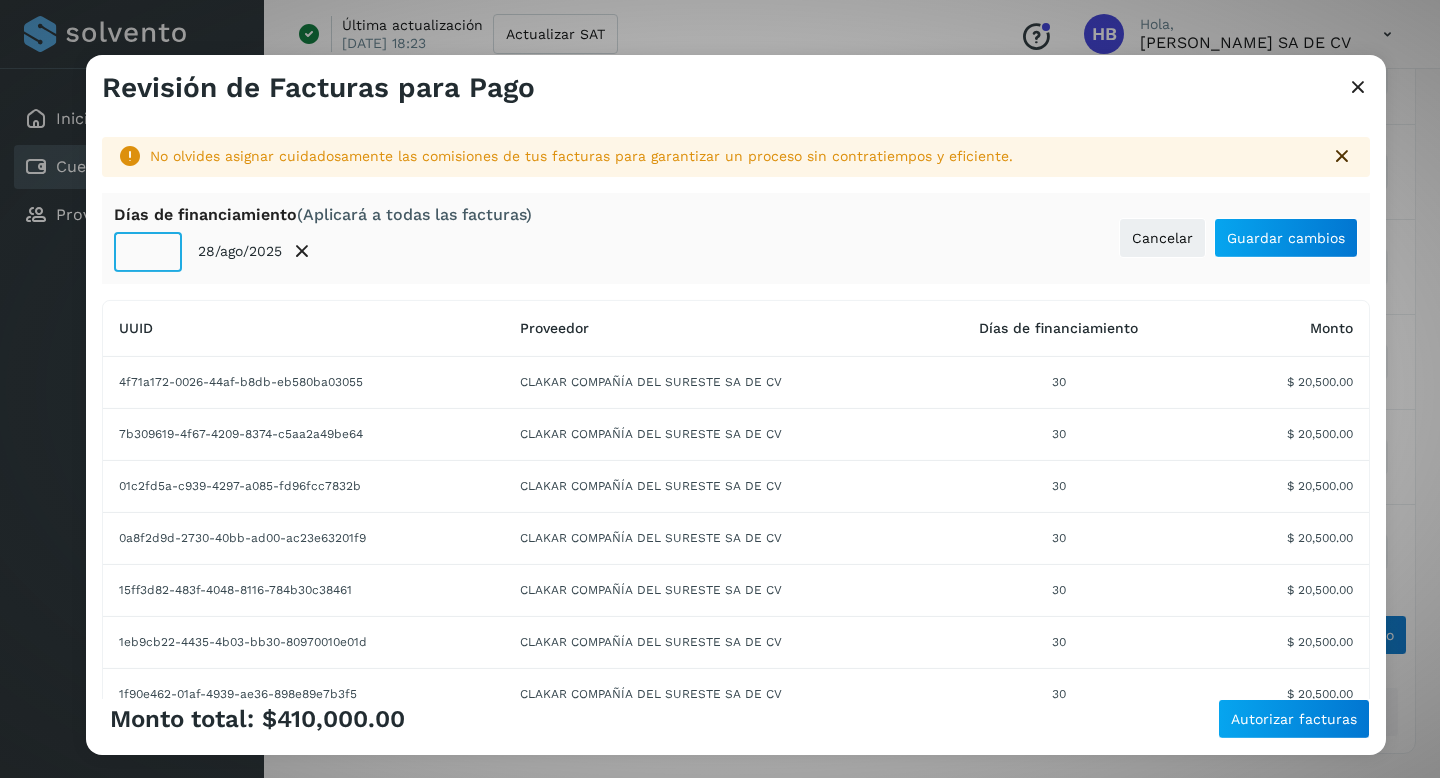 click on "**" 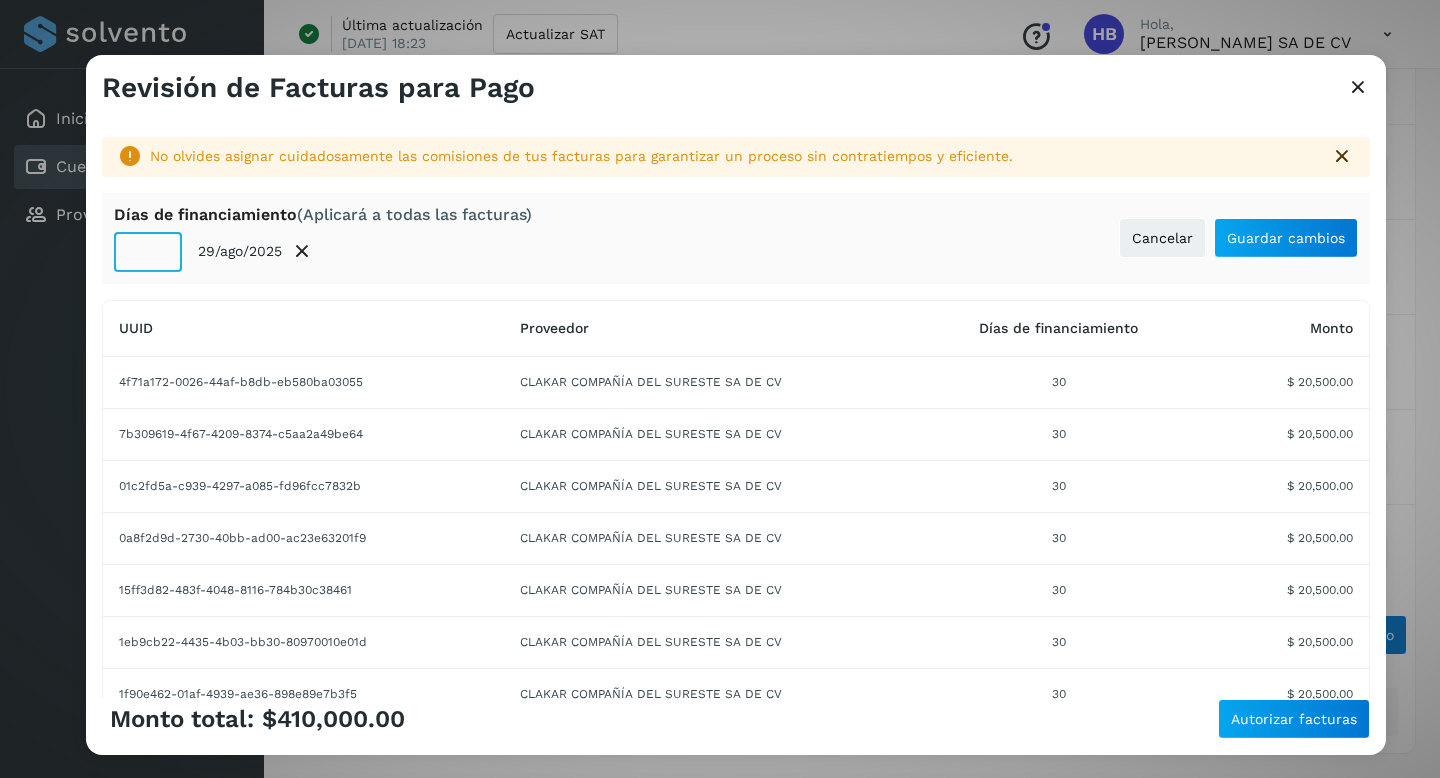 click on "**" 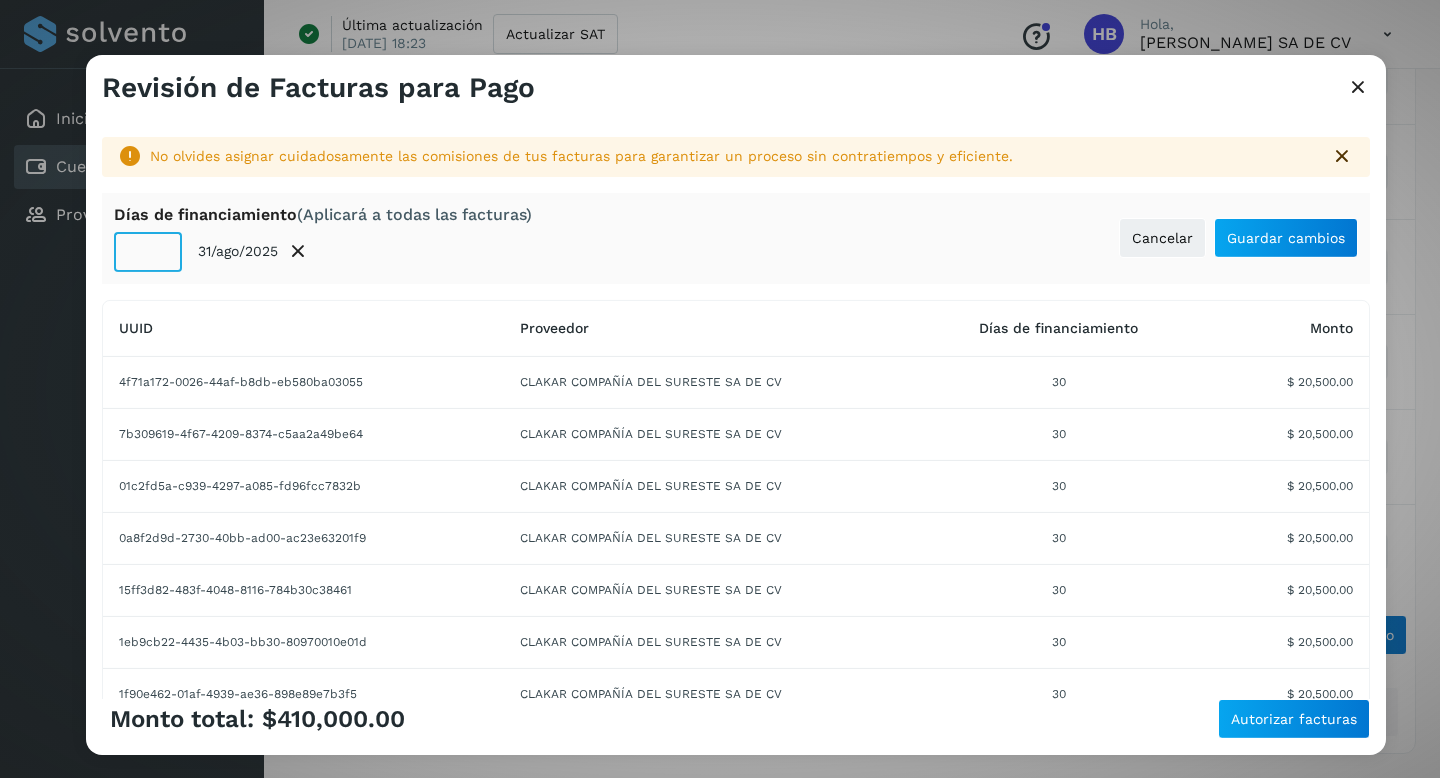 click on "**" 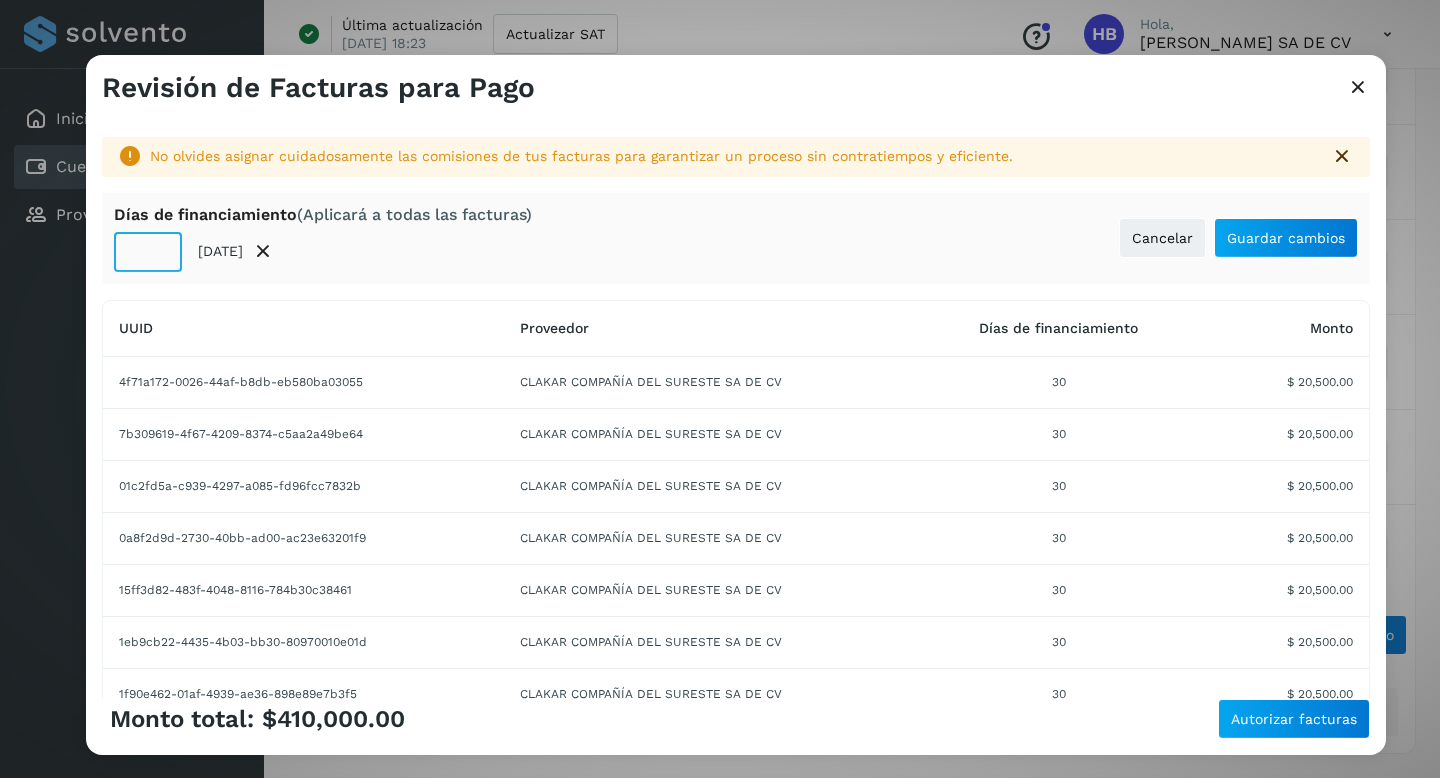 click on "**" 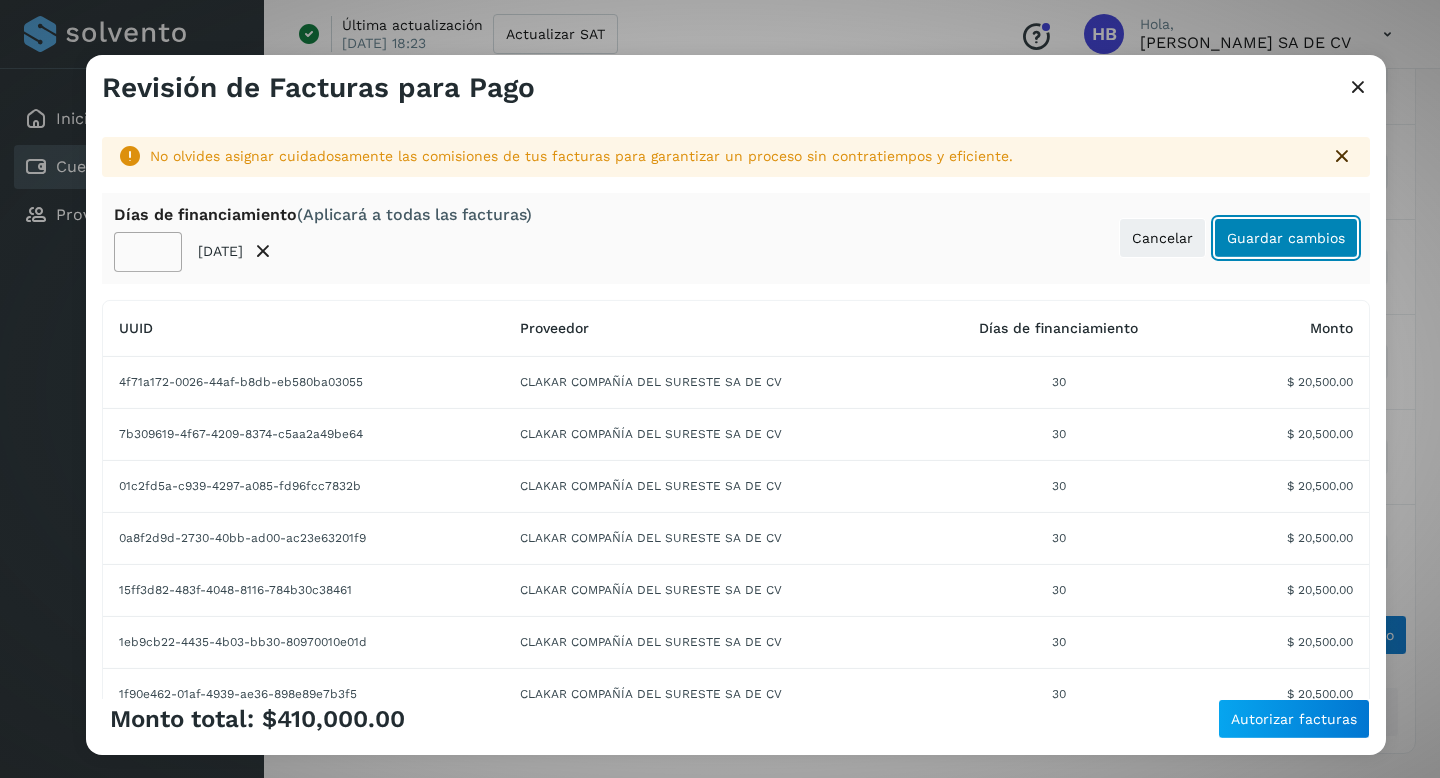 click on "Guardar cambios" 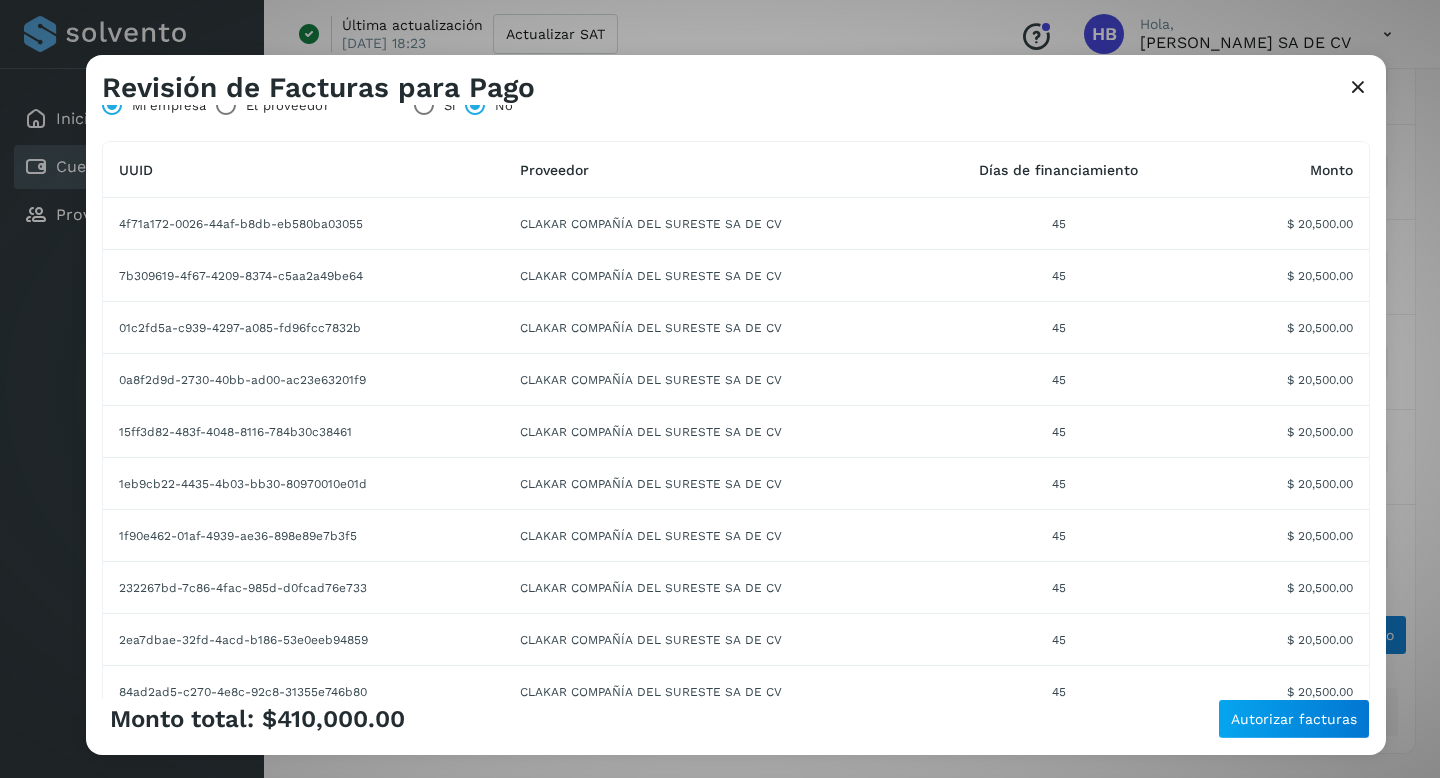 scroll, scrollTop: 315, scrollLeft: 0, axis: vertical 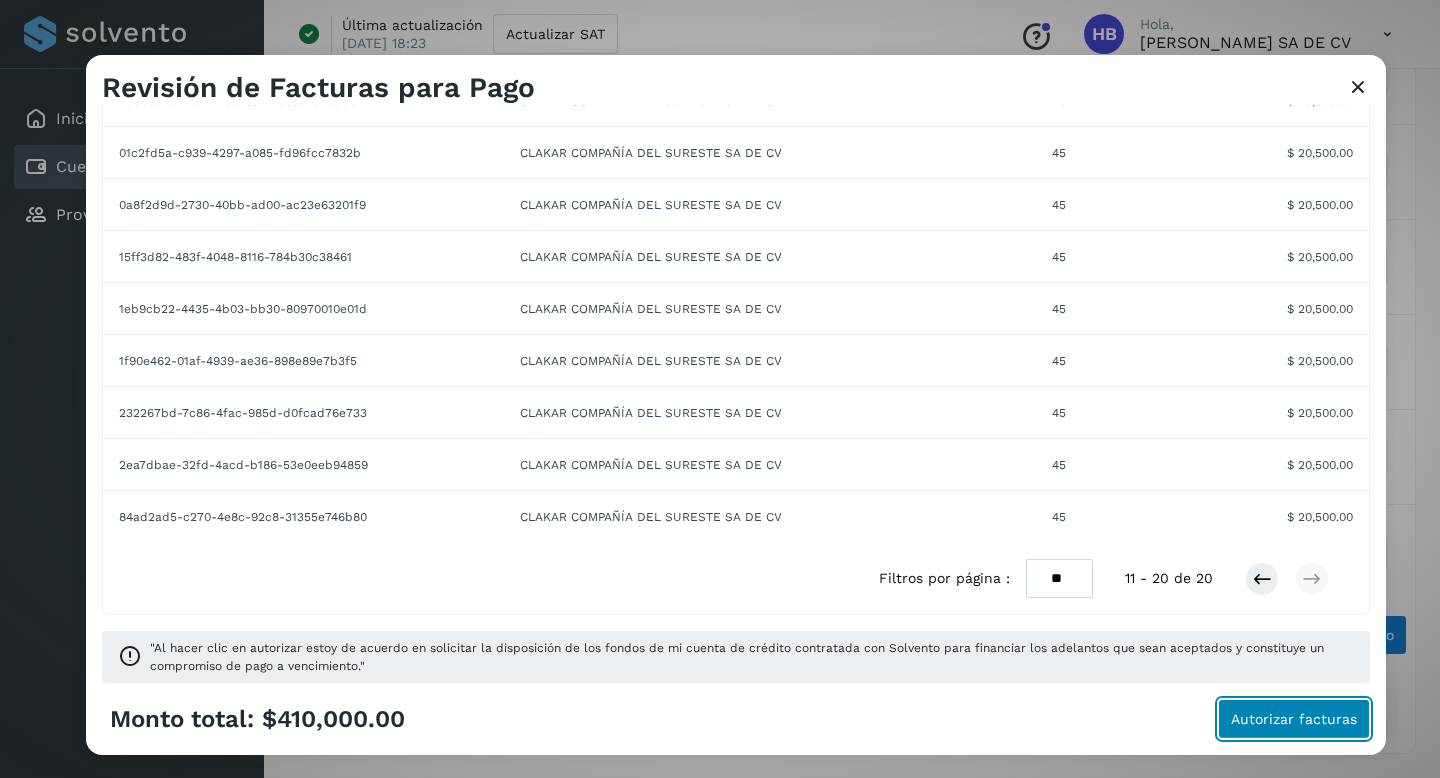 click on "Autorizar facturas" 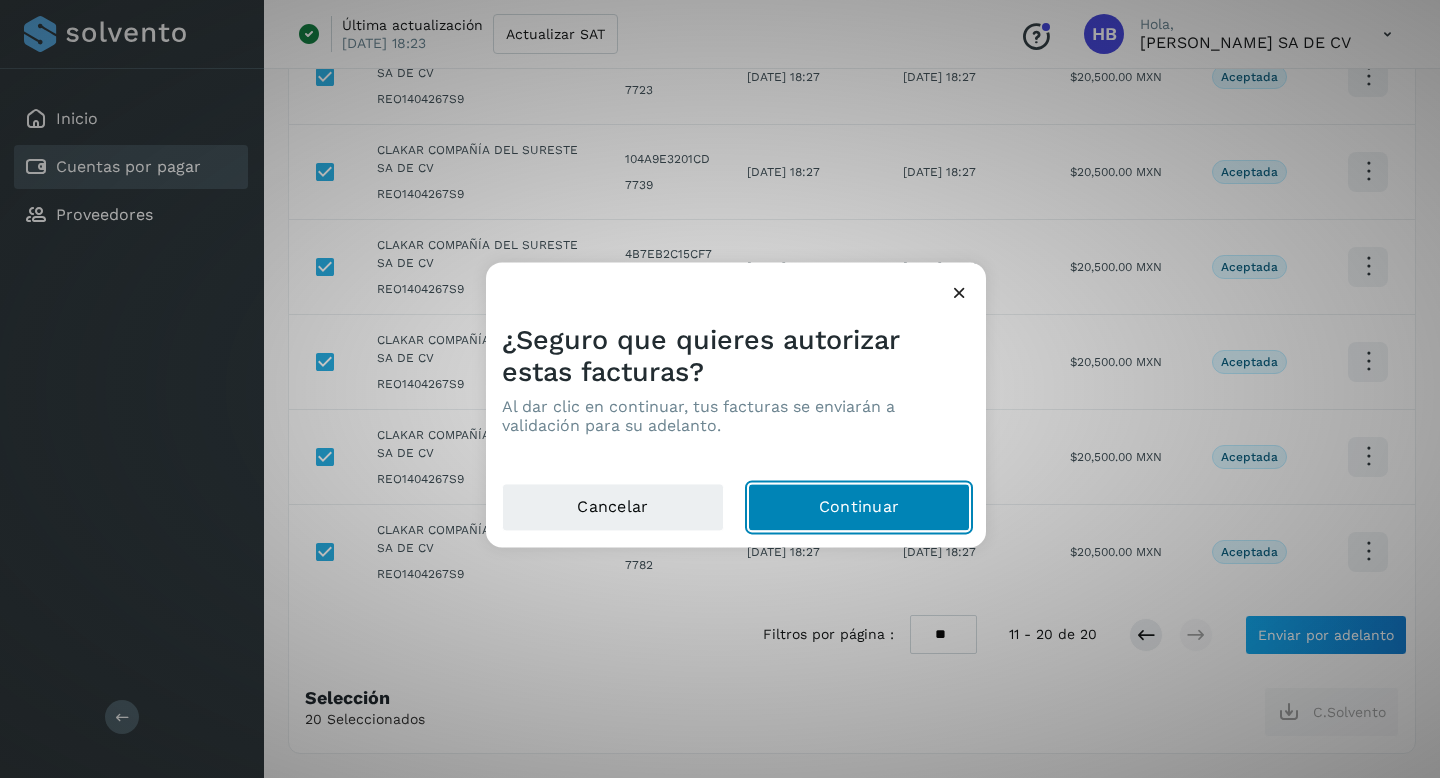 click on "Continuar" 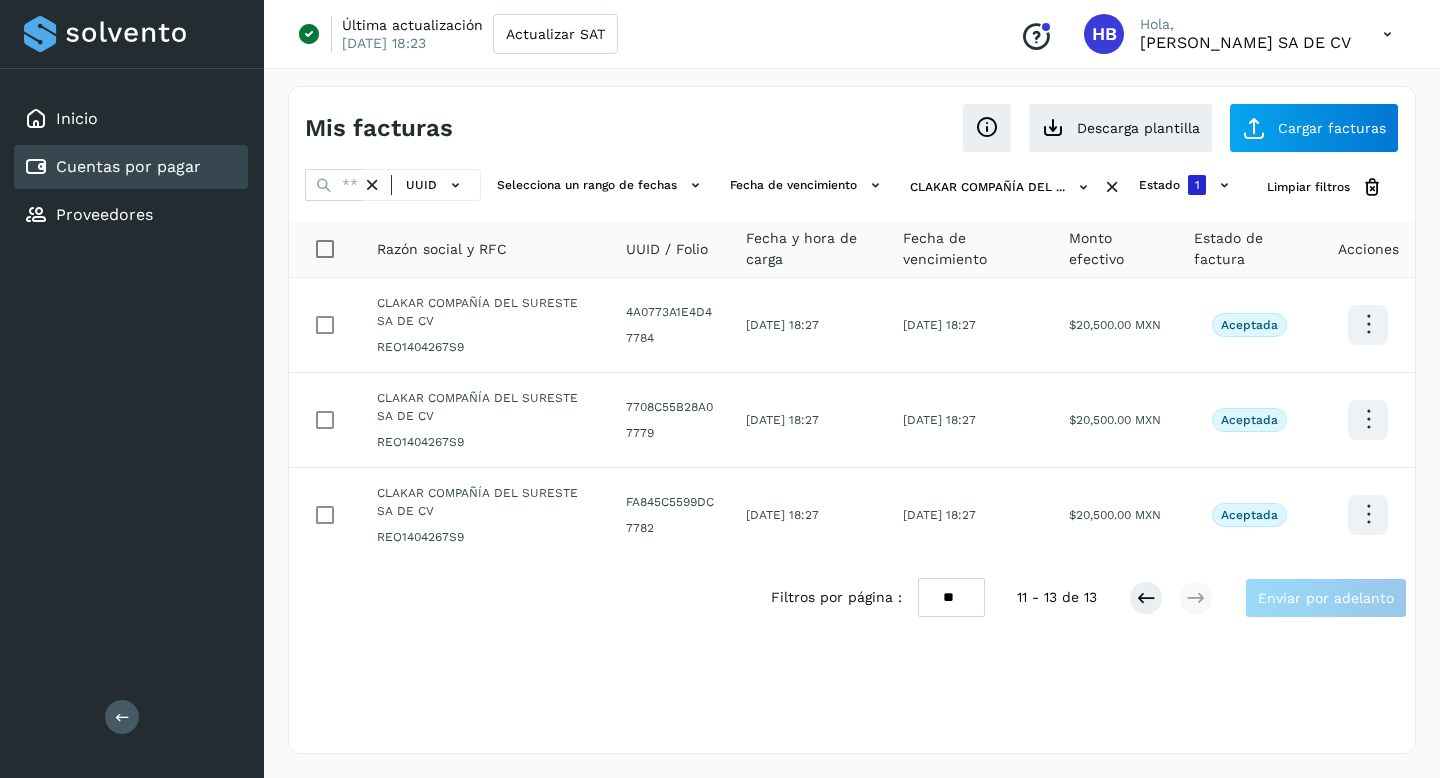 scroll, scrollTop: 0, scrollLeft: 0, axis: both 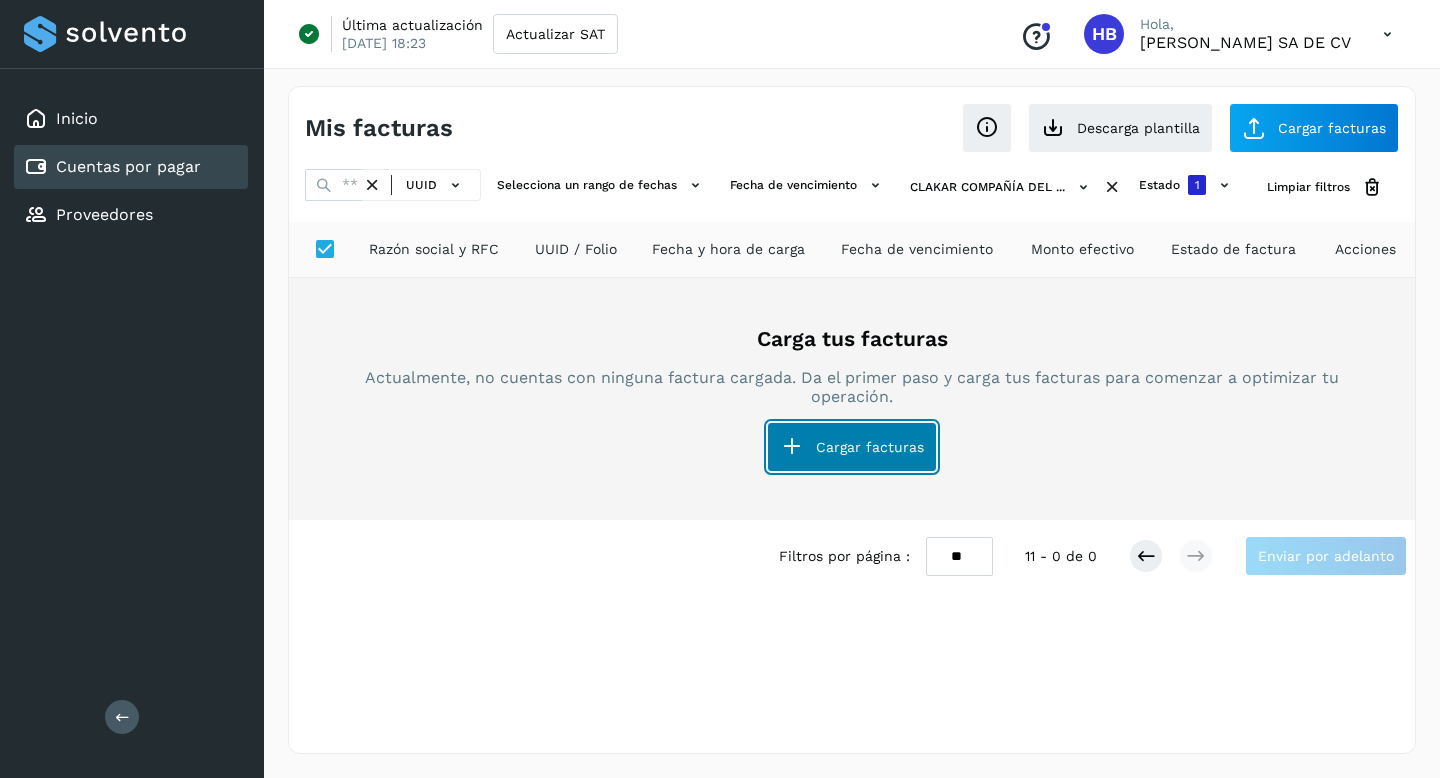 click on "Cargar facturas" 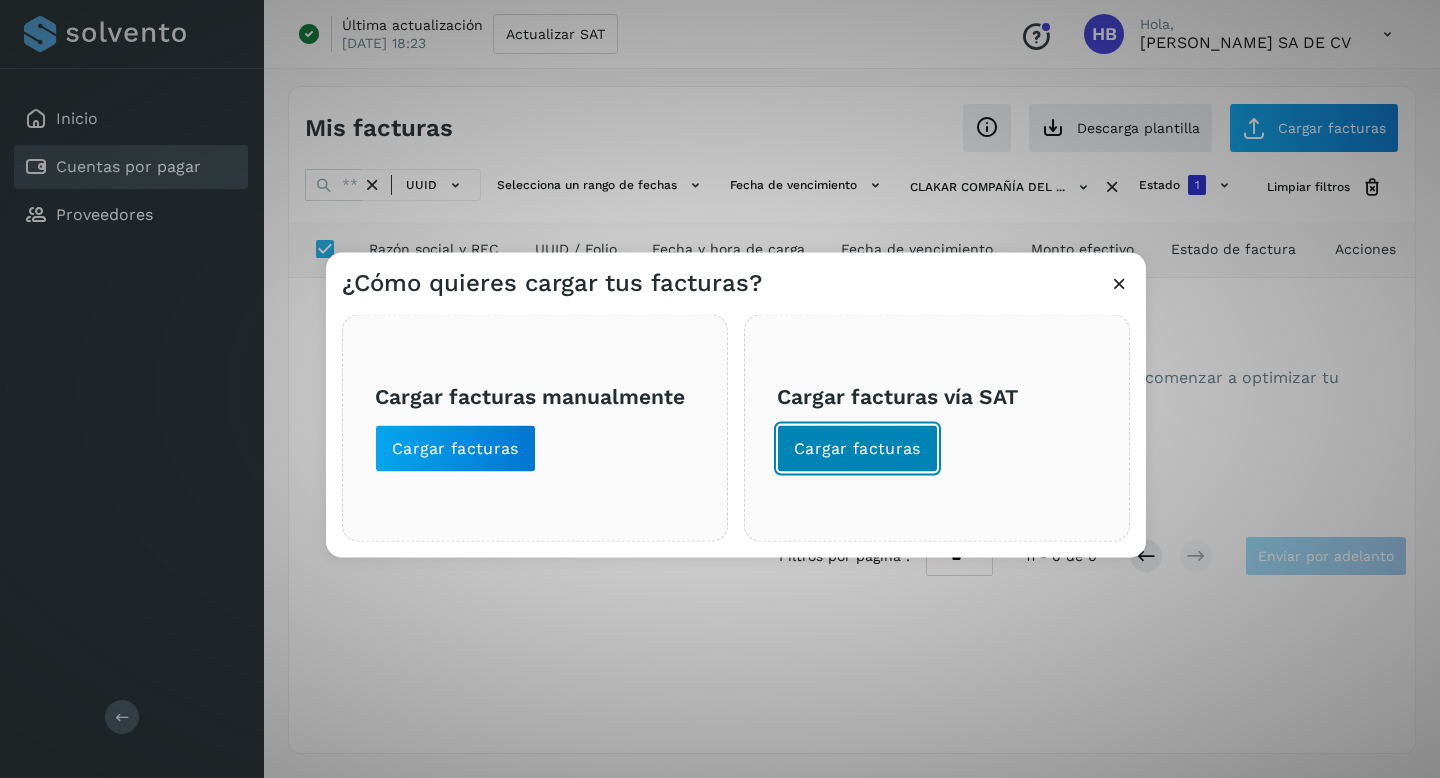 click on "Cargar facturas" 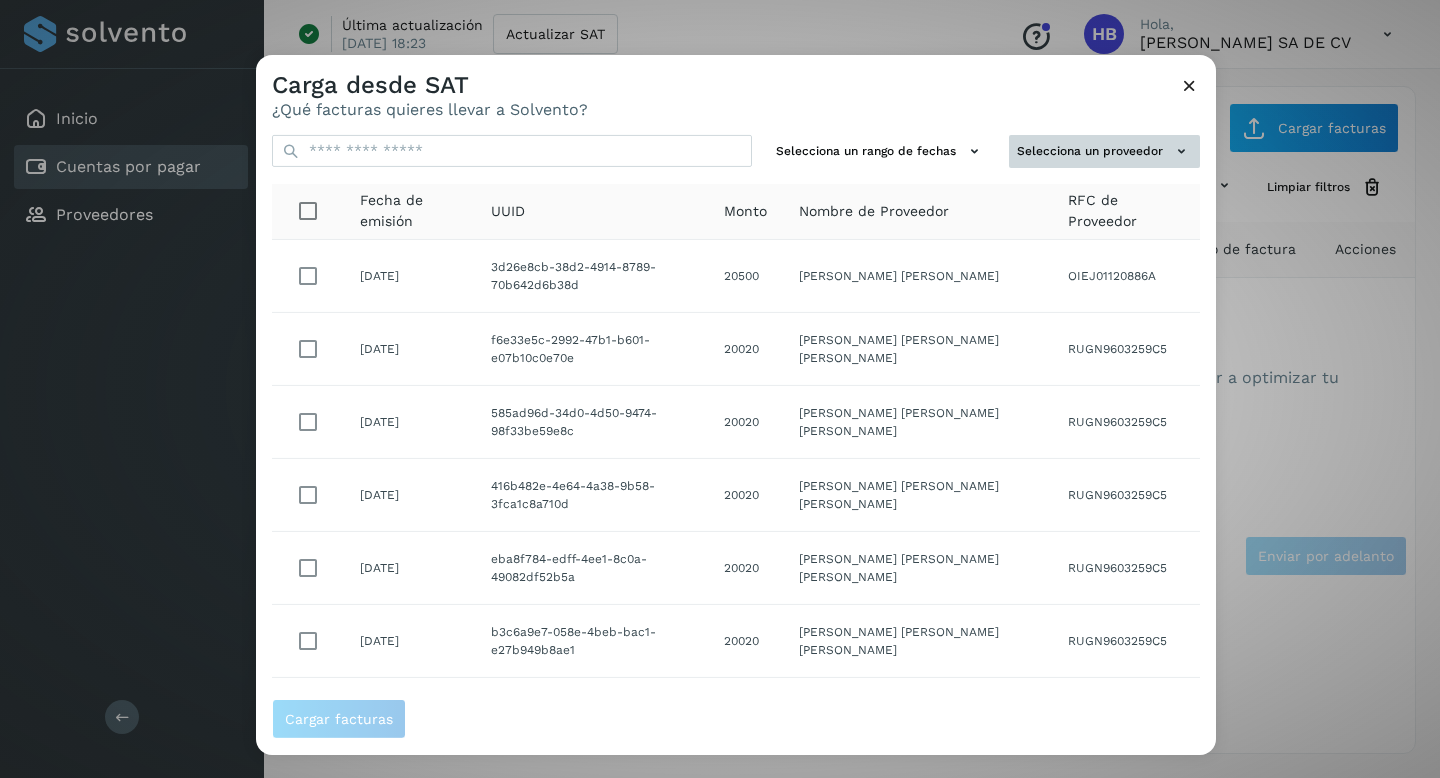 click on "Selecciona un proveedor" at bounding box center [1104, 151] 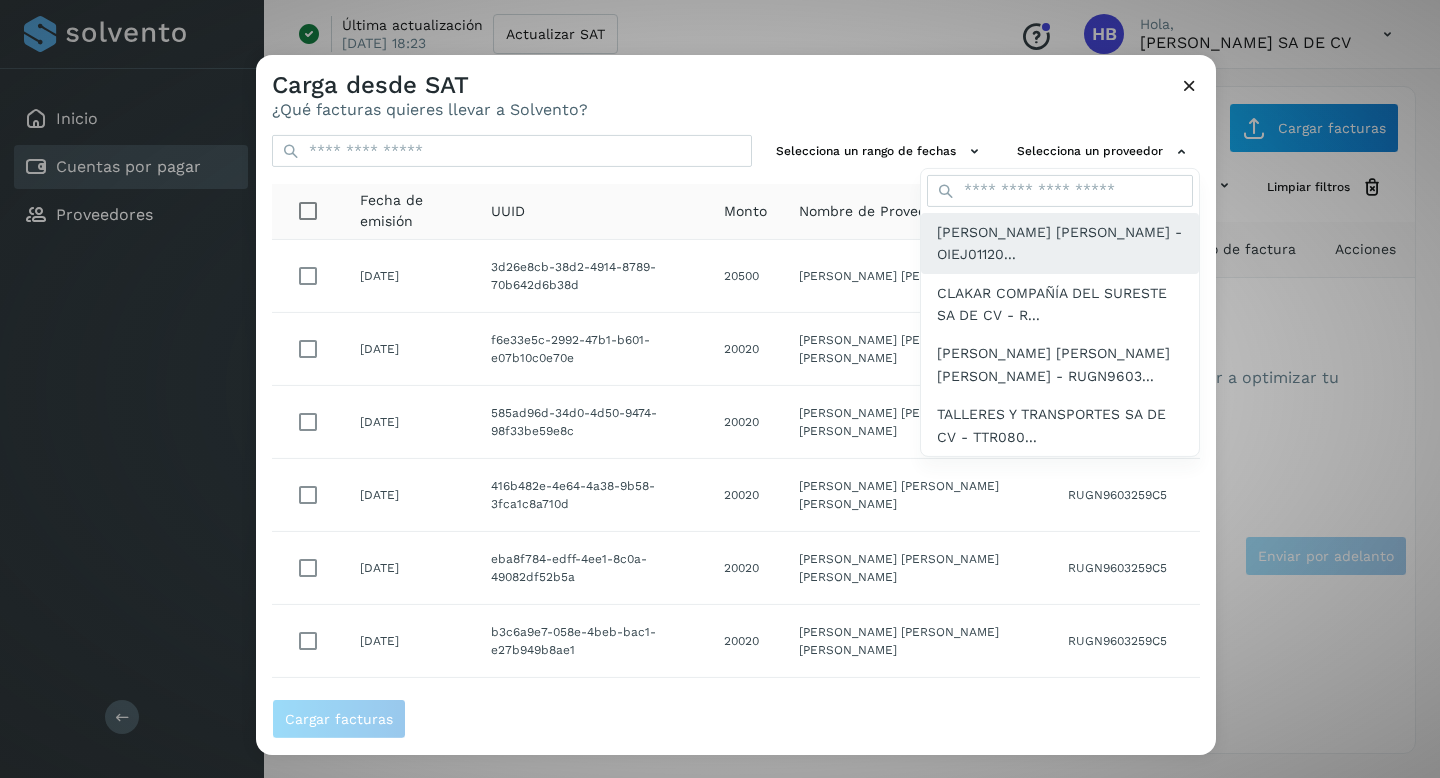 click on "[PERSON_NAME] [PERSON_NAME] - OIEJ01120..." at bounding box center [1060, 243] 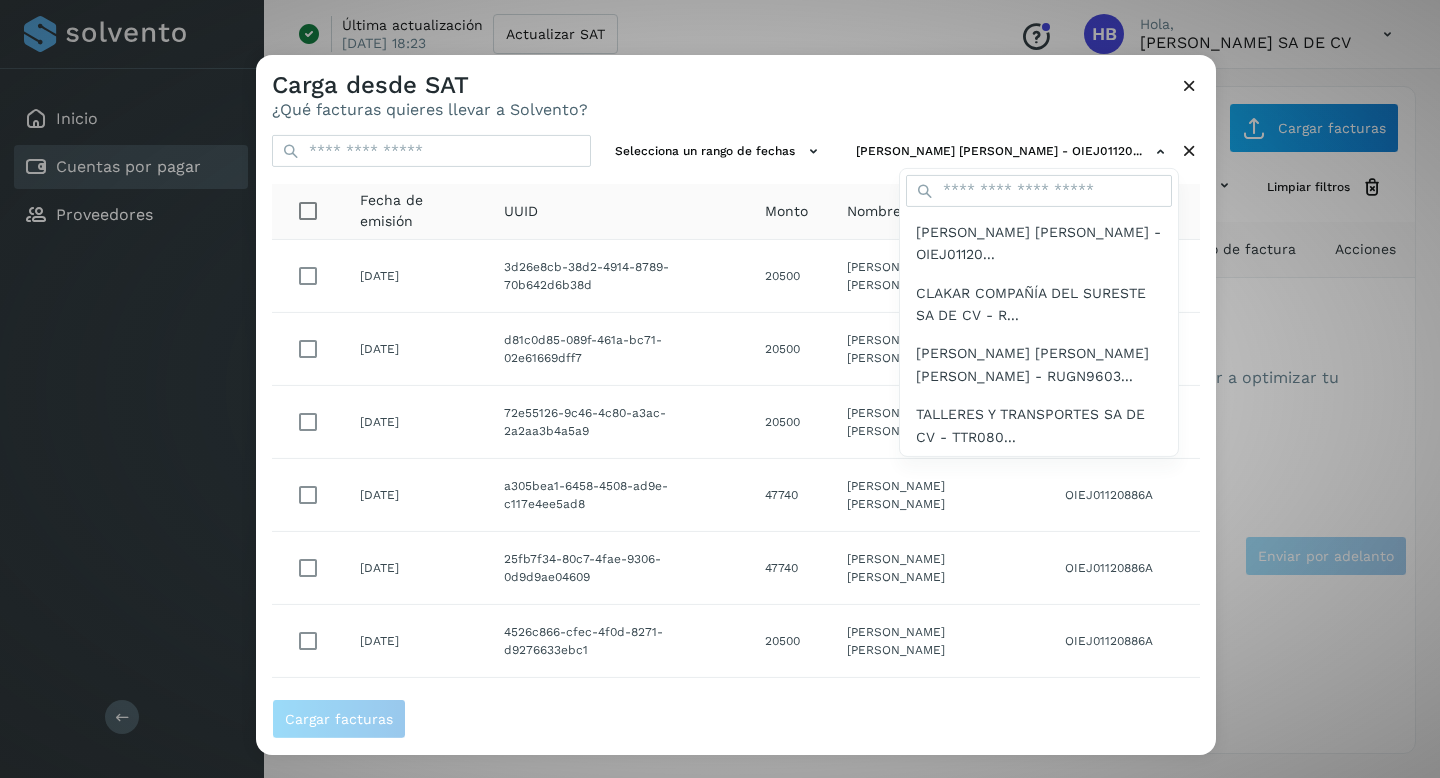 click at bounding box center (976, 444) 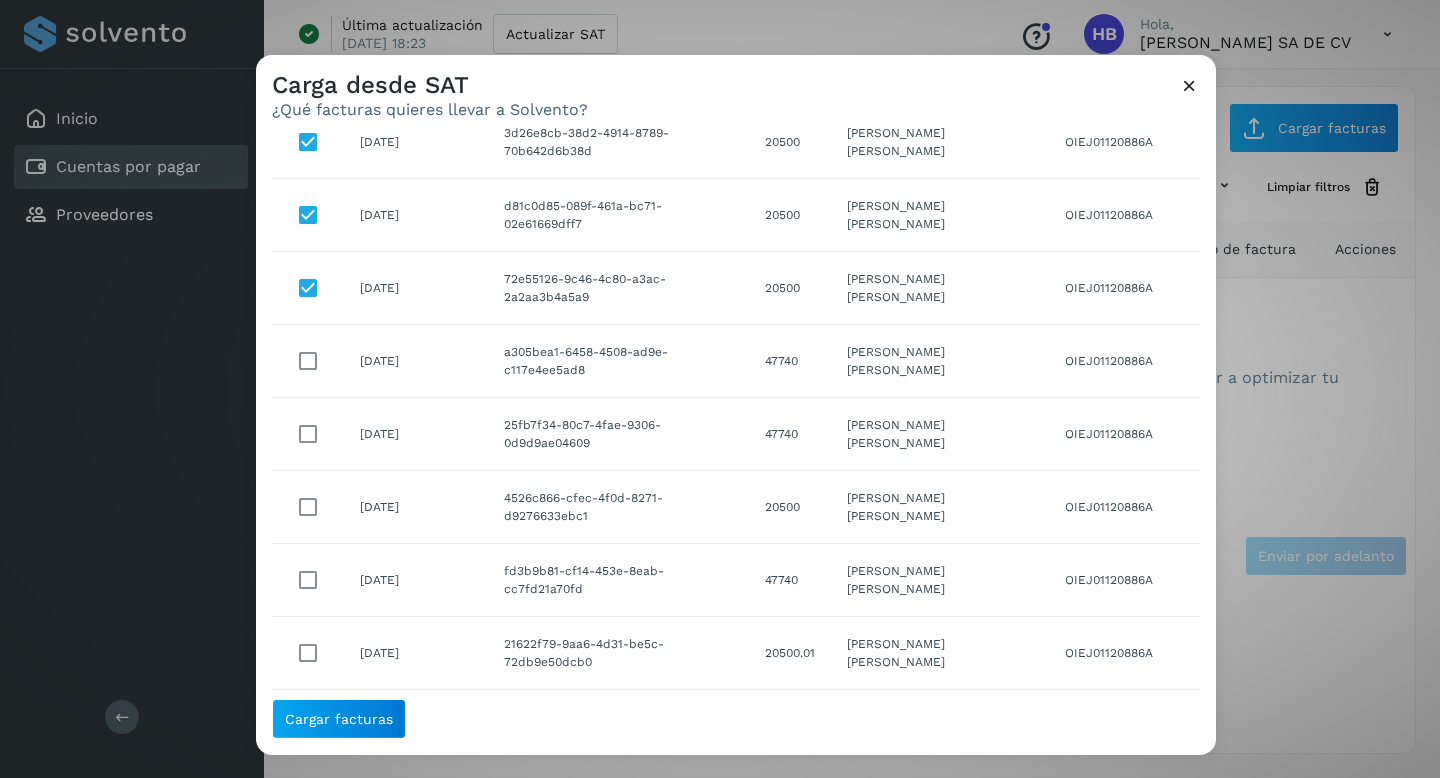 scroll, scrollTop: 138, scrollLeft: 0, axis: vertical 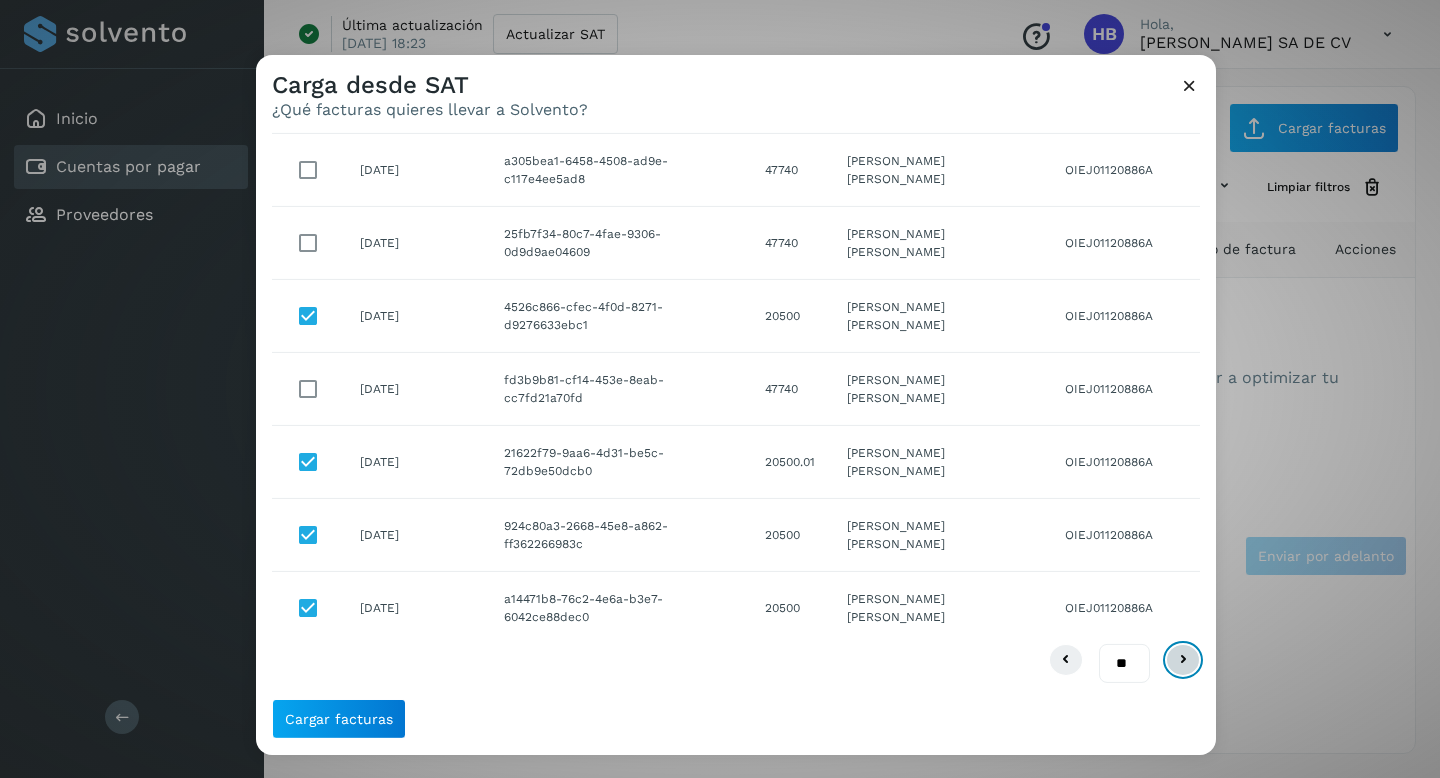 click at bounding box center [1183, 660] 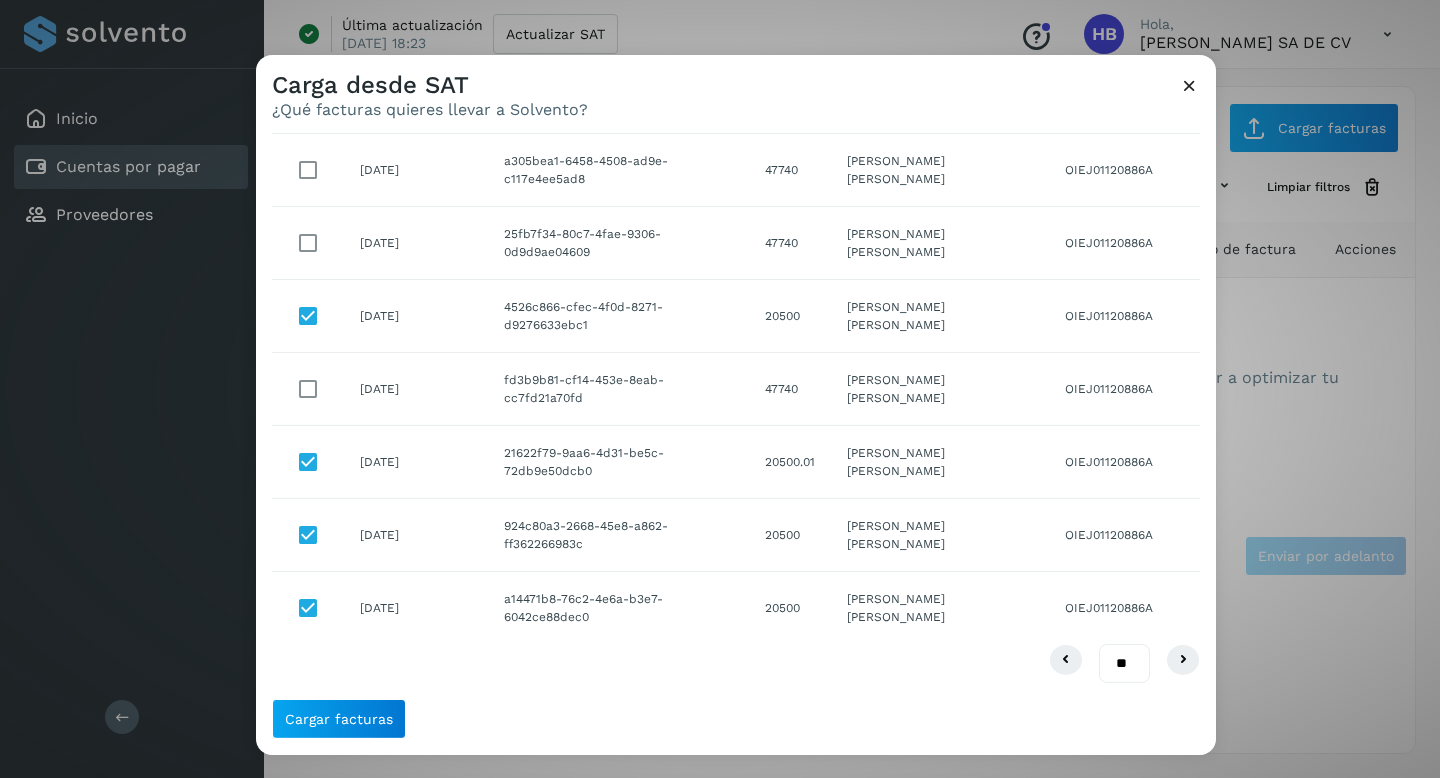 scroll, scrollTop: 0, scrollLeft: 0, axis: both 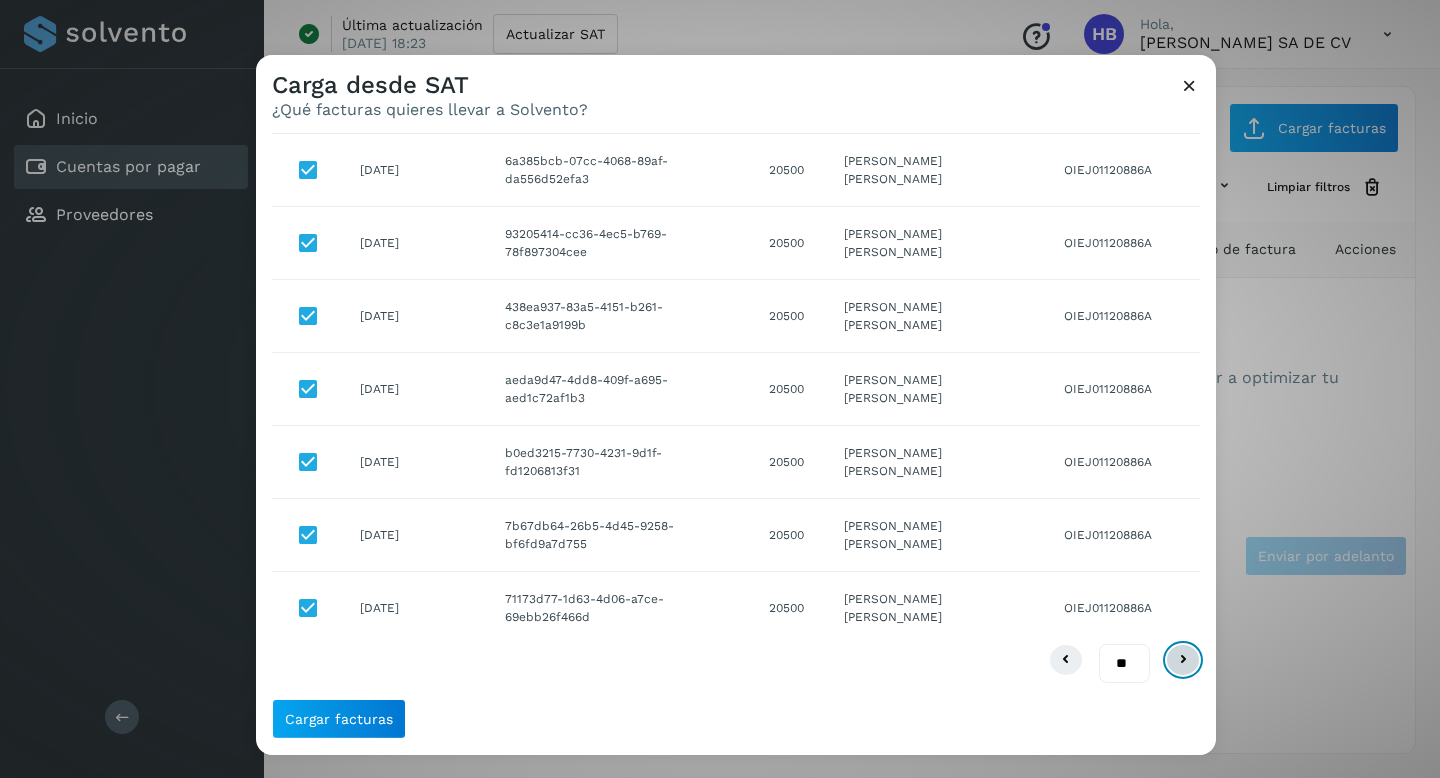 click at bounding box center [1183, 660] 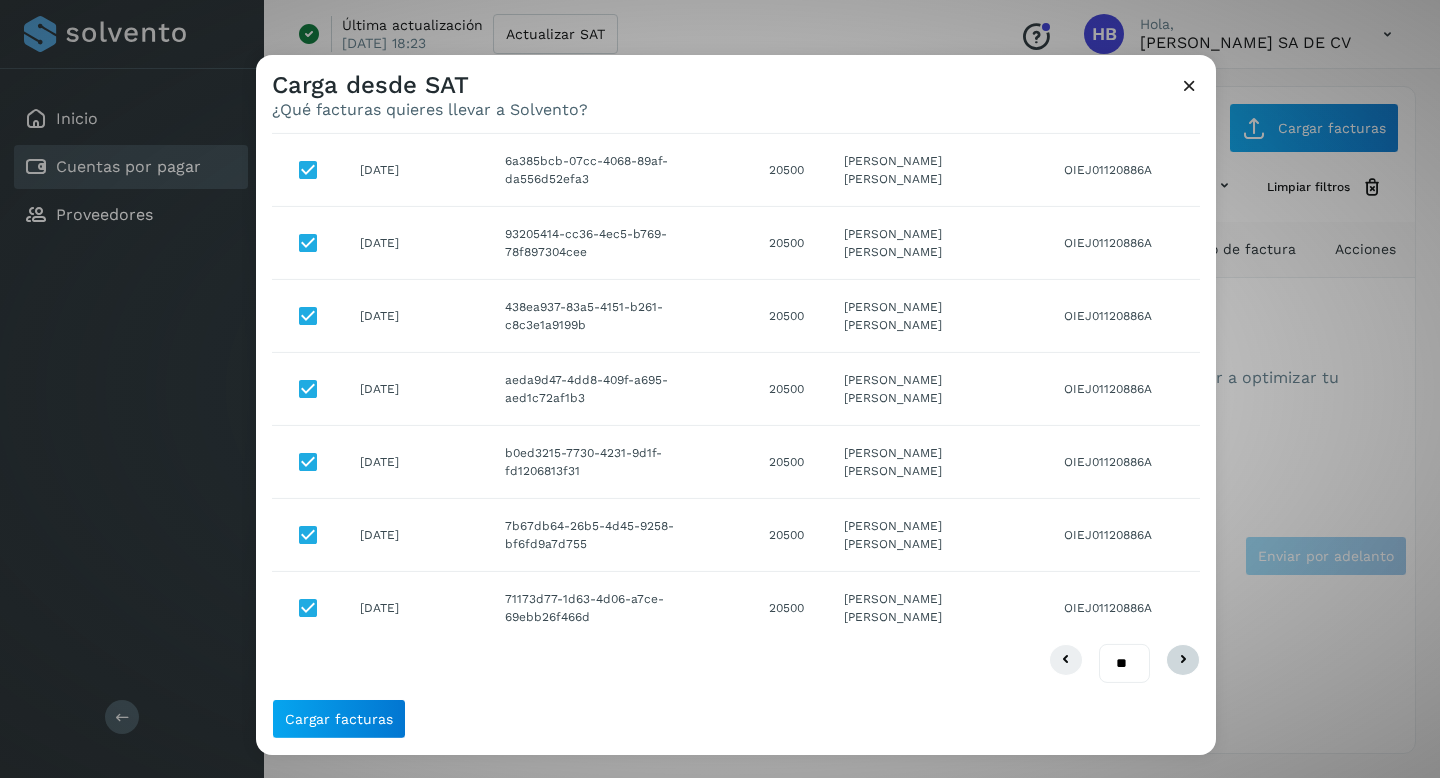 scroll, scrollTop: 0, scrollLeft: 0, axis: both 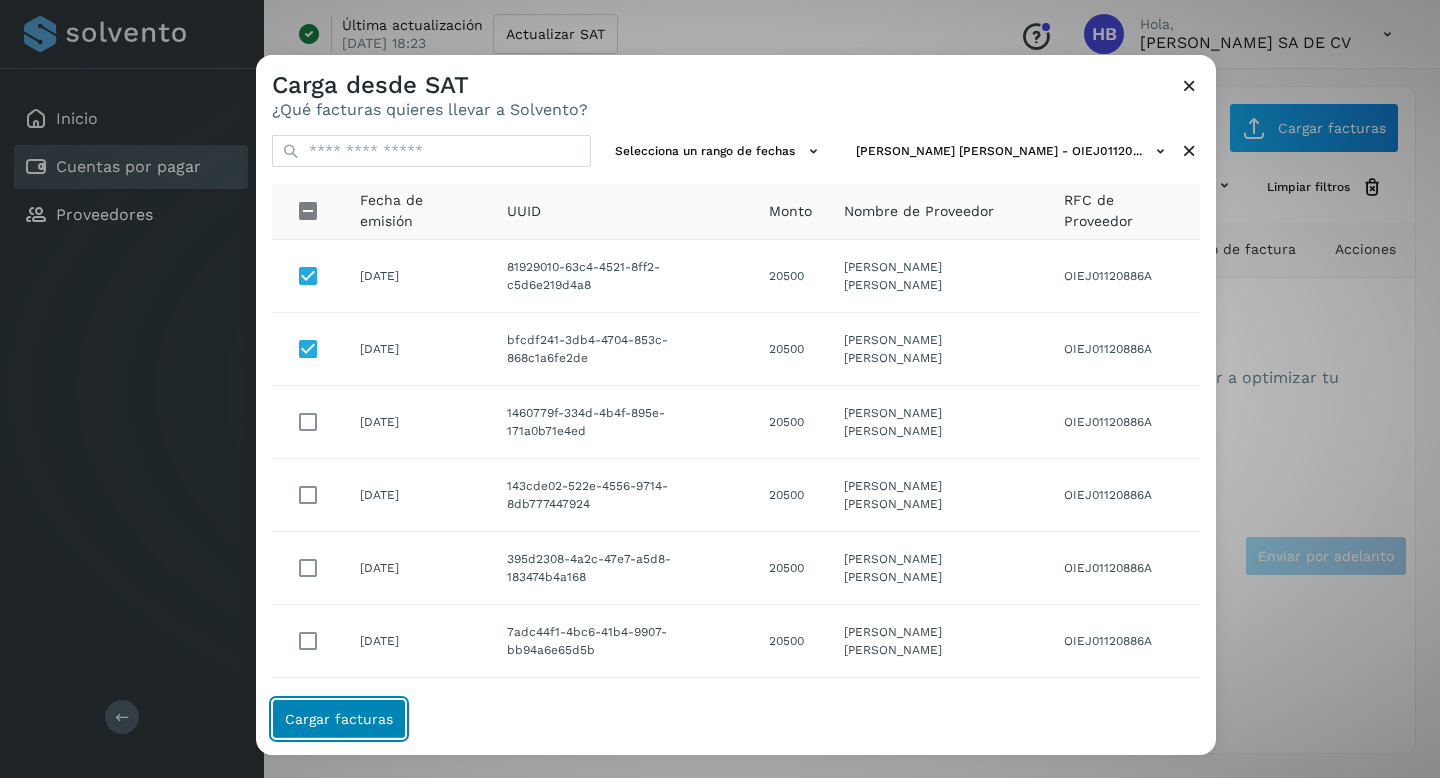 click on "Cargar facturas" 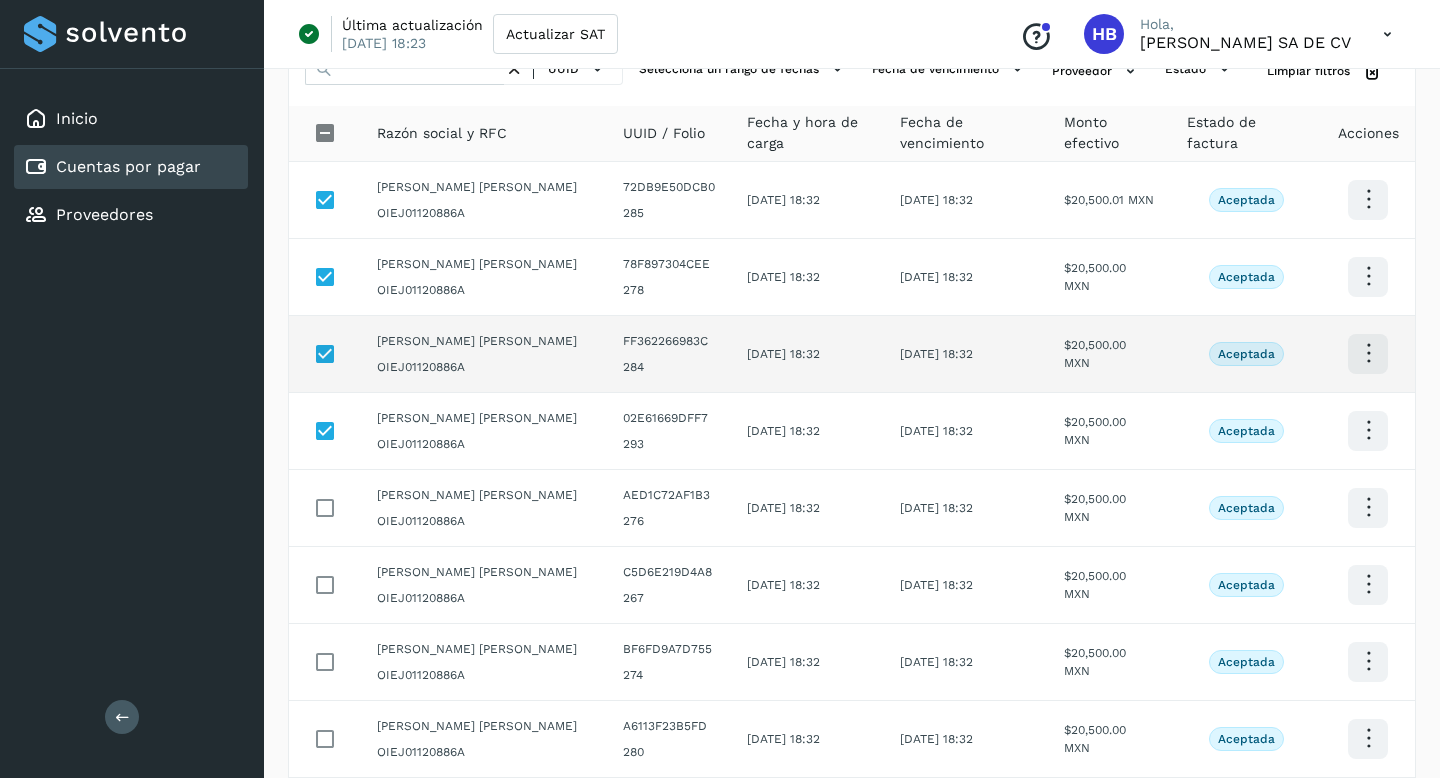scroll, scrollTop: 128, scrollLeft: 0, axis: vertical 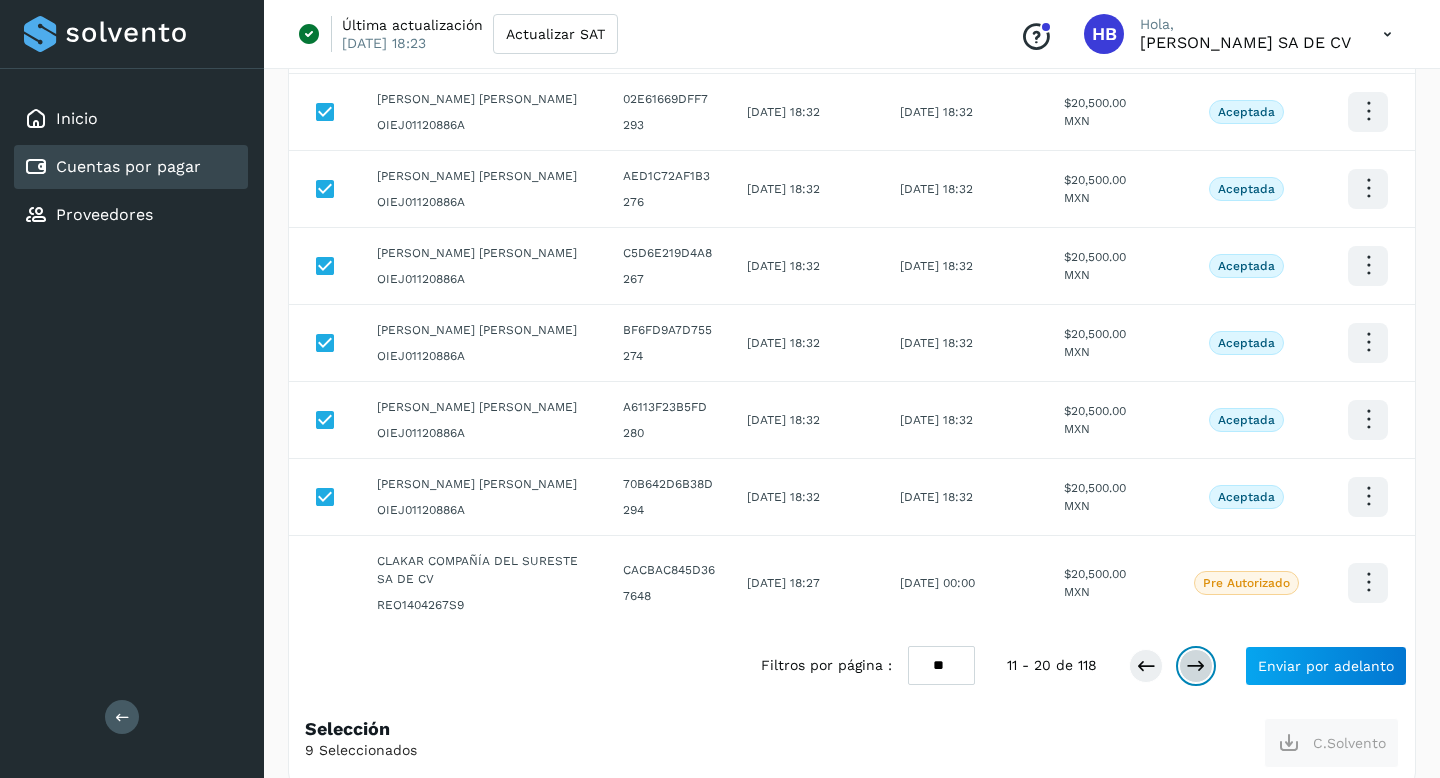 click at bounding box center (1196, 666) 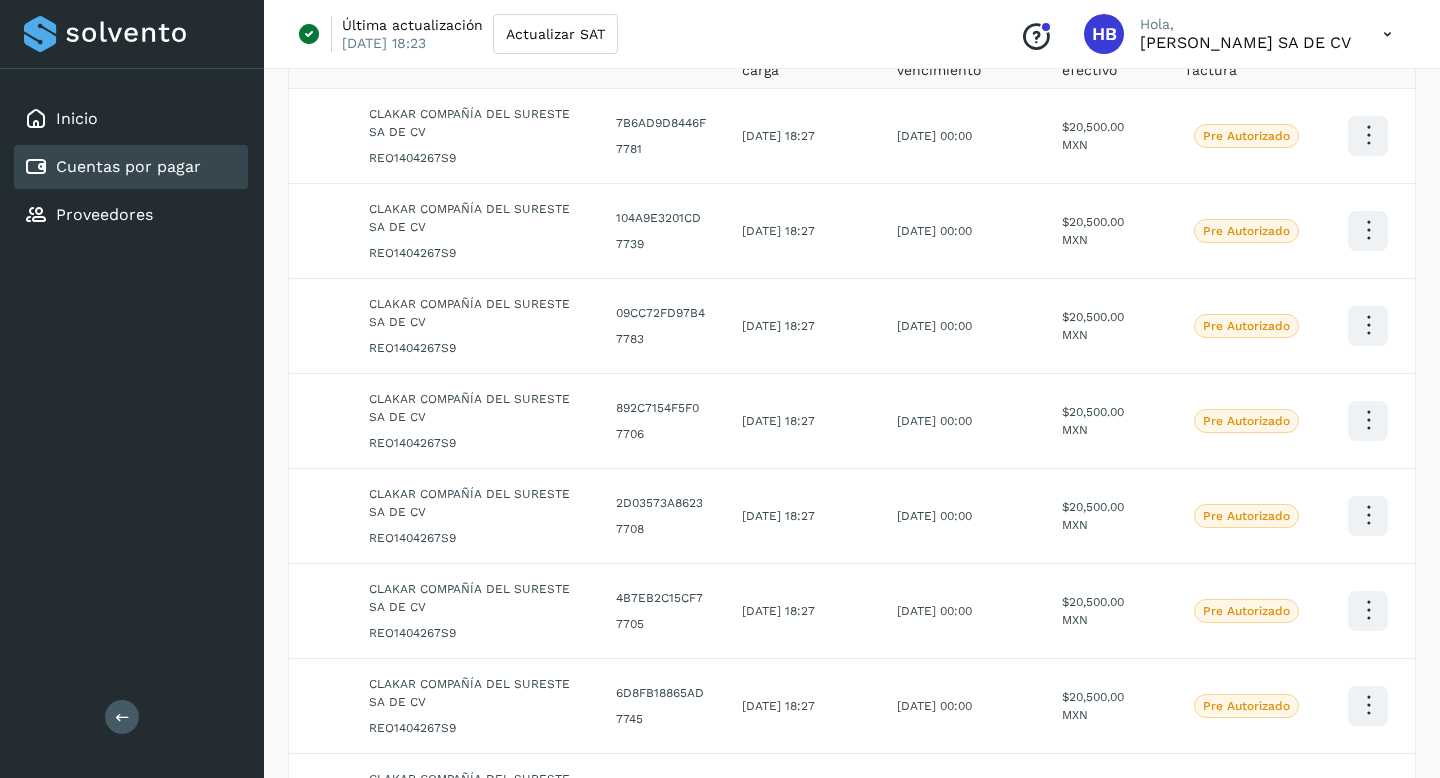 scroll, scrollTop: 0, scrollLeft: 0, axis: both 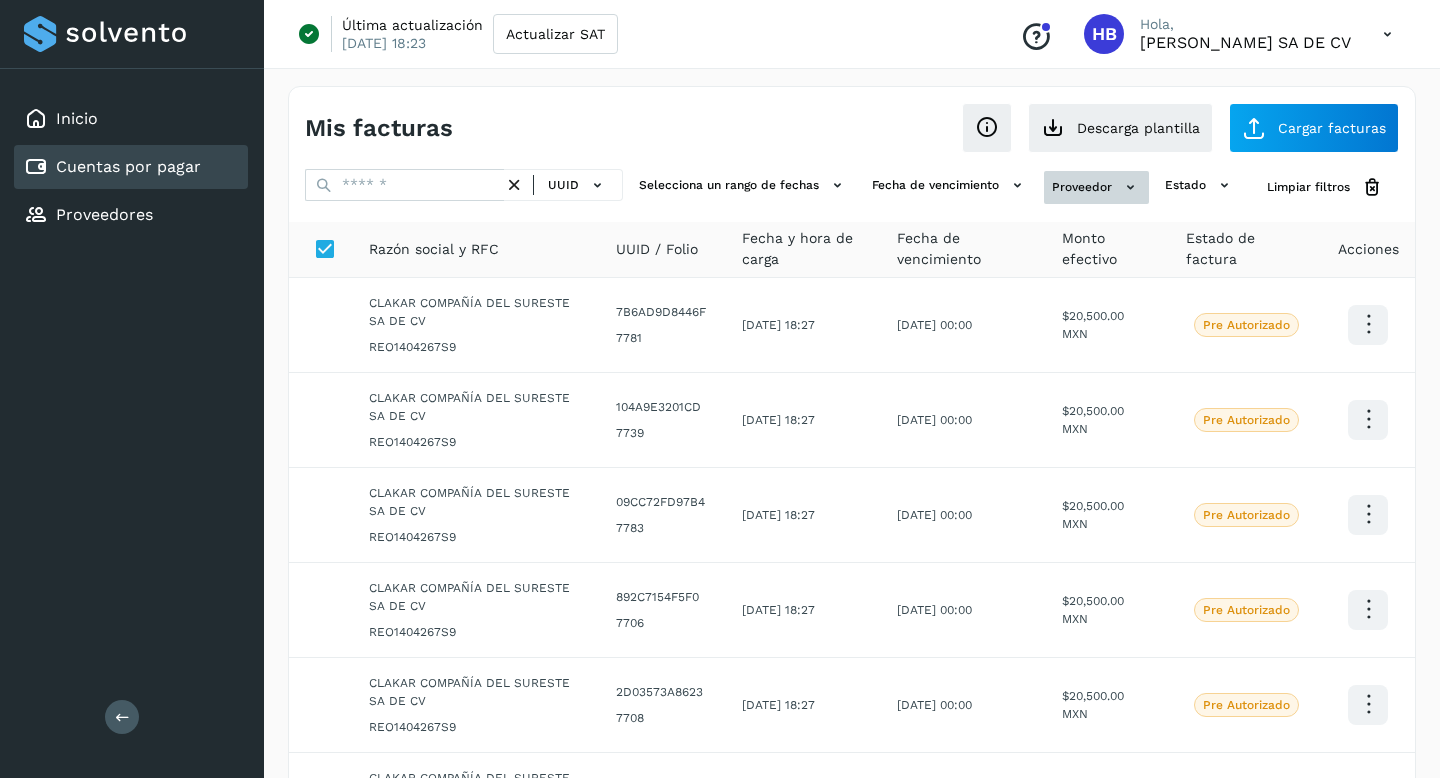 click 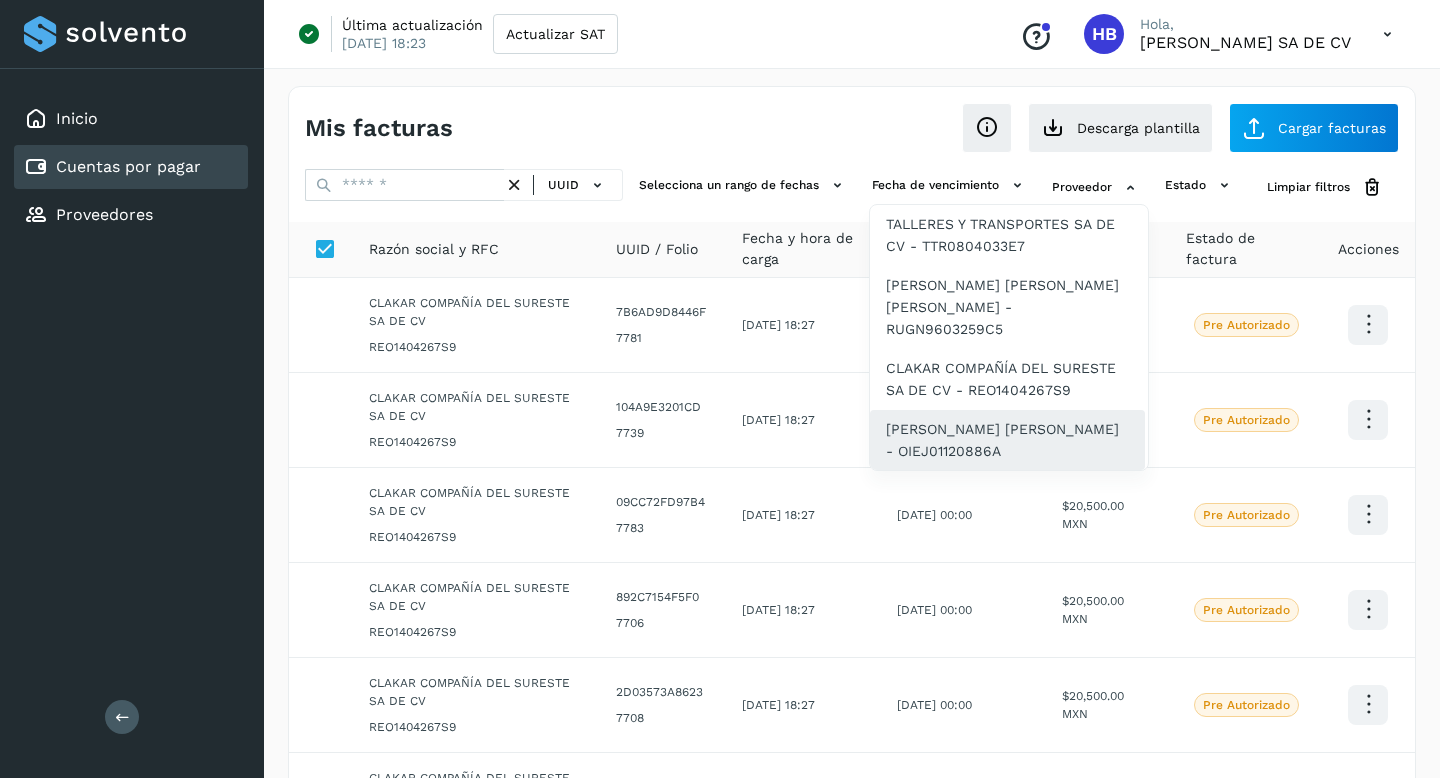 click on "[PERSON_NAME] [PERSON_NAME] - OIEJ01120886A" 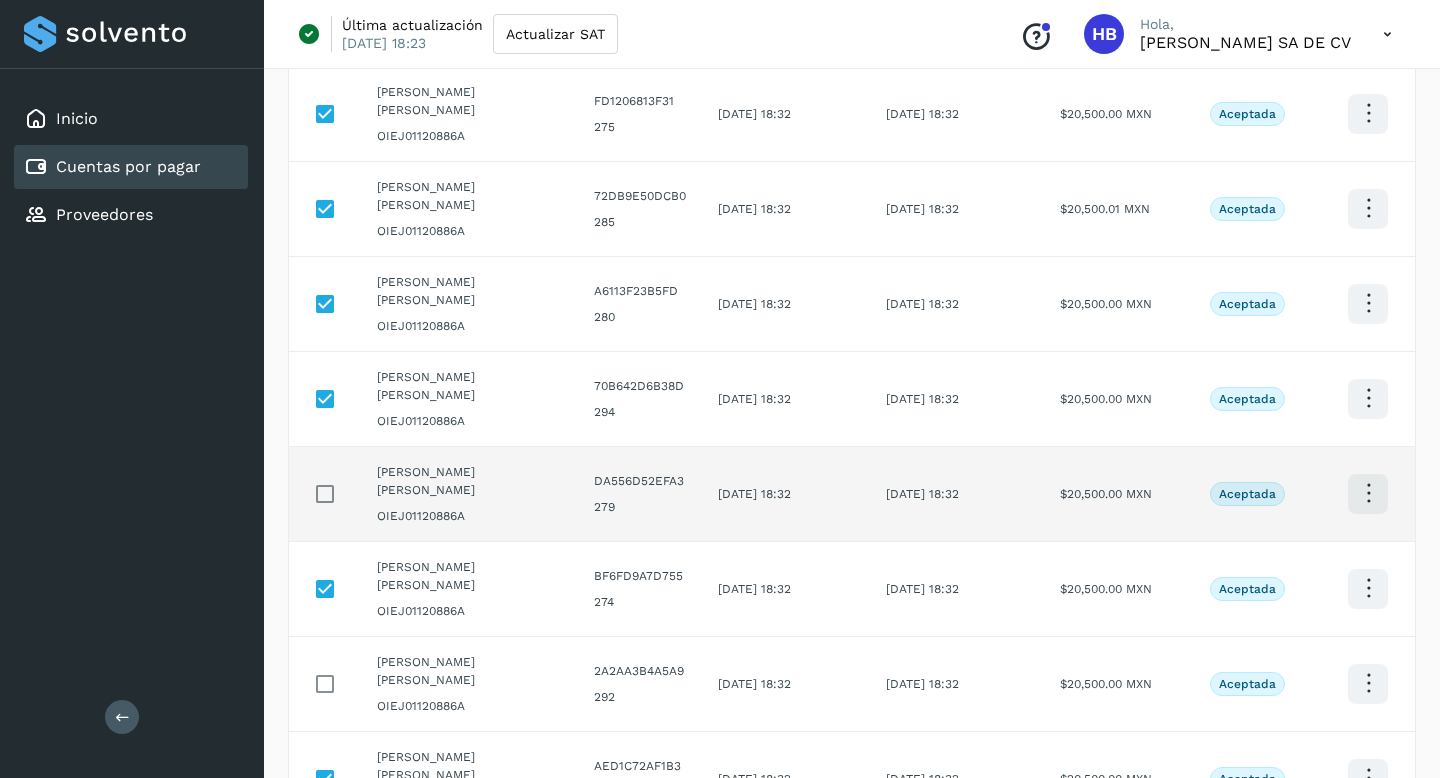 scroll, scrollTop: 310, scrollLeft: 0, axis: vertical 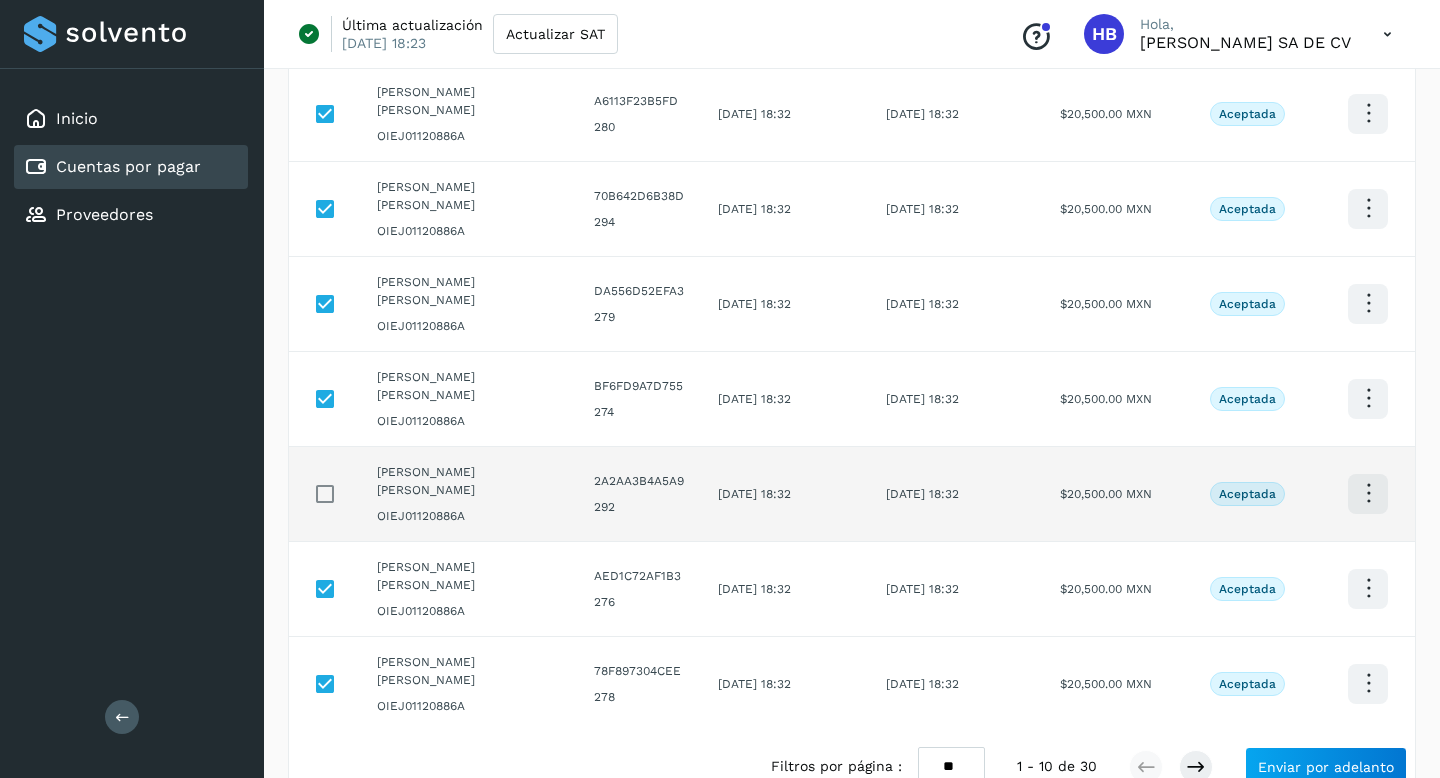 click 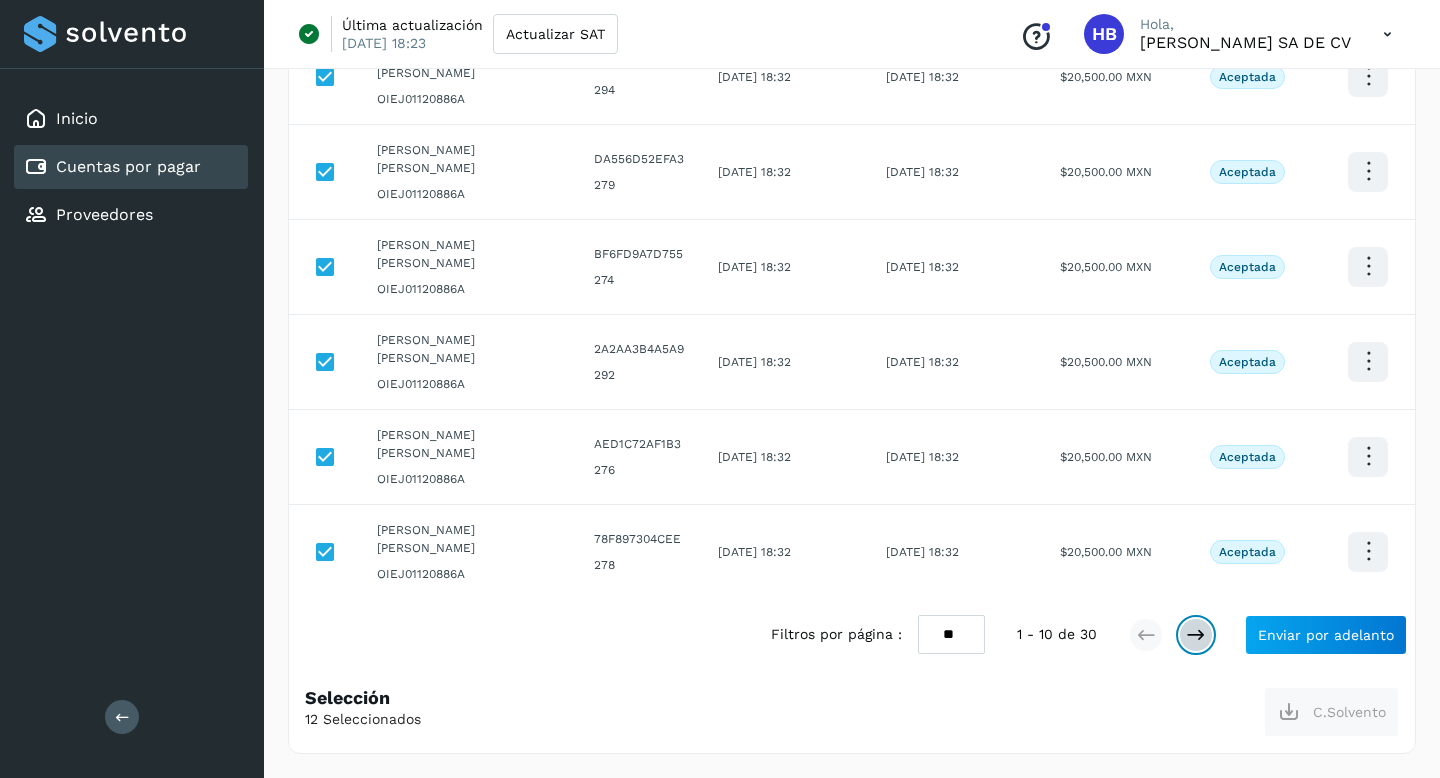 click at bounding box center (1196, 635) 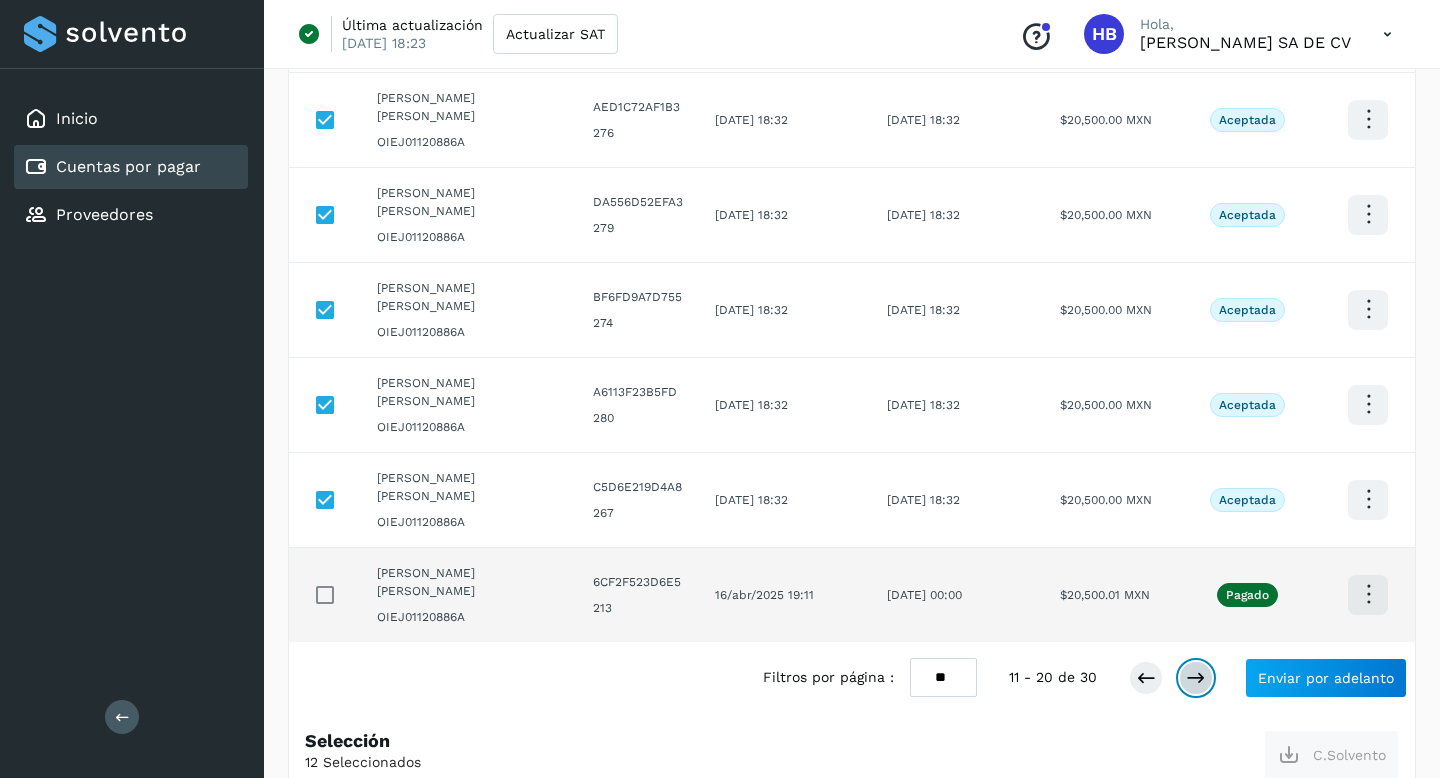 scroll, scrollTop: 628, scrollLeft: 0, axis: vertical 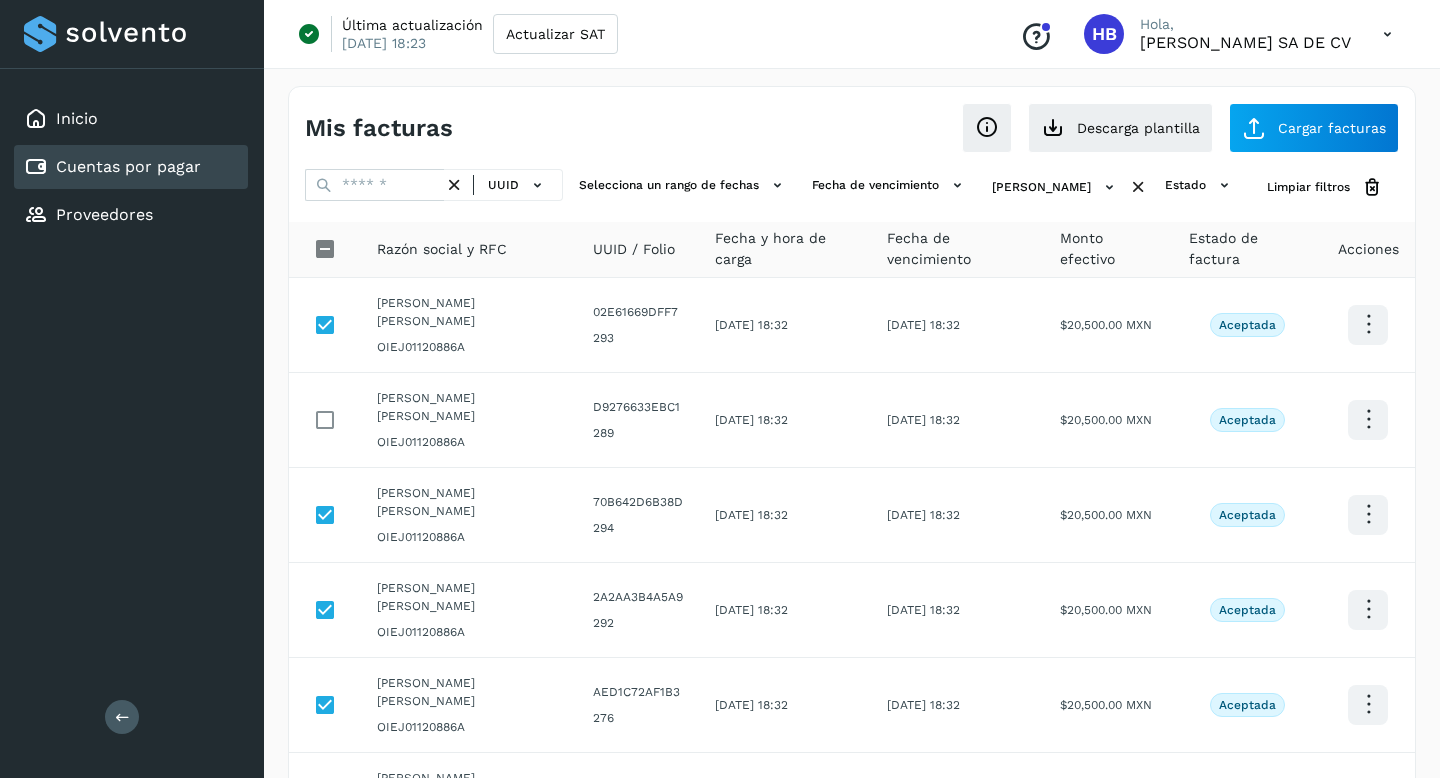 click on "Cuentas por pagar" 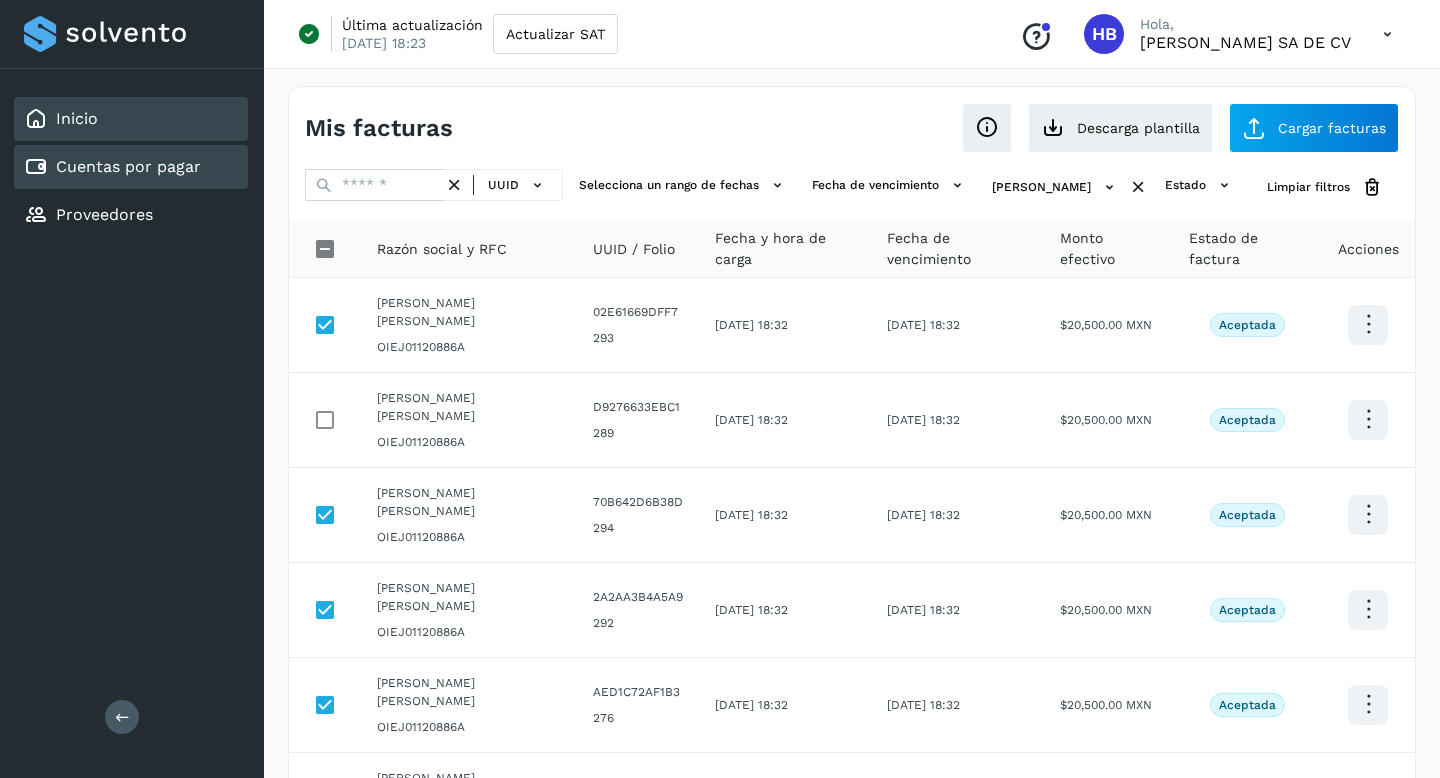 click on "Inicio" 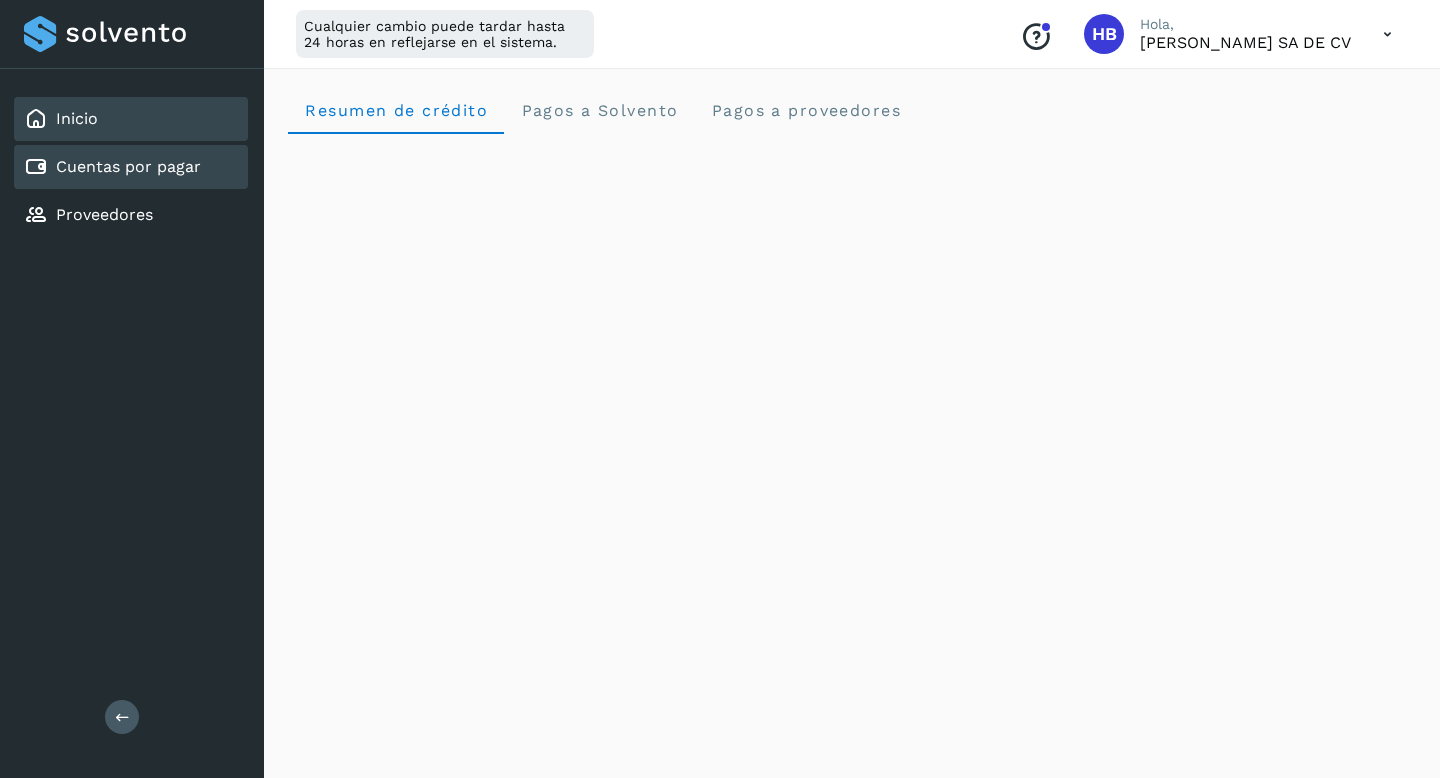 click on "Cuentas por pagar" 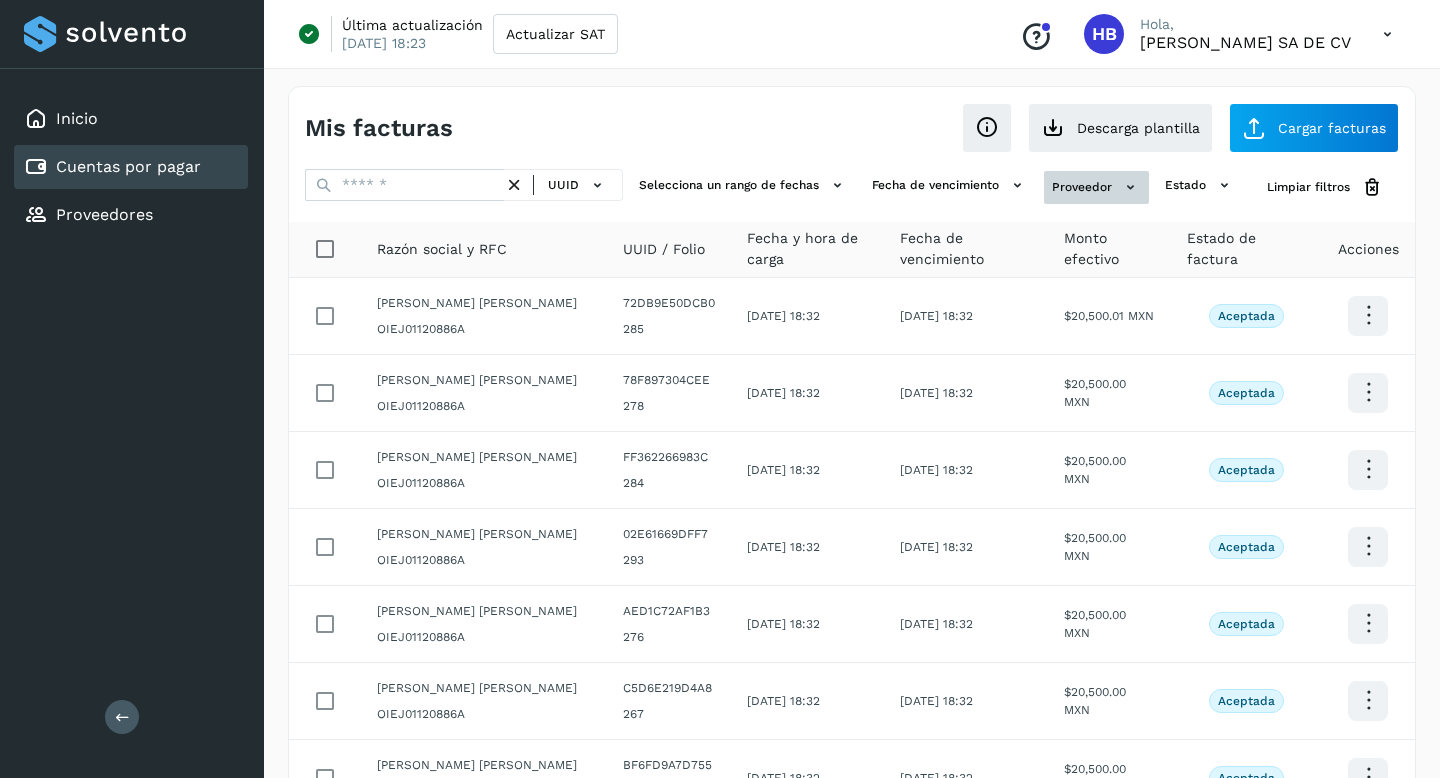click on "Proveedor" at bounding box center (1096, 187) 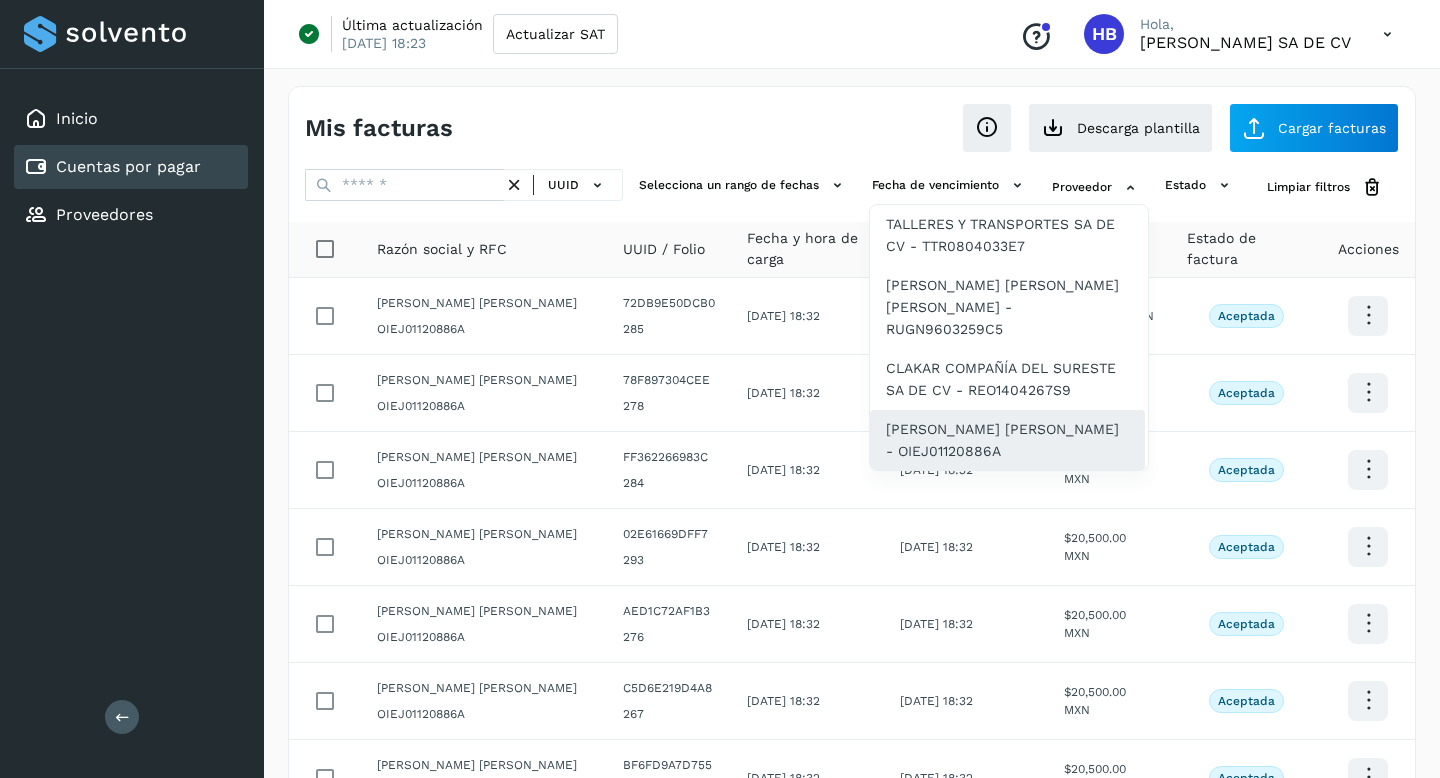 click on "[PERSON_NAME] [PERSON_NAME] - OIEJ01120886A" 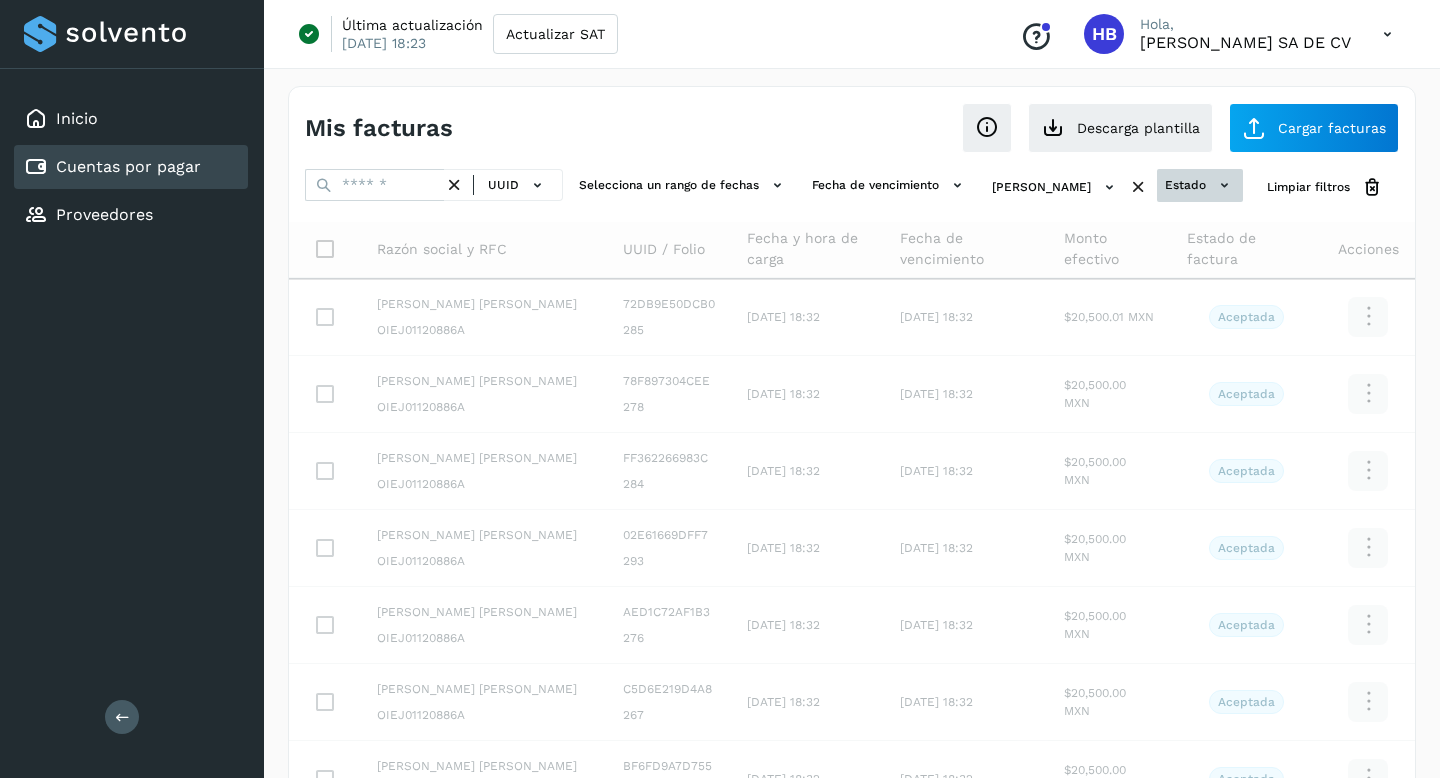 click 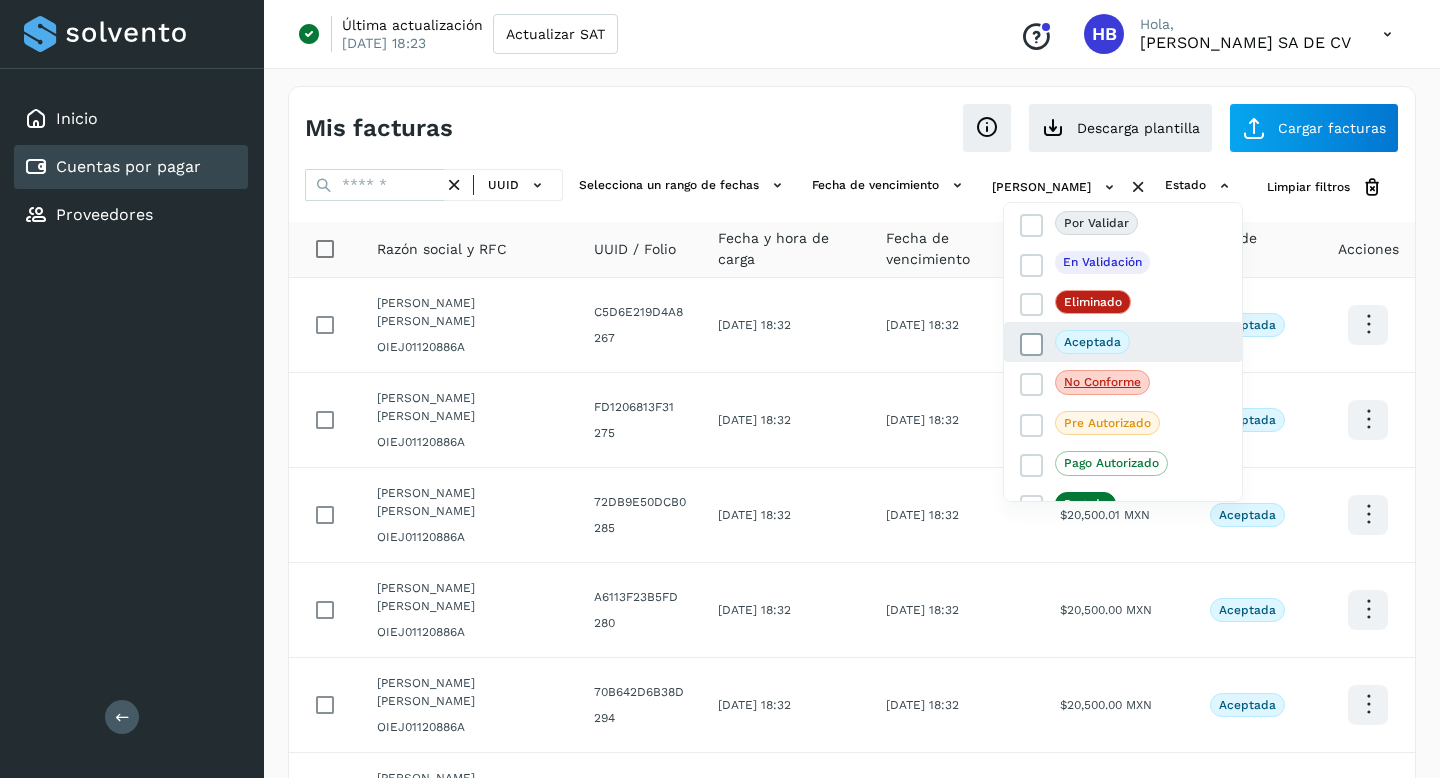 click on "Aceptada" 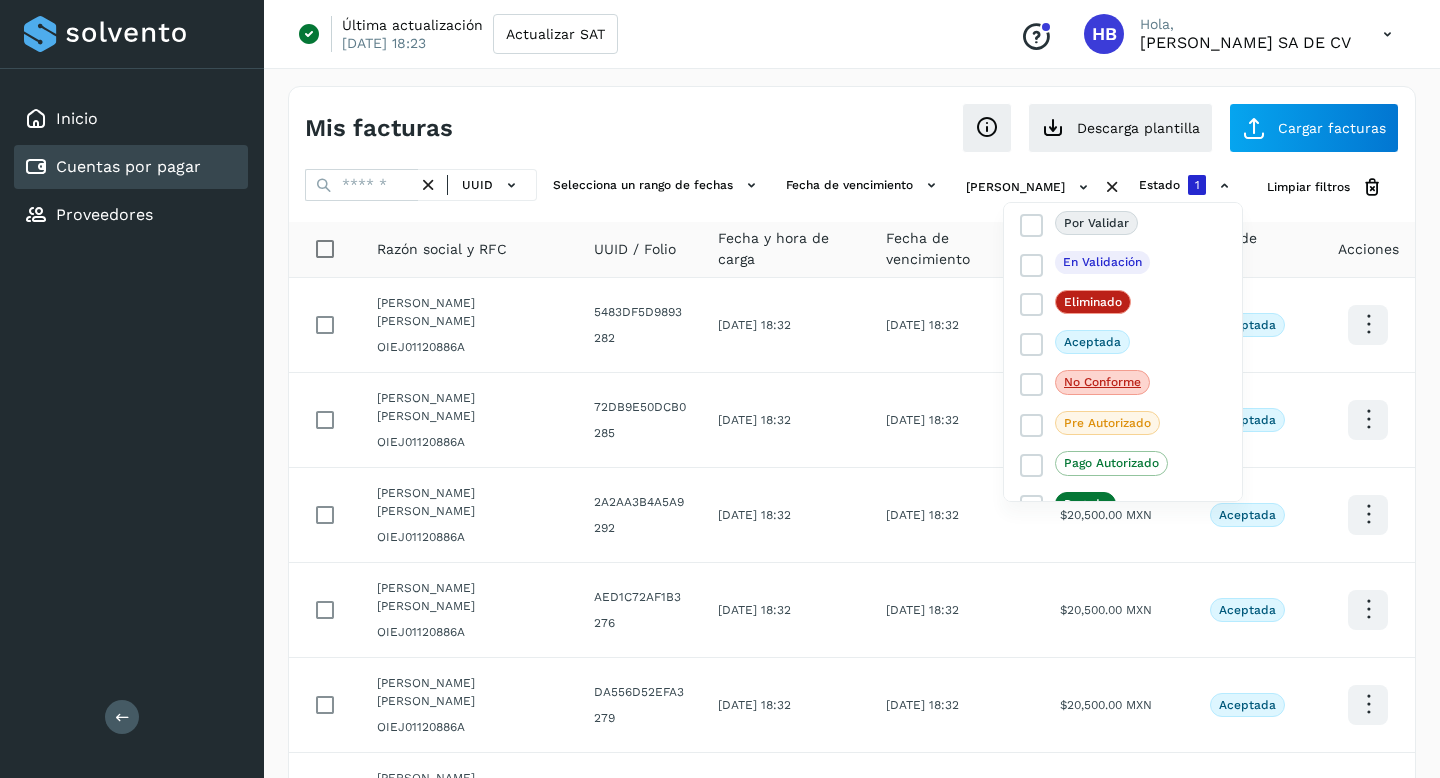 click at bounding box center [720, 389] 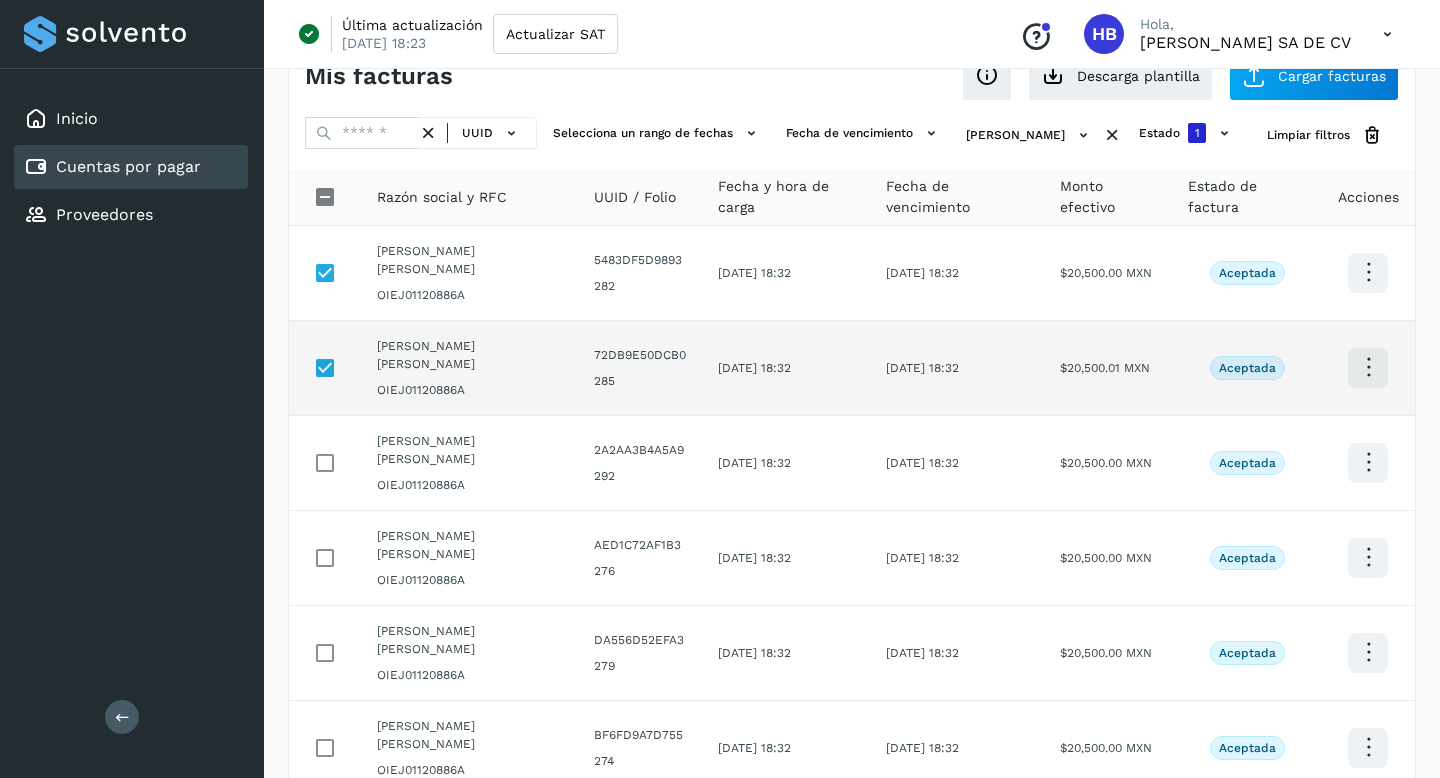 scroll, scrollTop: 56, scrollLeft: 0, axis: vertical 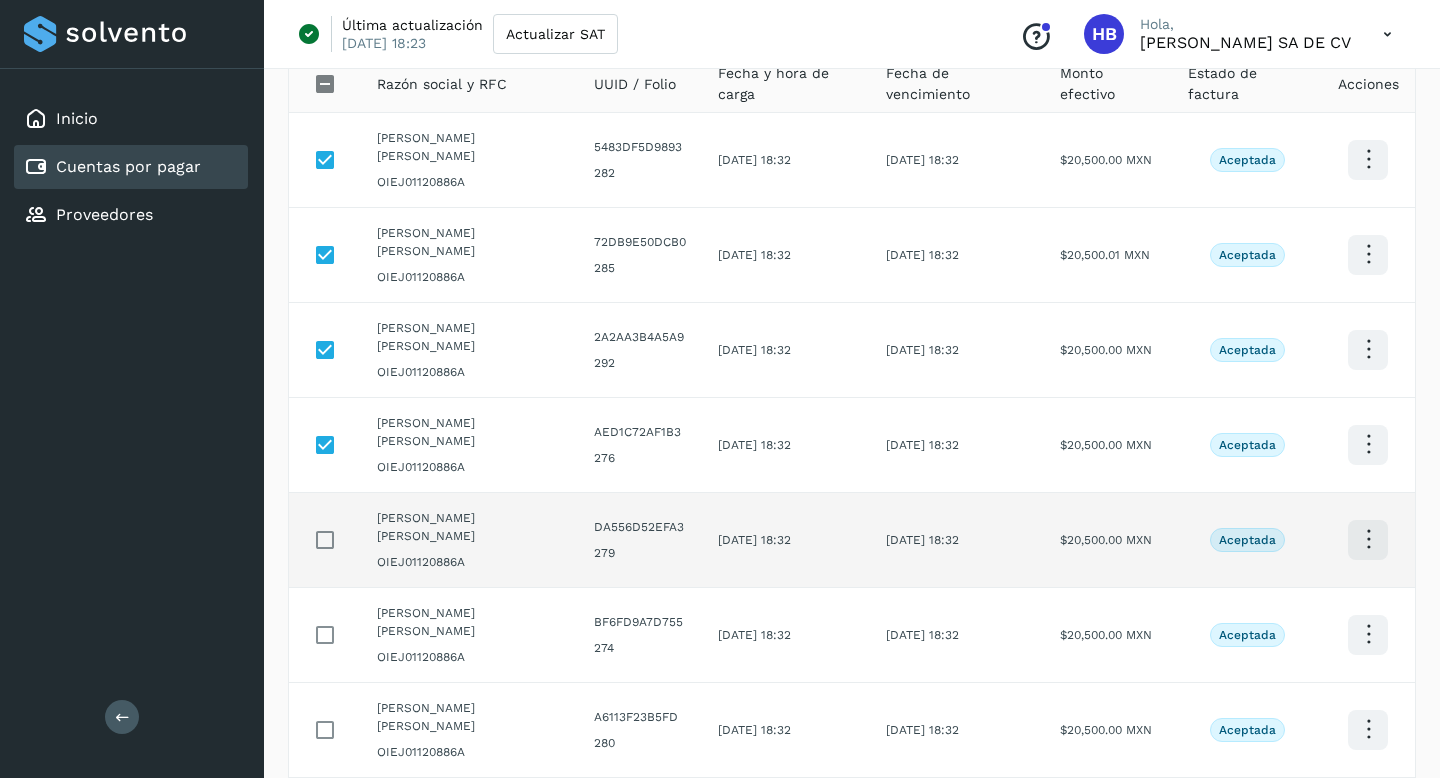 click 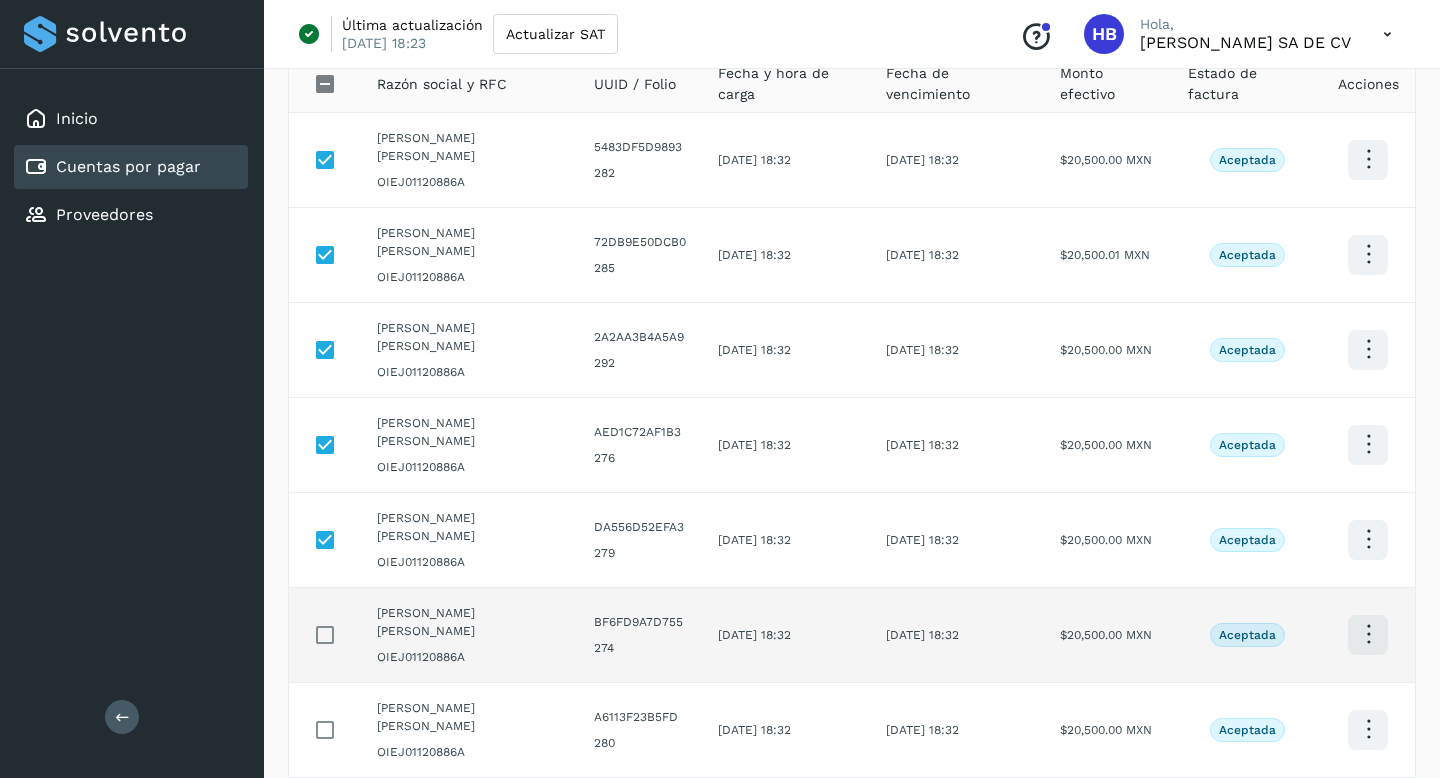 click 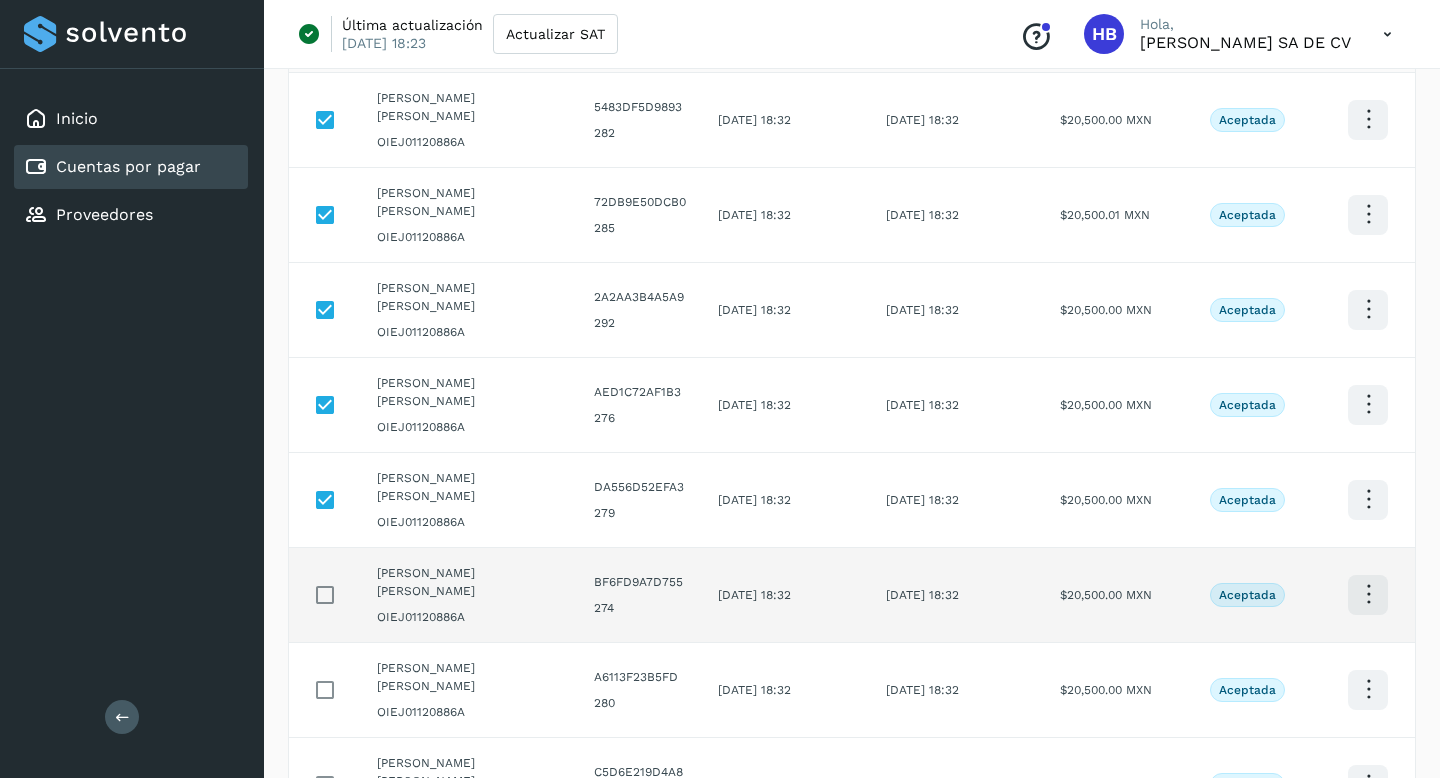 scroll, scrollTop: 212, scrollLeft: 0, axis: vertical 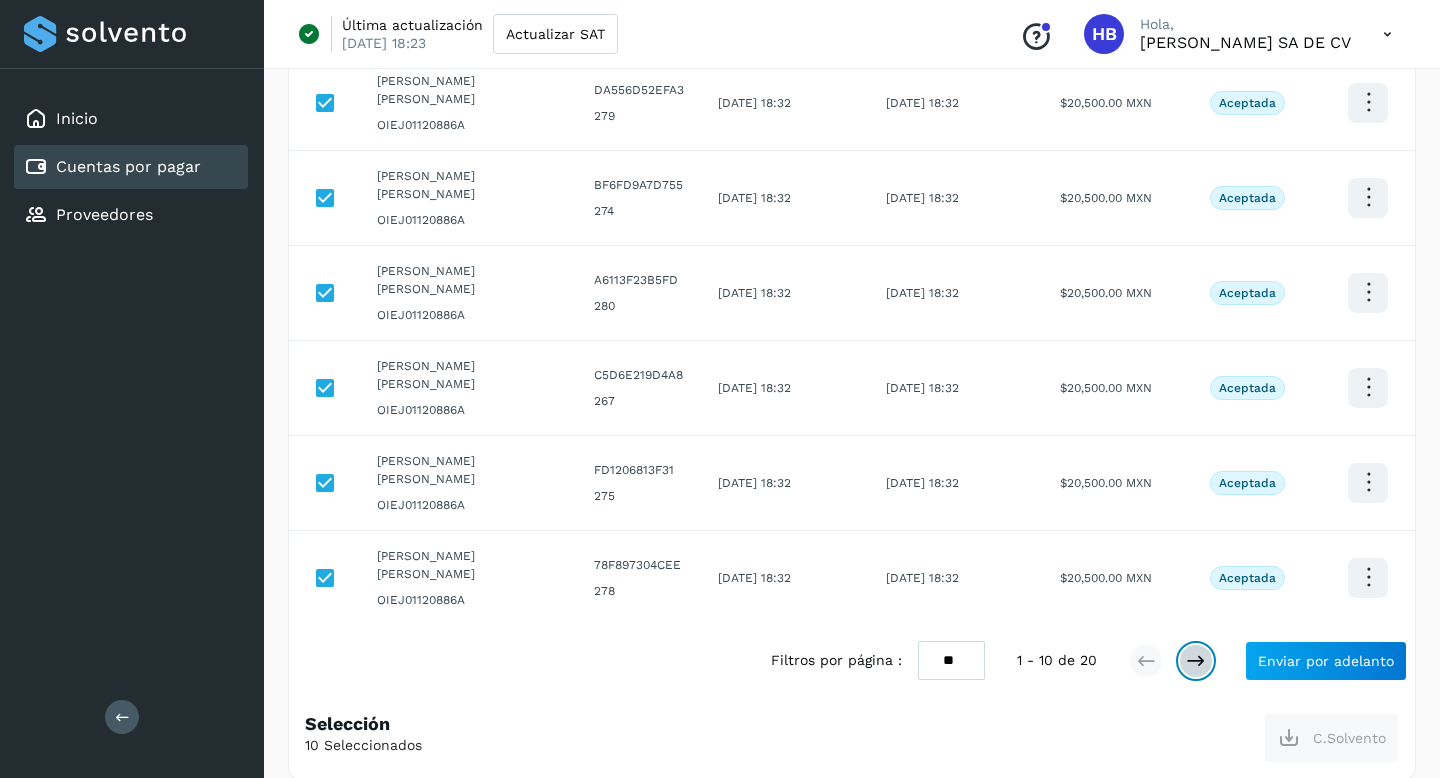 click at bounding box center (1196, 661) 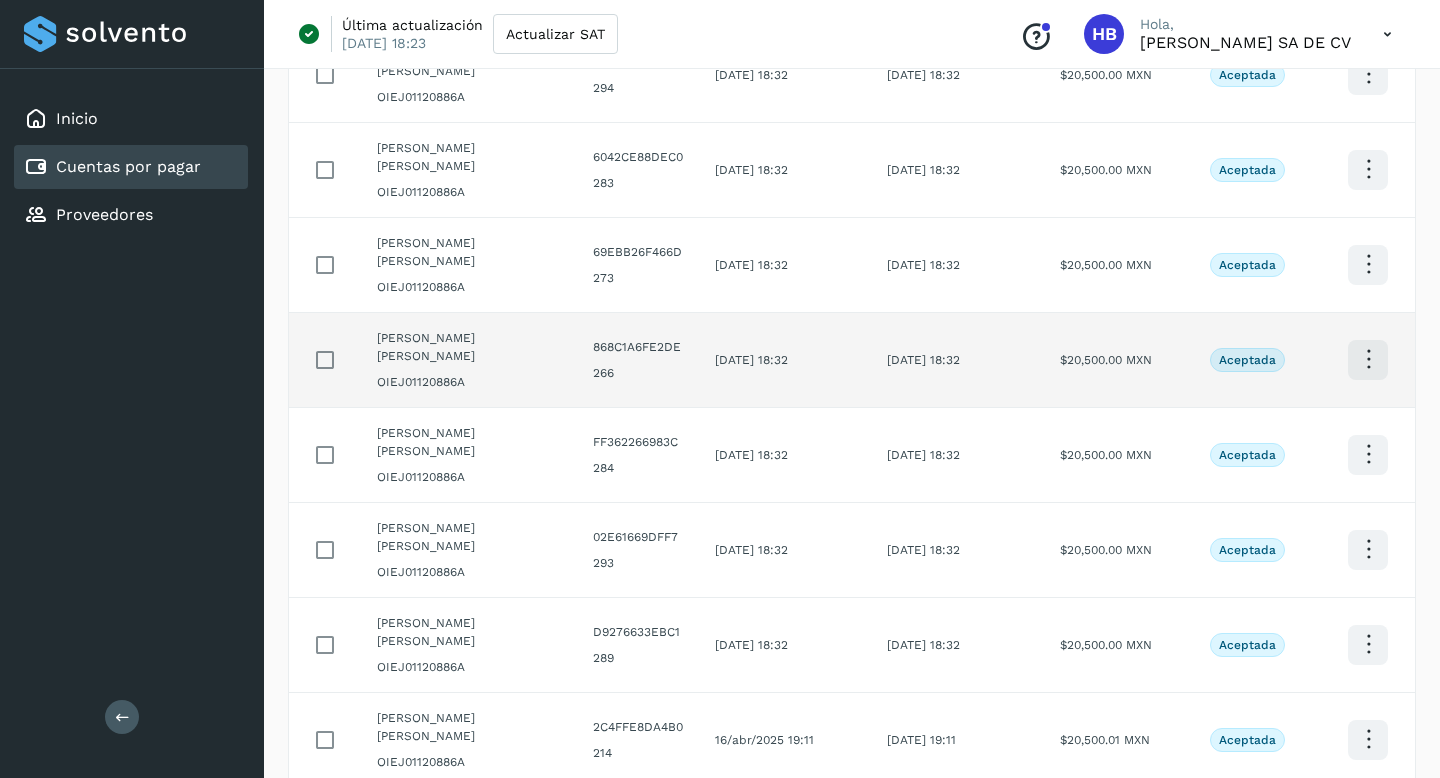 scroll, scrollTop: 0, scrollLeft: 0, axis: both 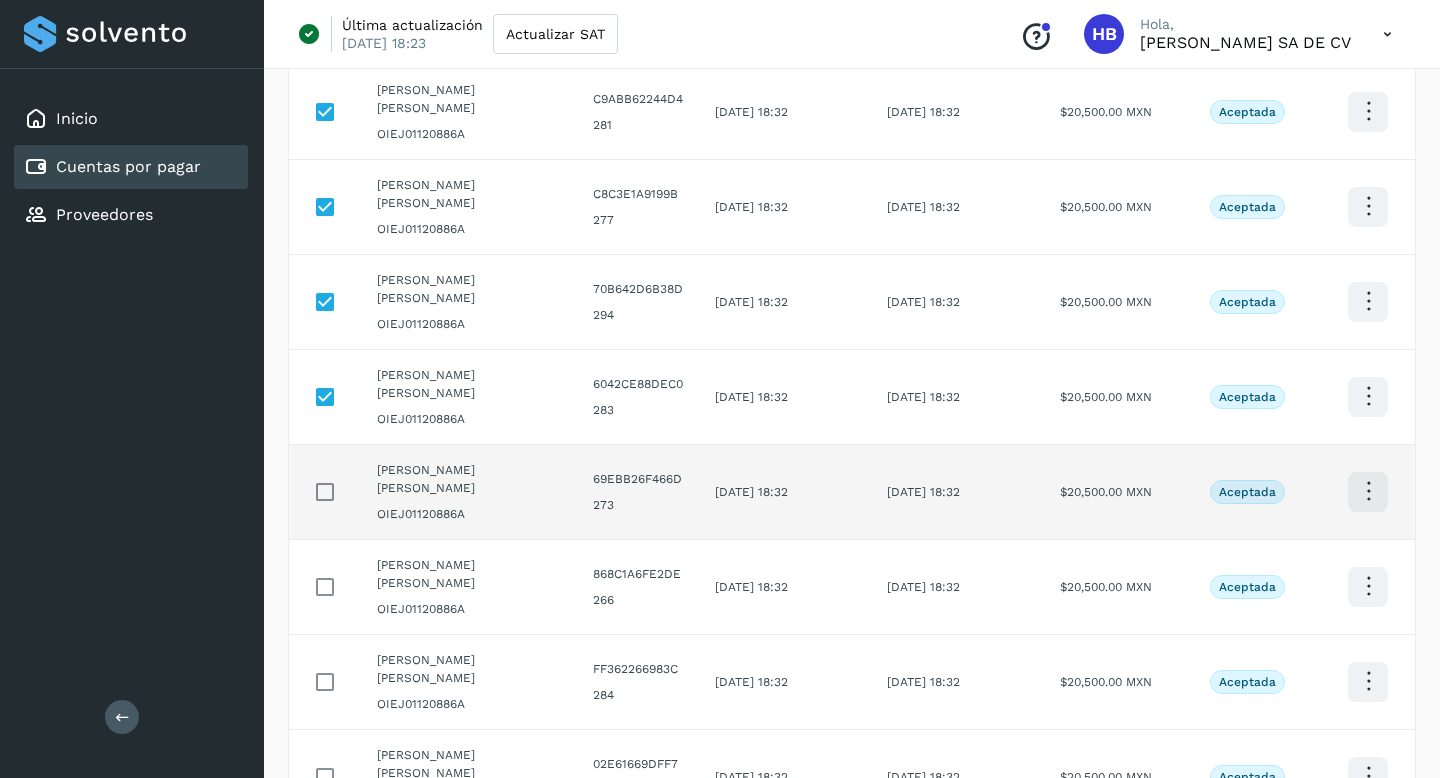 click 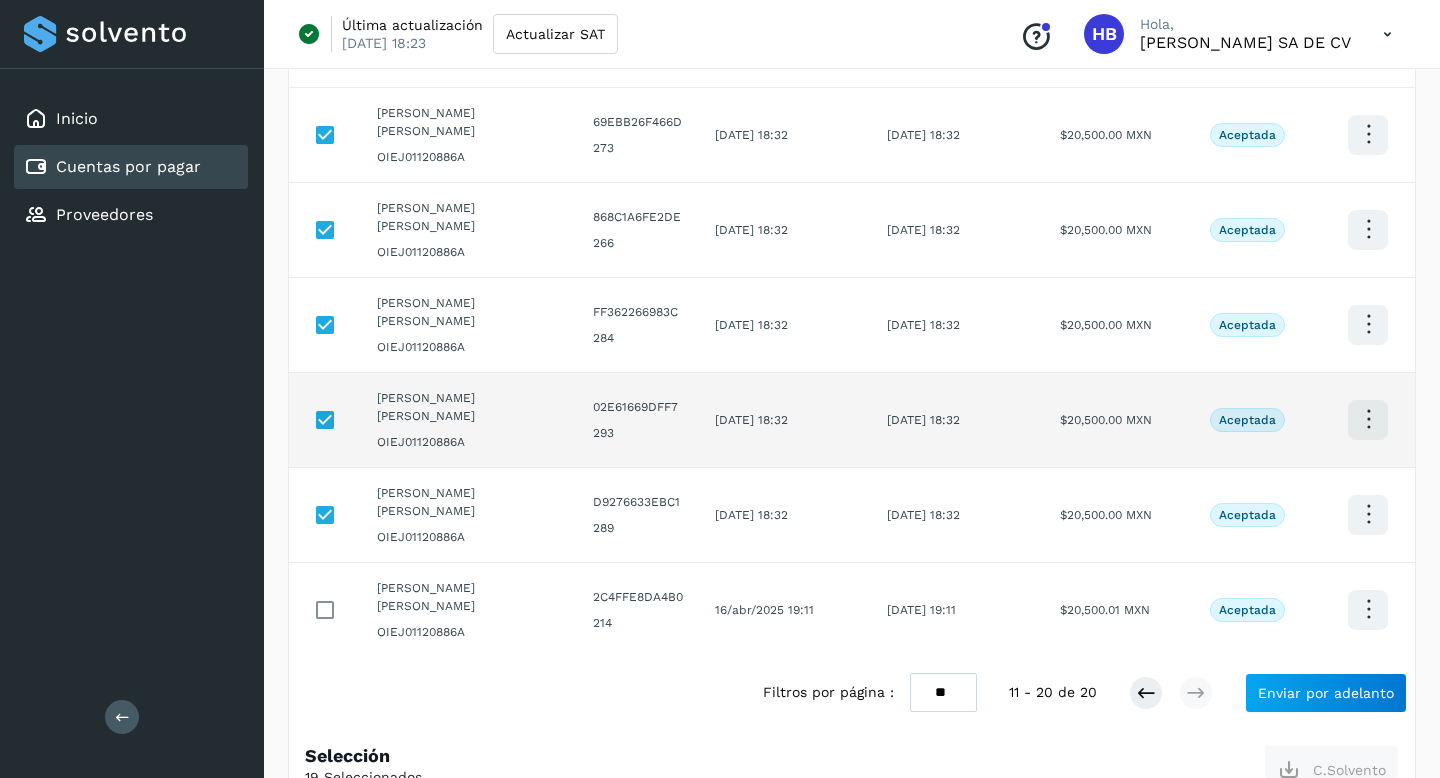 scroll, scrollTop: 572, scrollLeft: 0, axis: vertical 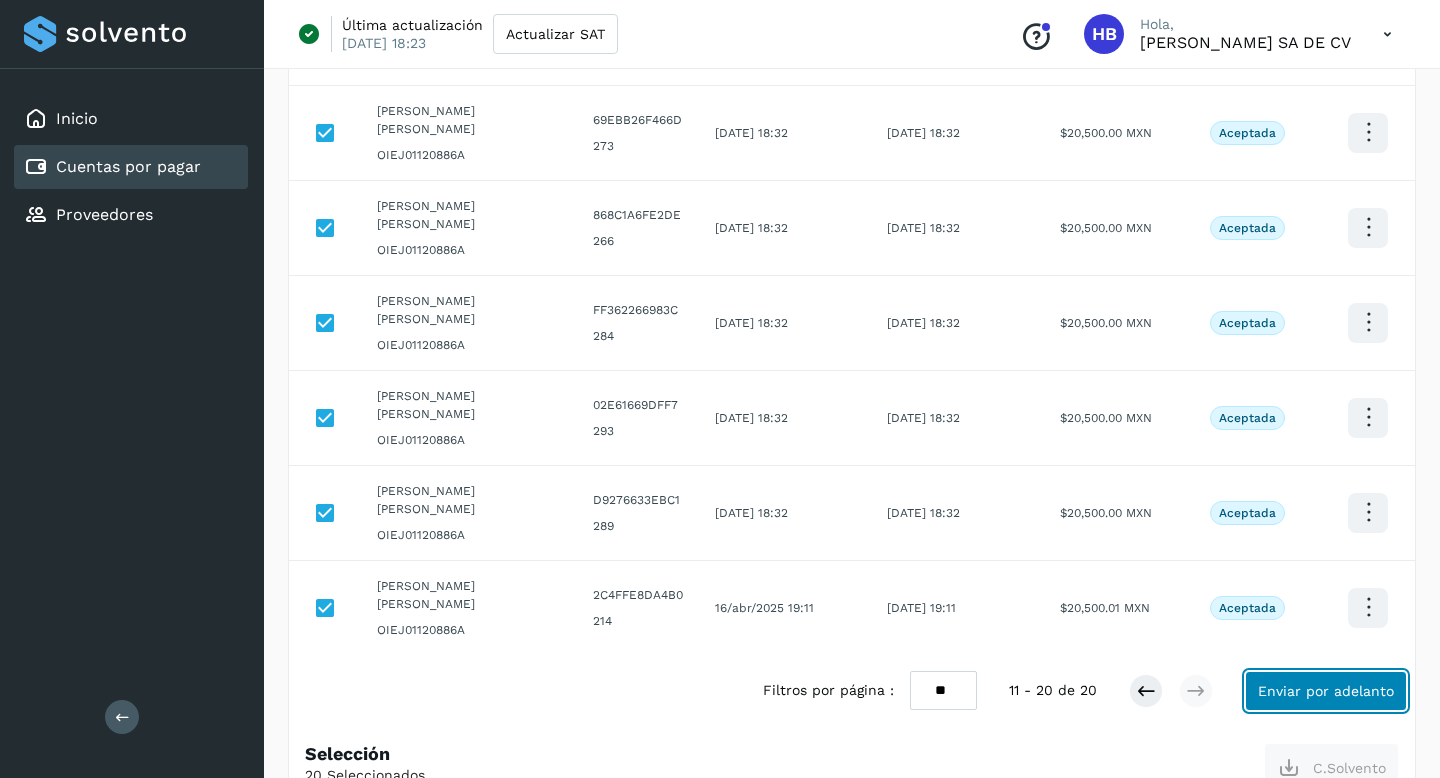 click on "Enviar por adelanto" 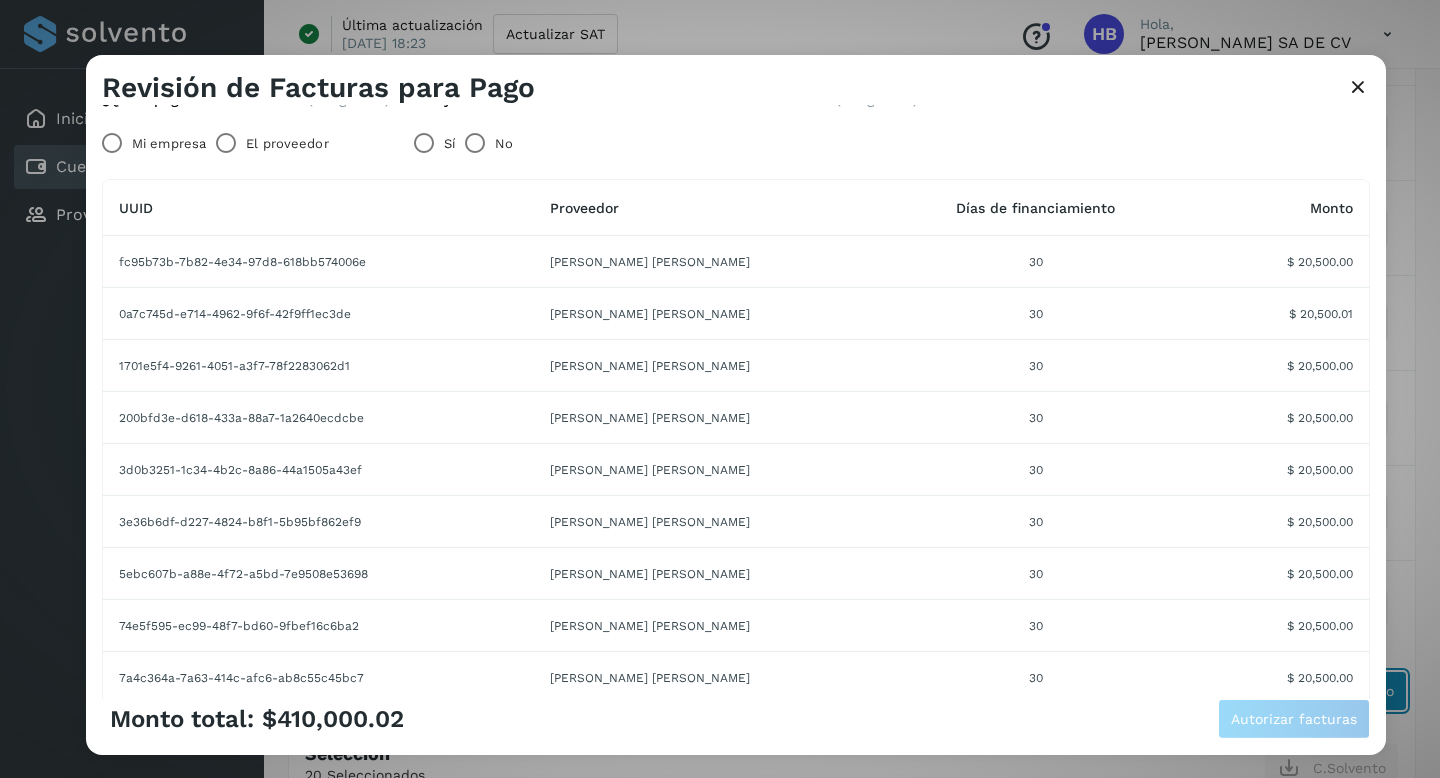 scroll, scrollTop: 0, scrollLeft: 0, axis: both 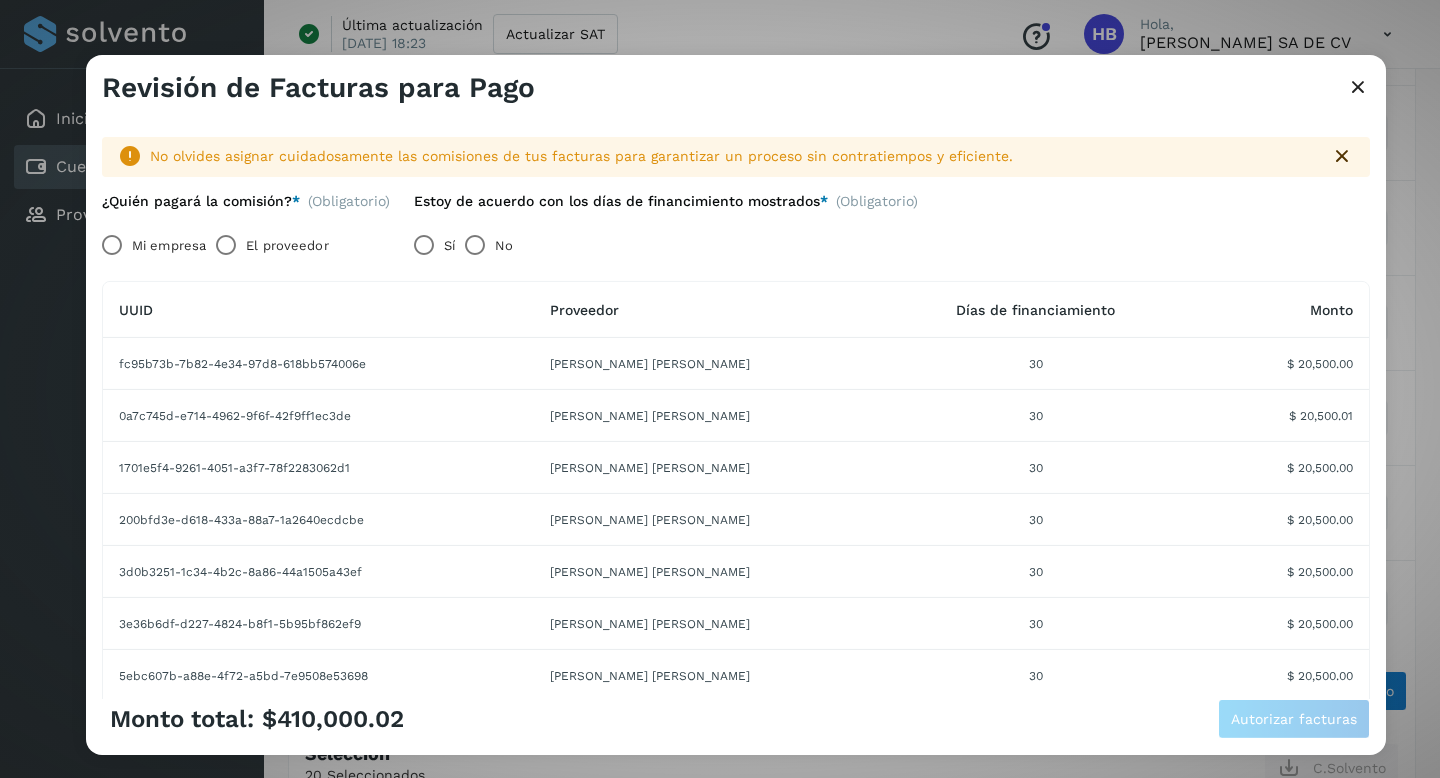click at bounding box center [1358, 88] 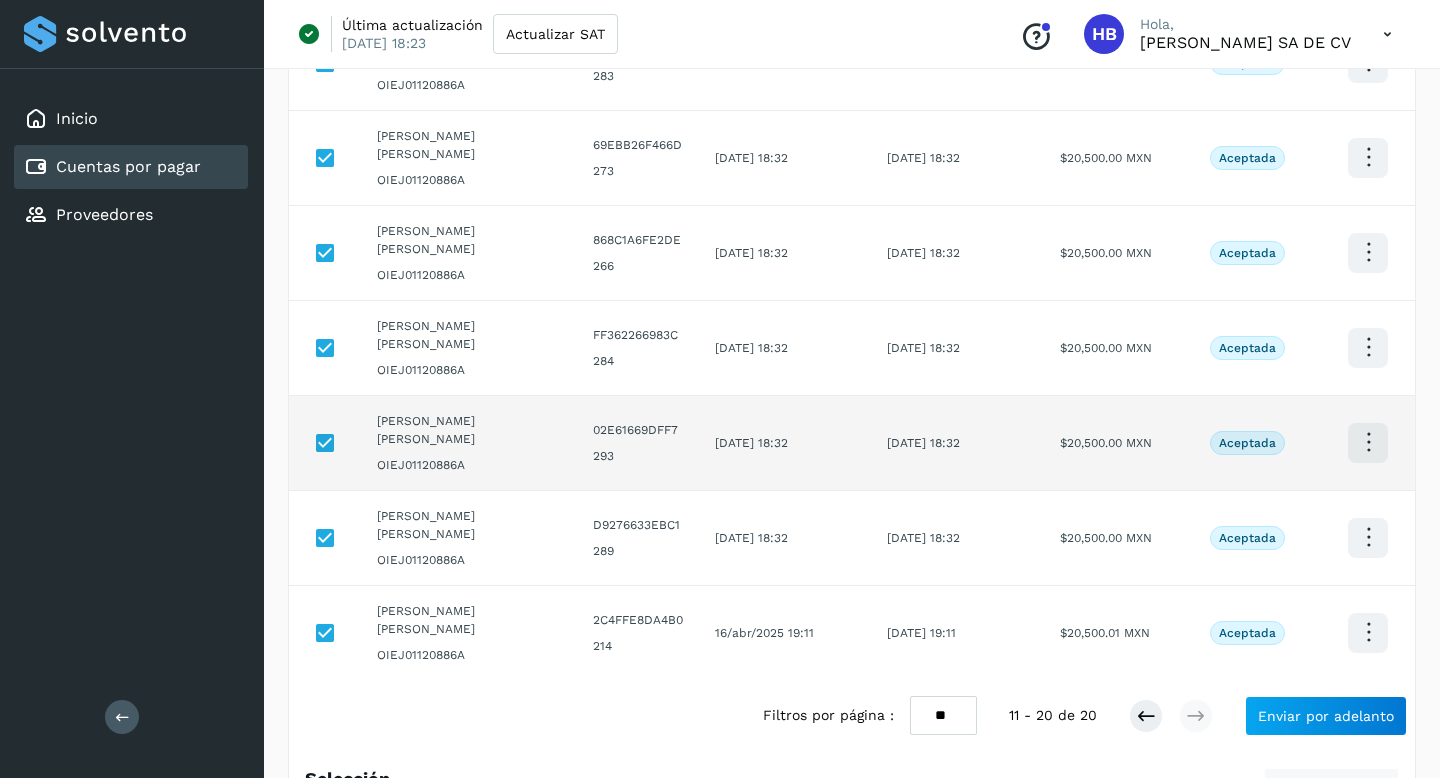 scroll, scrollTop: 628, scrollLeft: 0, axis: vertical 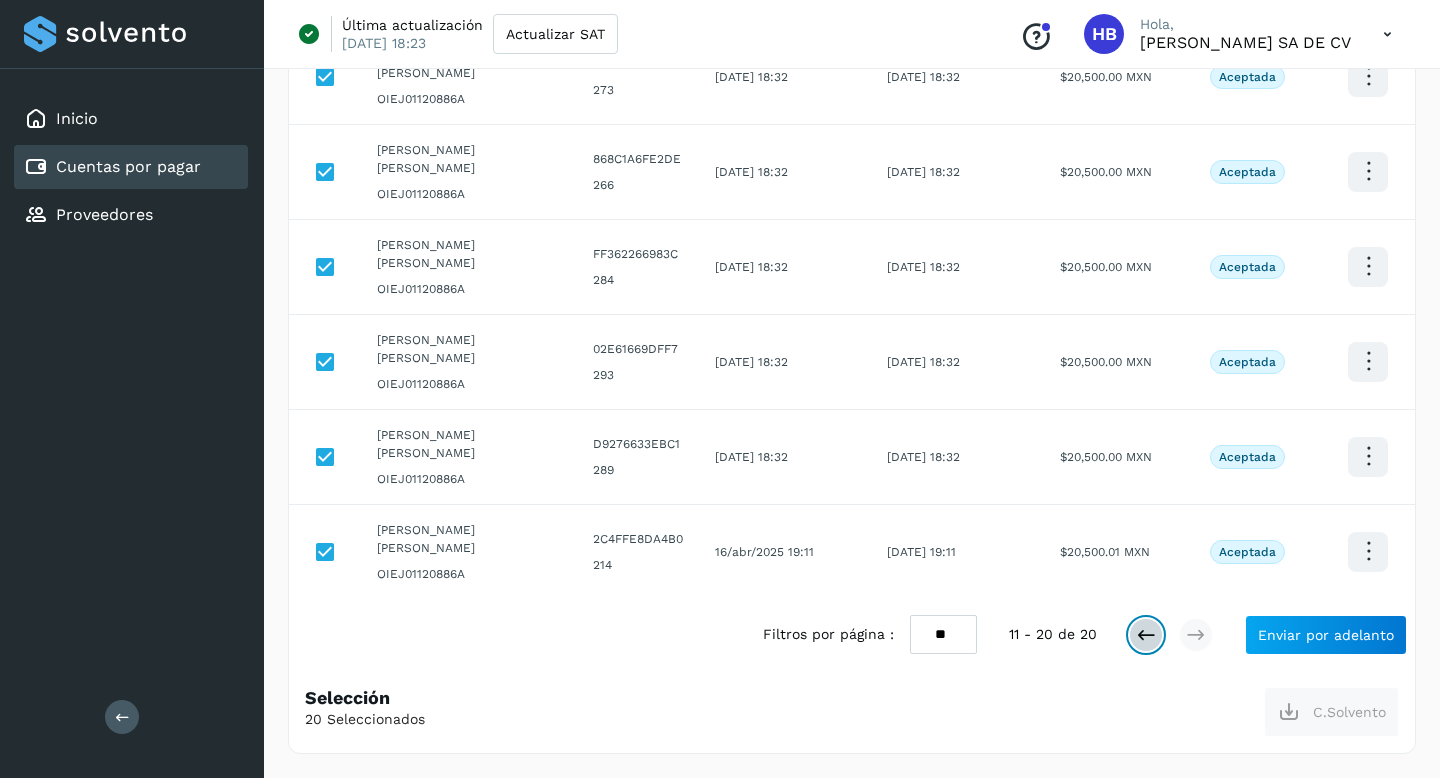 click at bounding box center (1146, 635) 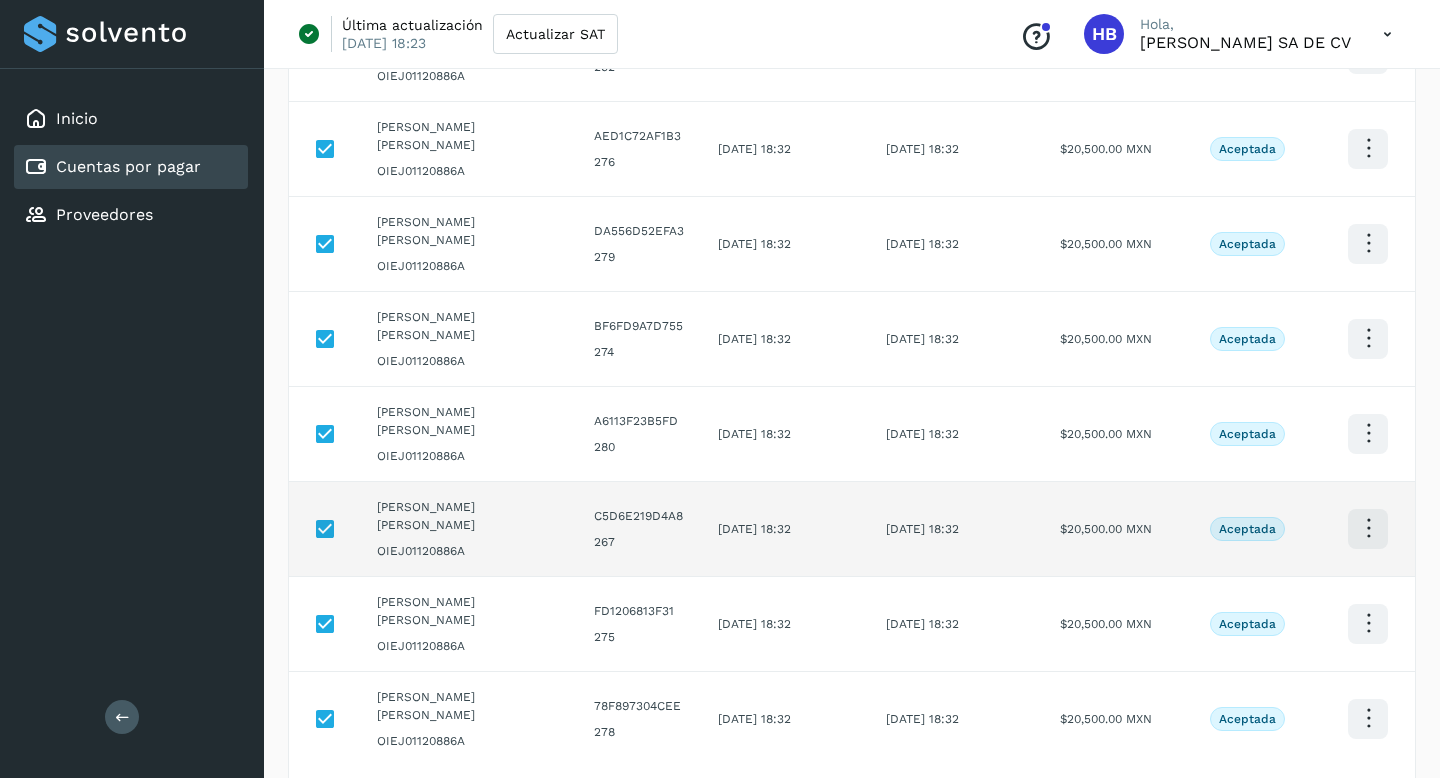 scroll, scrollTop: 628, scrollLeft: 0, axis: vertical 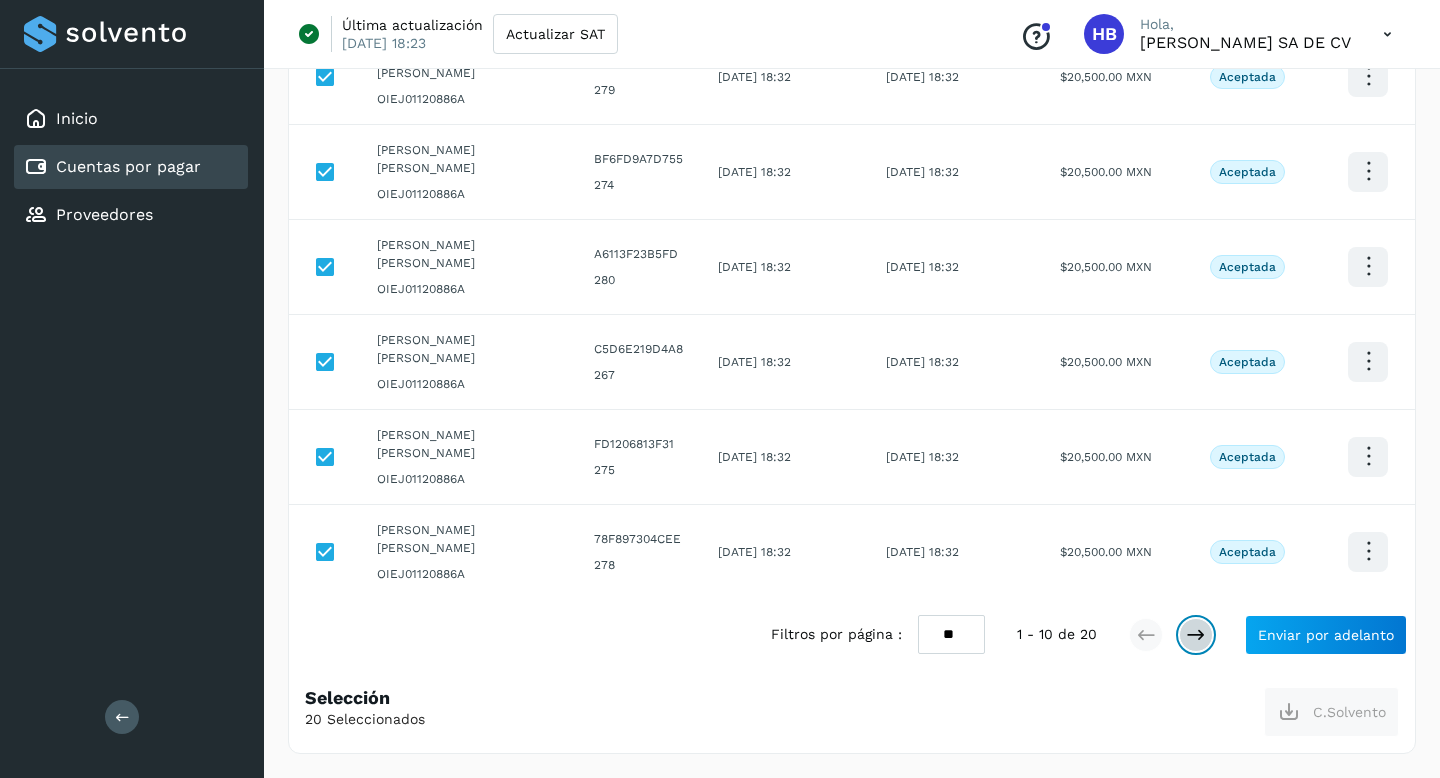 click at bounding box center [1196, 635] 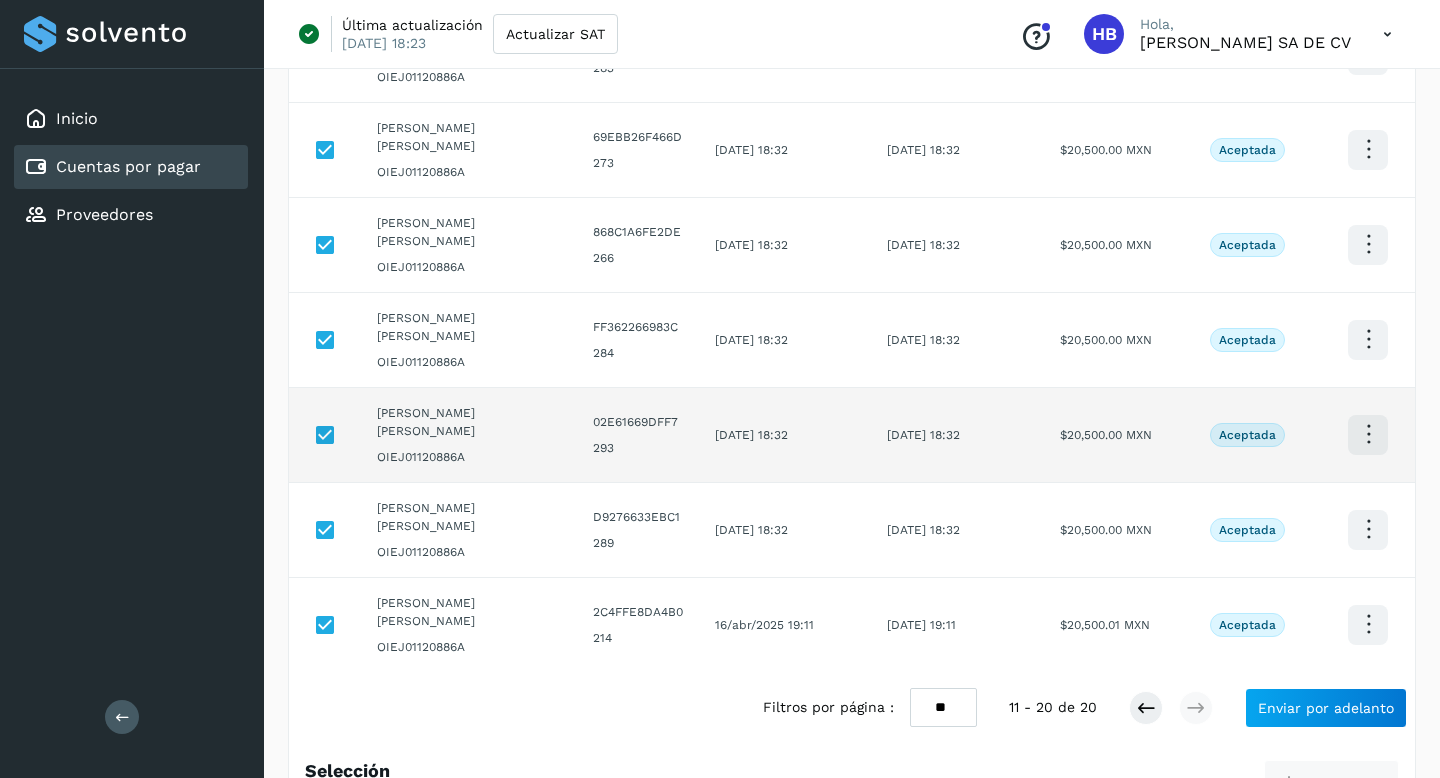 scroll, scrollTop: 628, scrollLeft: 0, axis: vertical 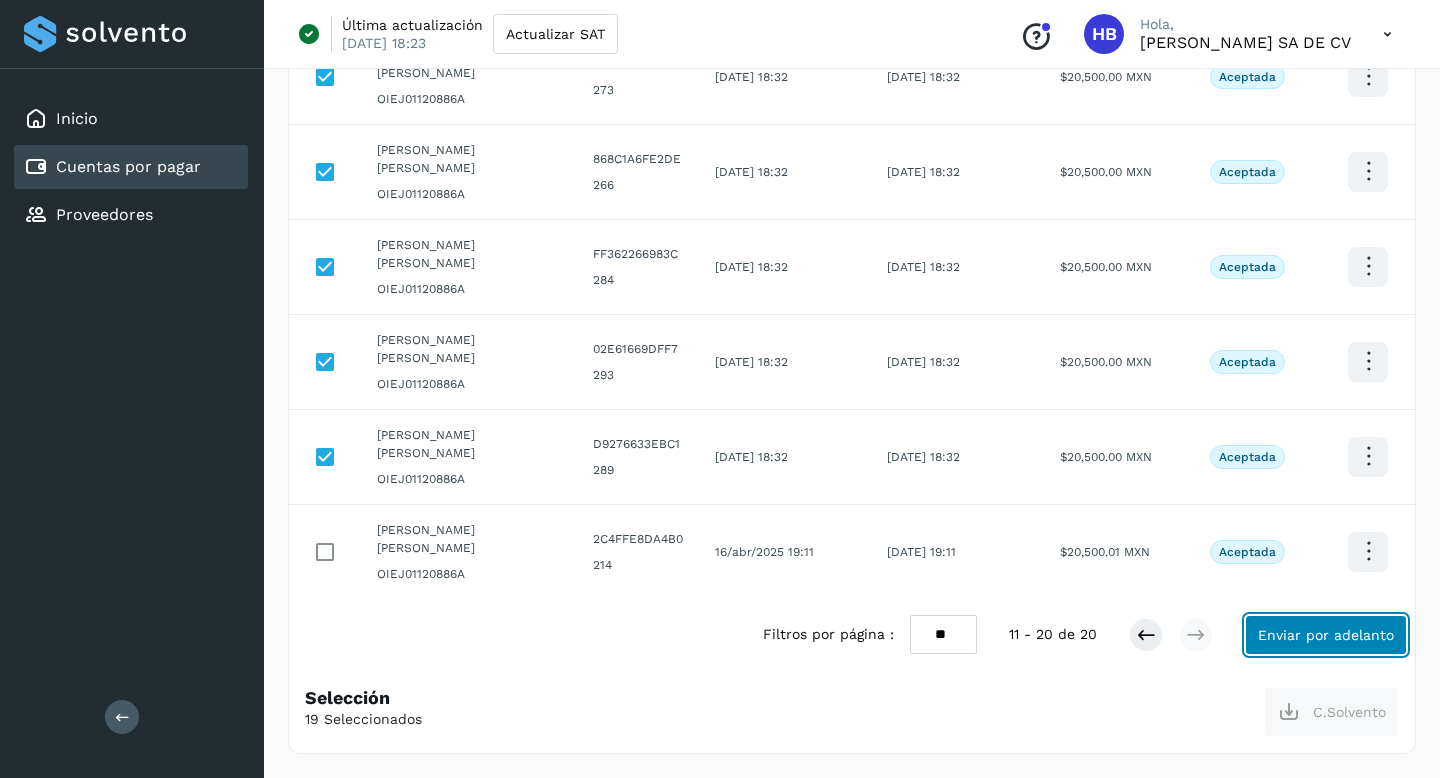 click on "Enviar por adelanto" 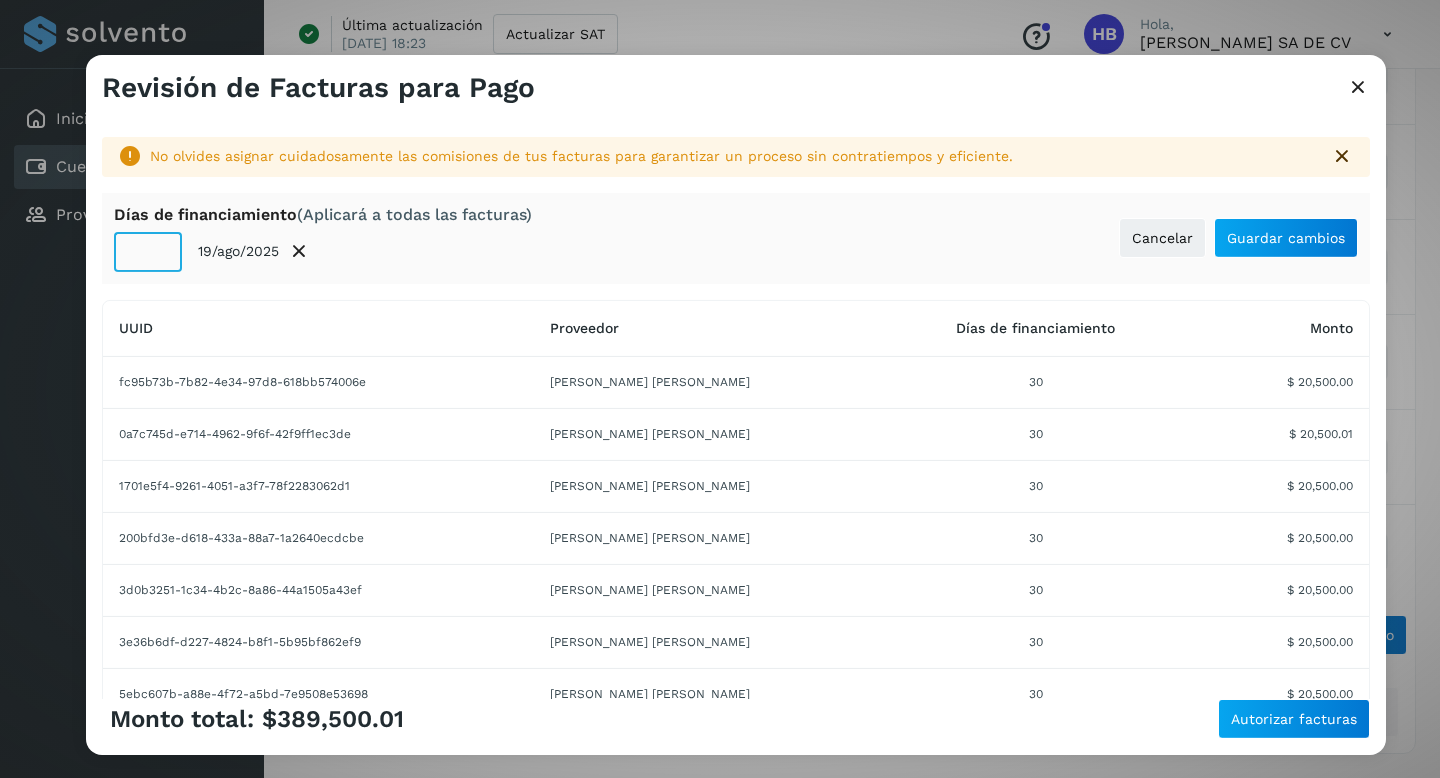 click on "**" 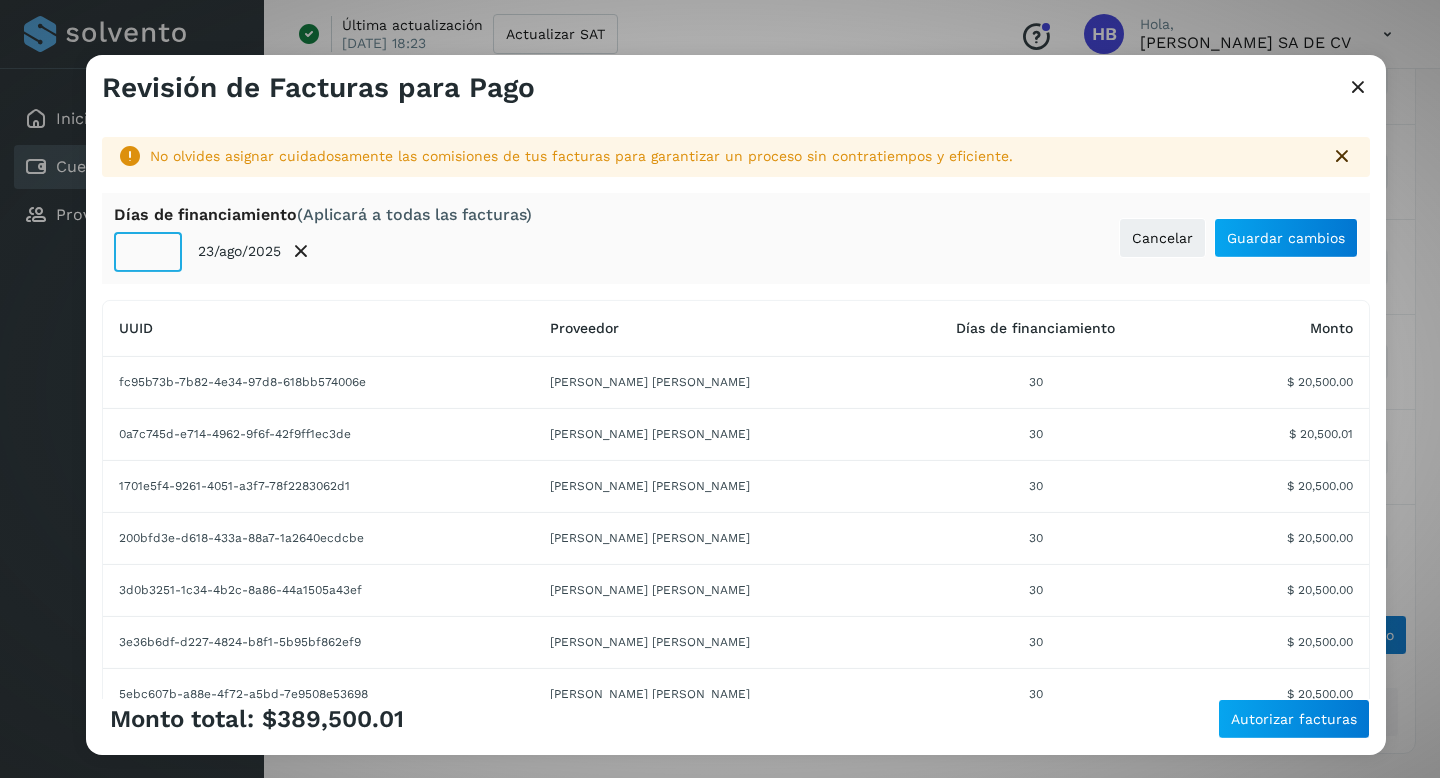 click on "**" 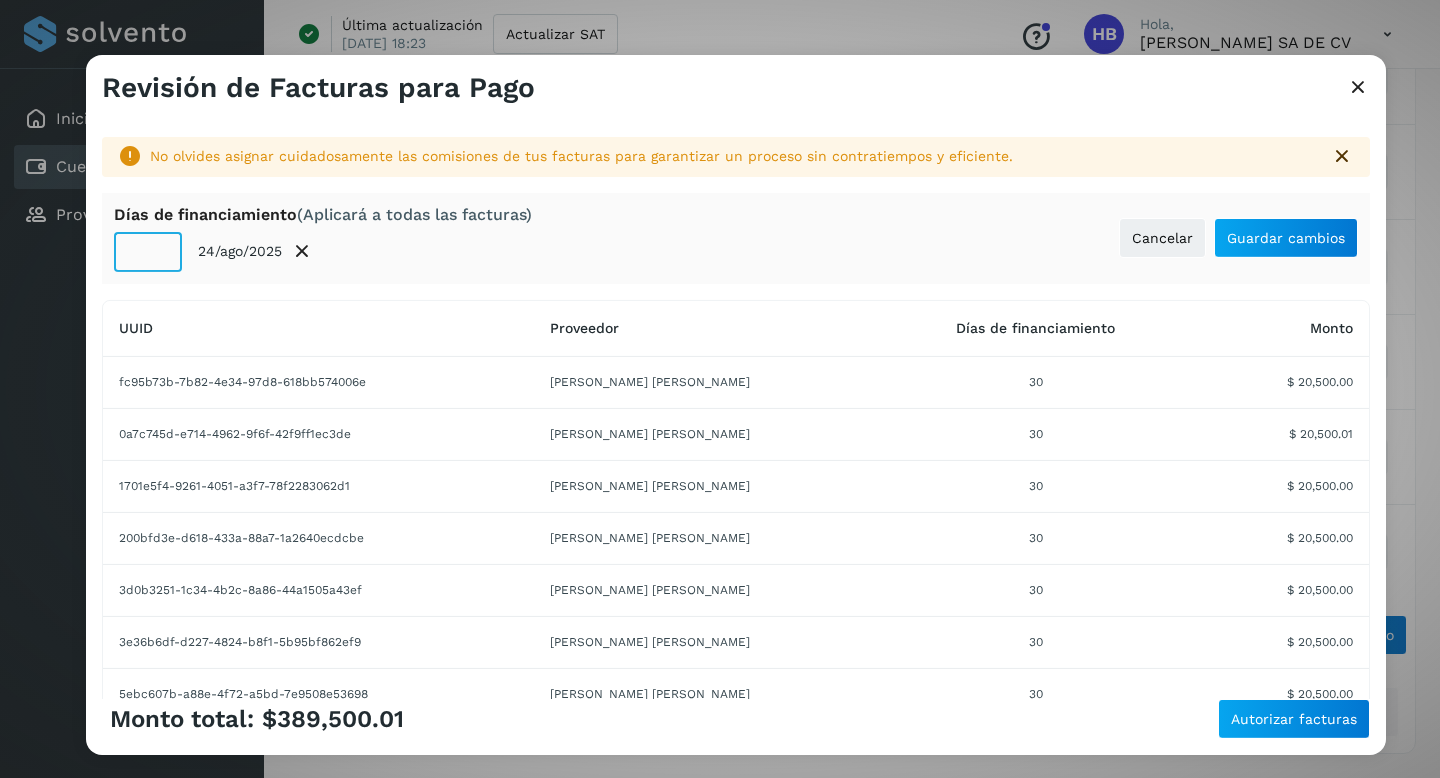 click on "**" 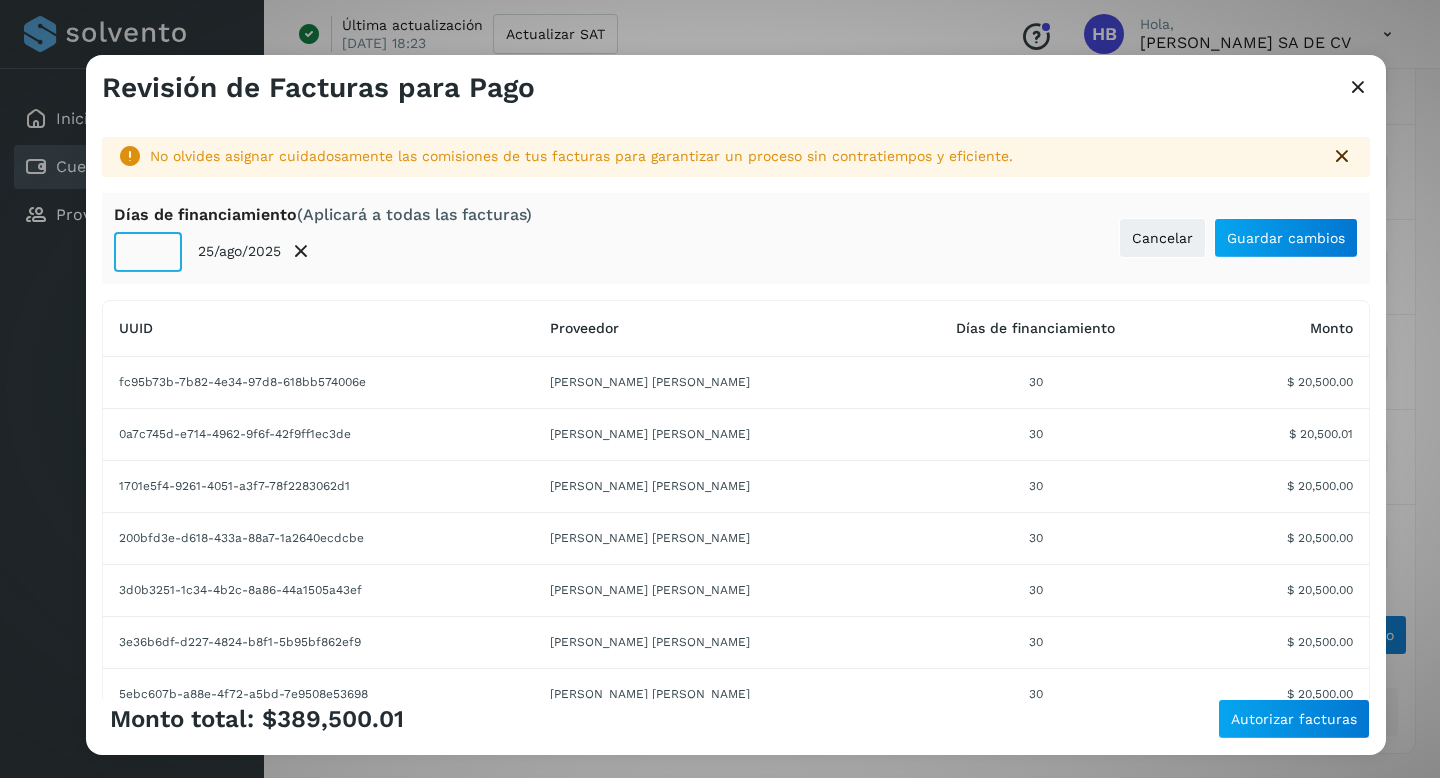 click on "**" 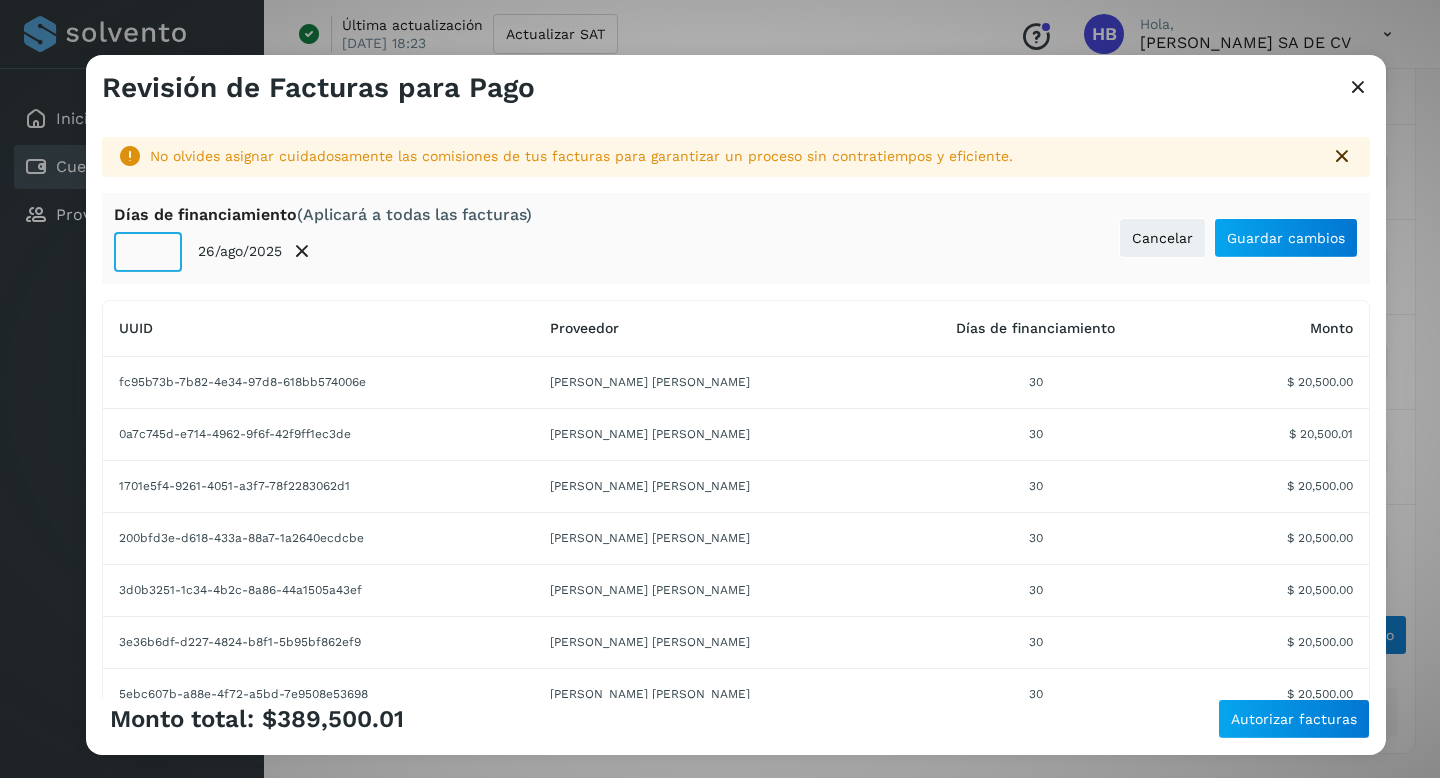 click on "**" 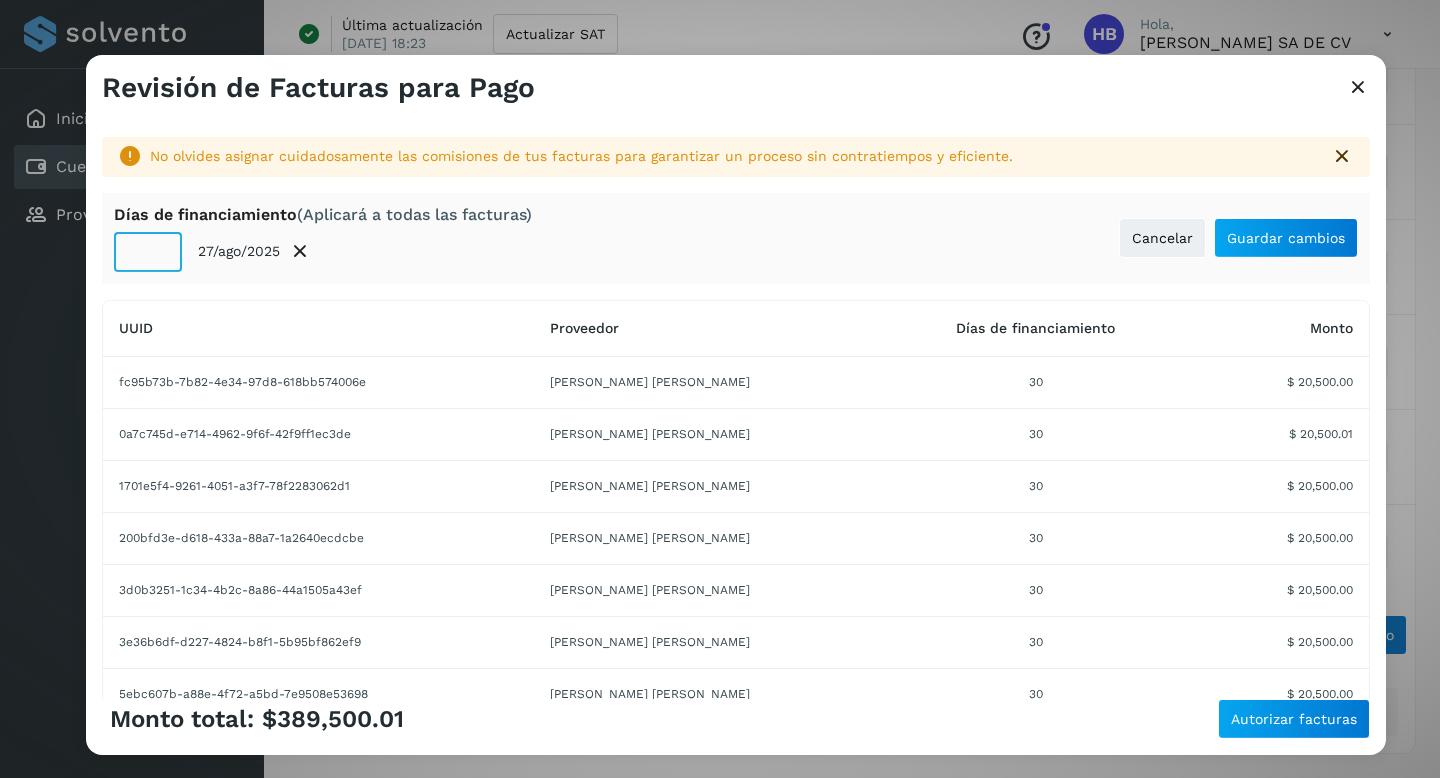 click on "**" 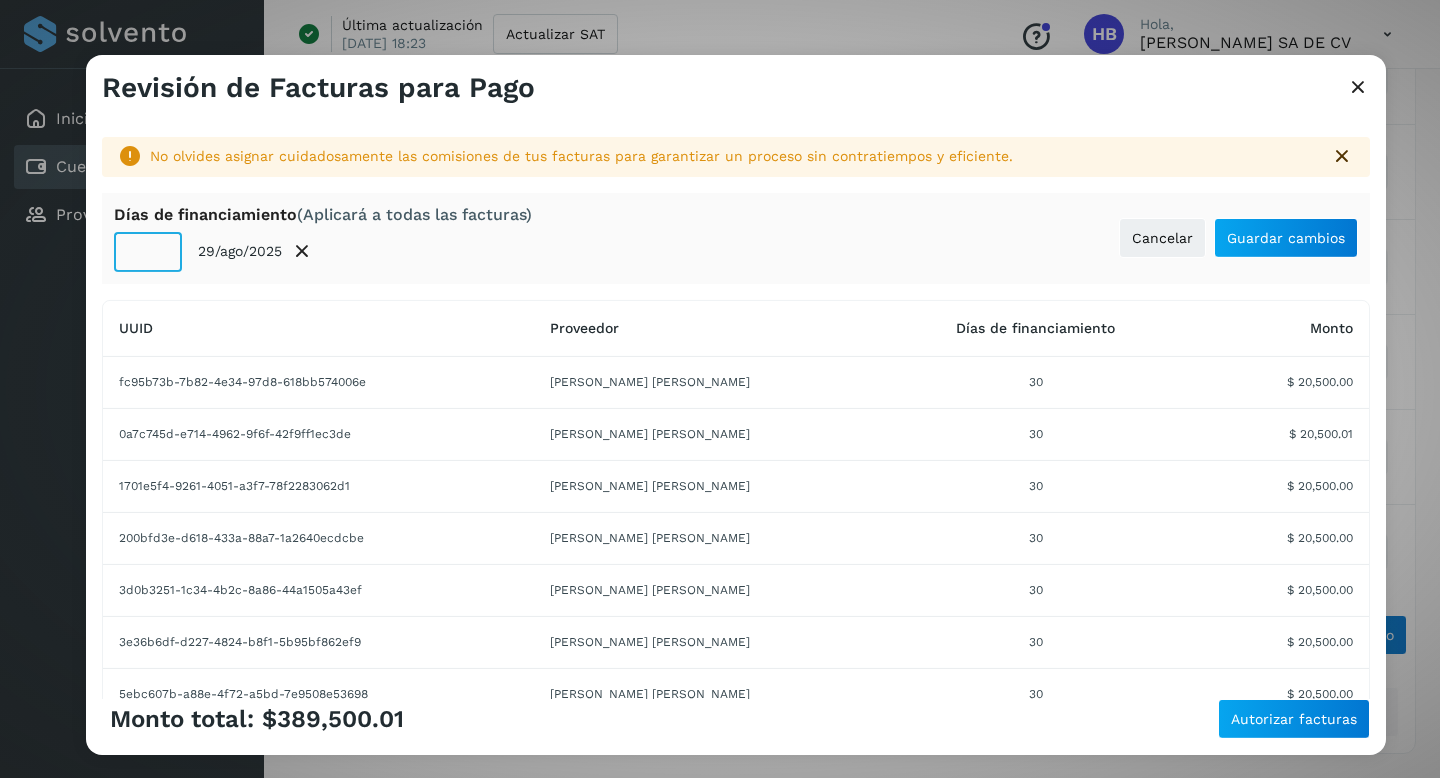 click on "**" 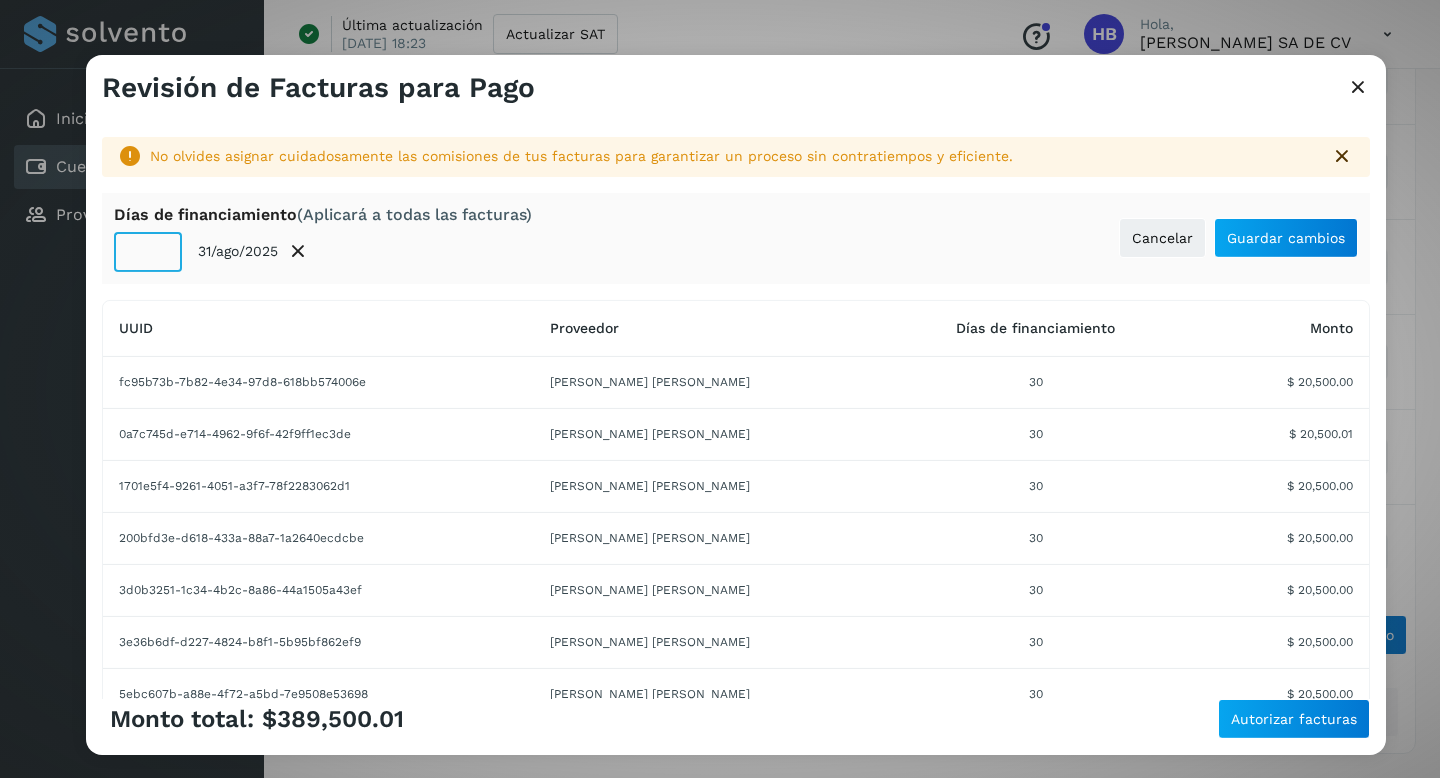 click on "**" 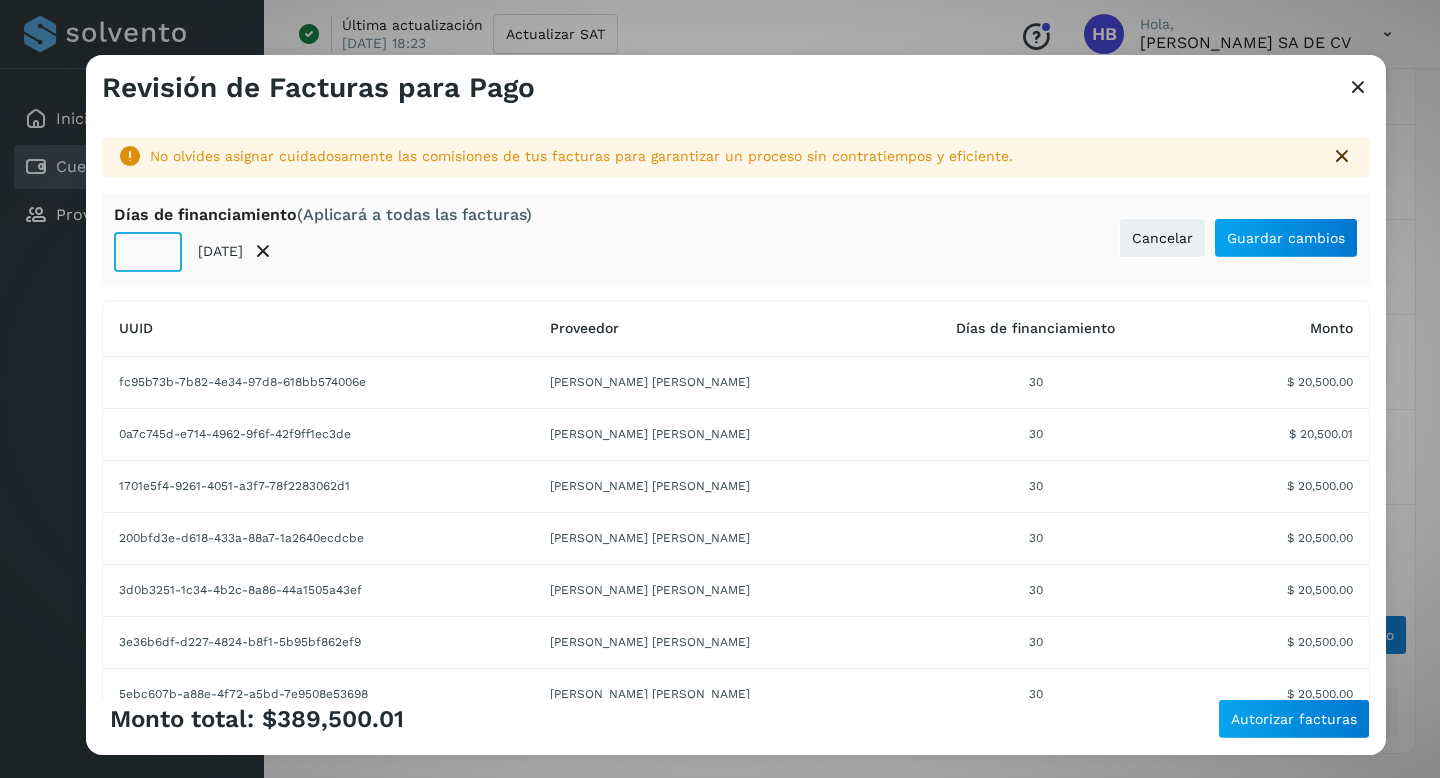 click on "**" 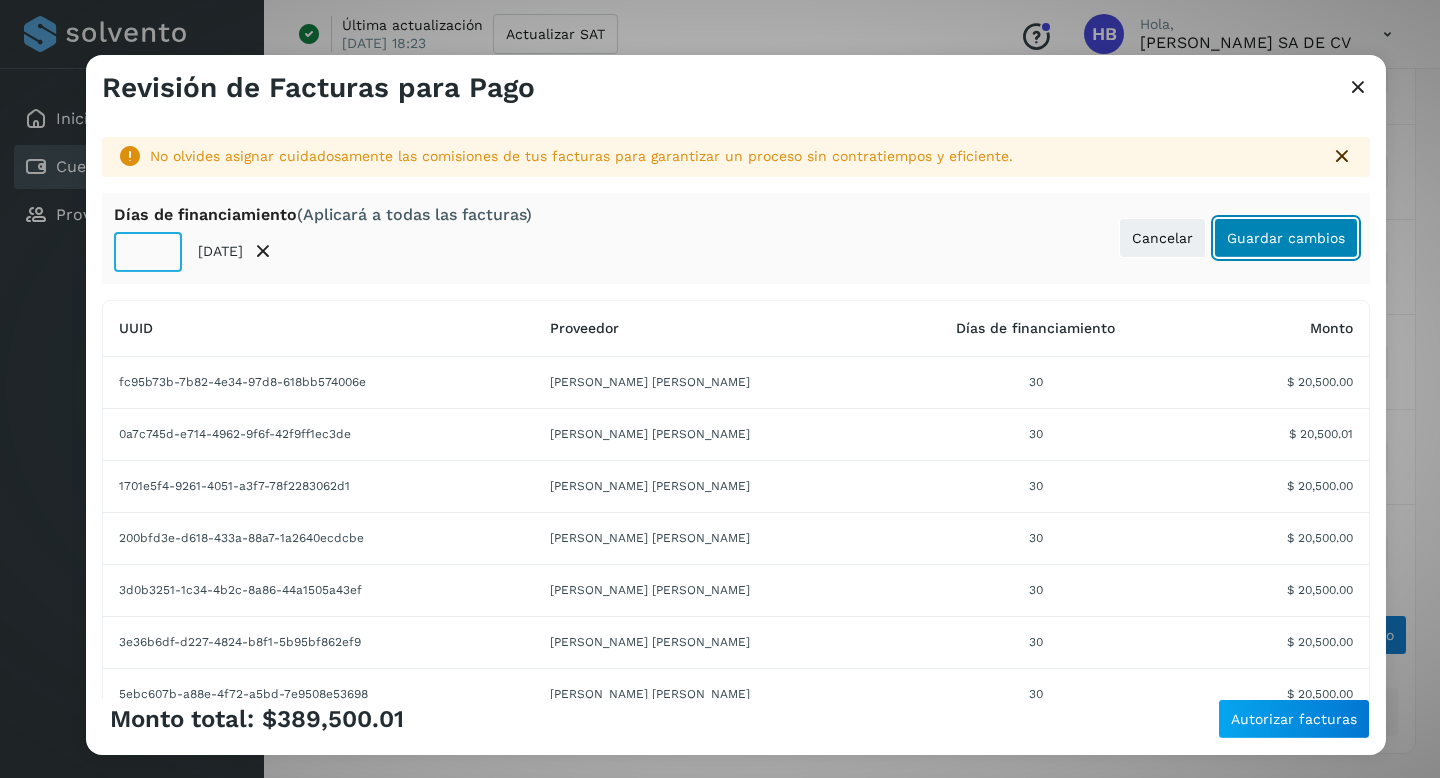 click on "Guardar cambios" at bounding box center (1286, 238) 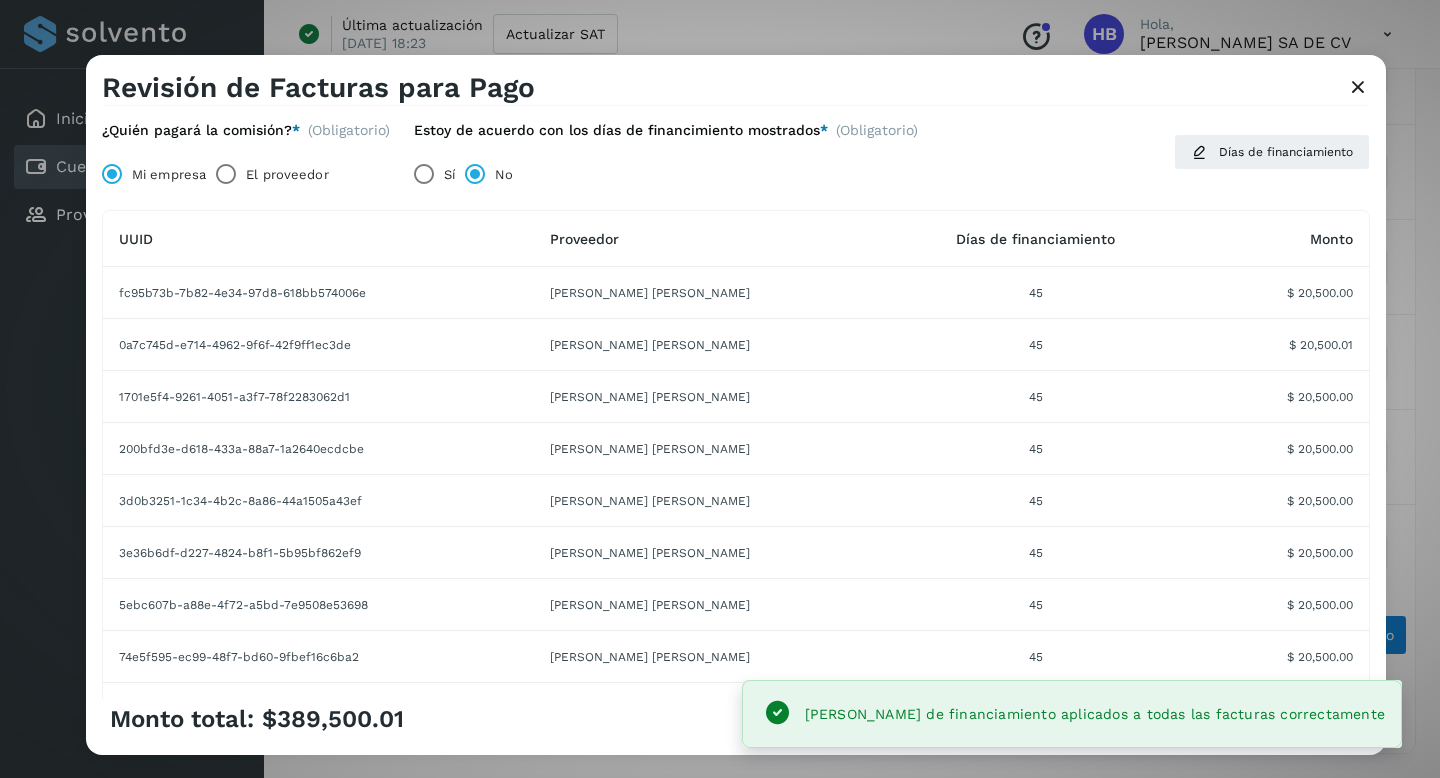 scroll, scrollTop: 315, scrollLeft: 0, axis: vertical 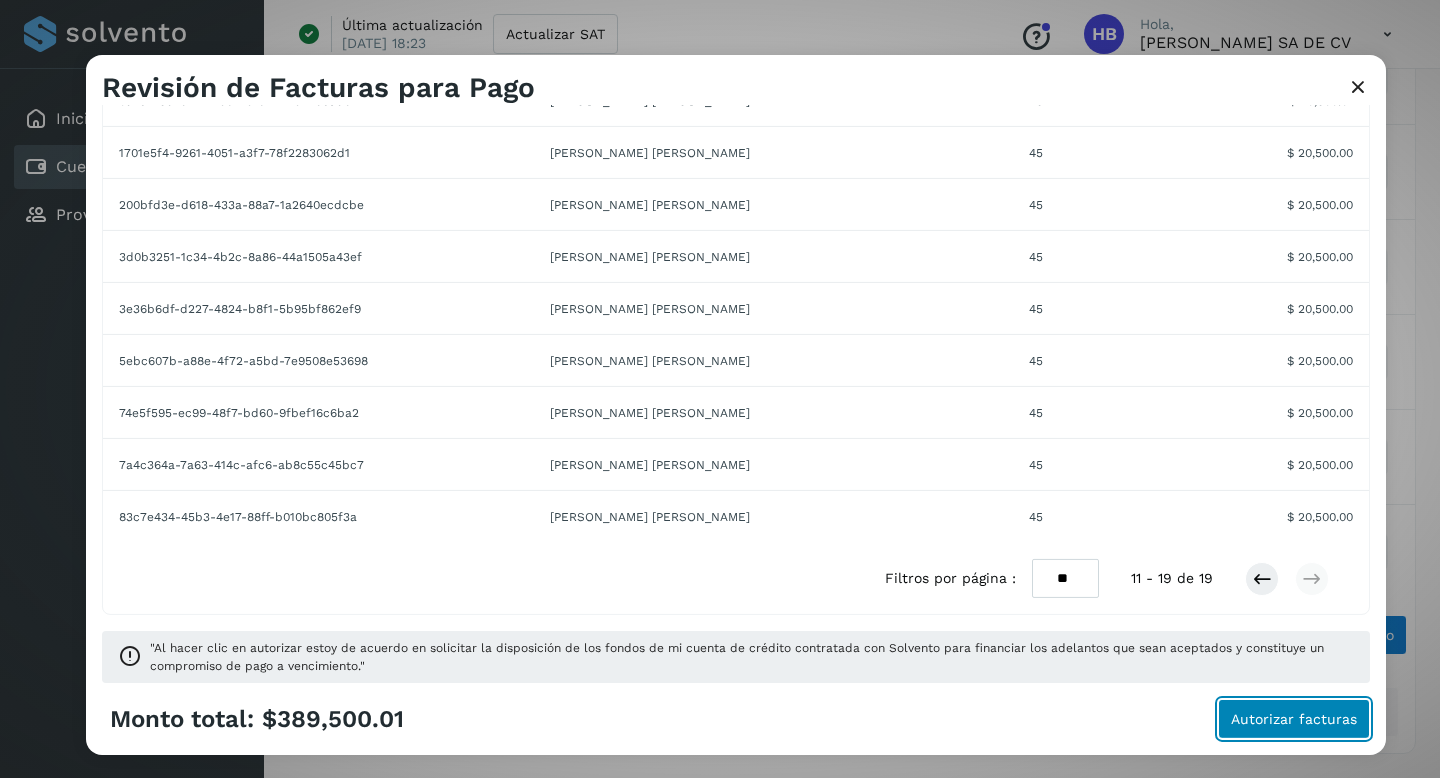 click on "Autorizar facturas" 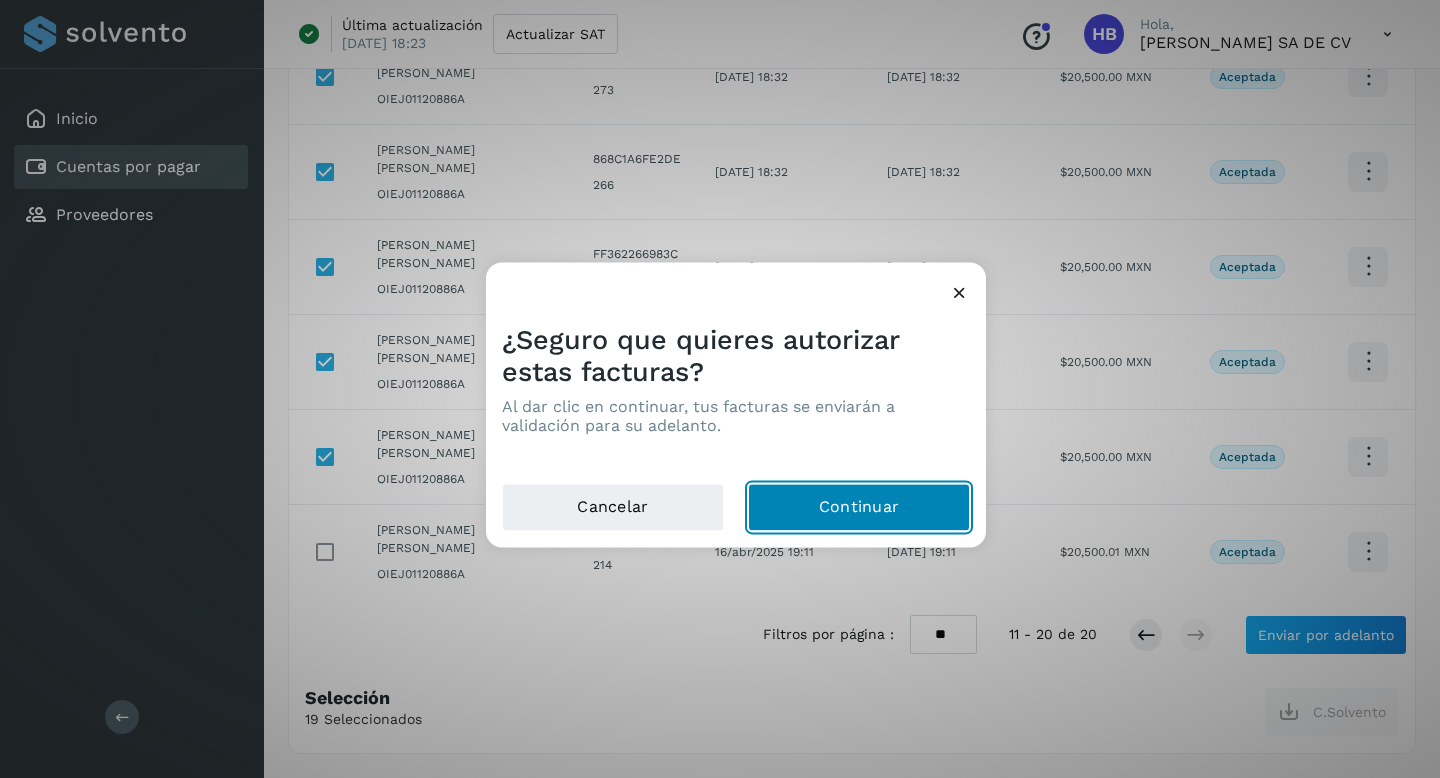click on "Continuar" 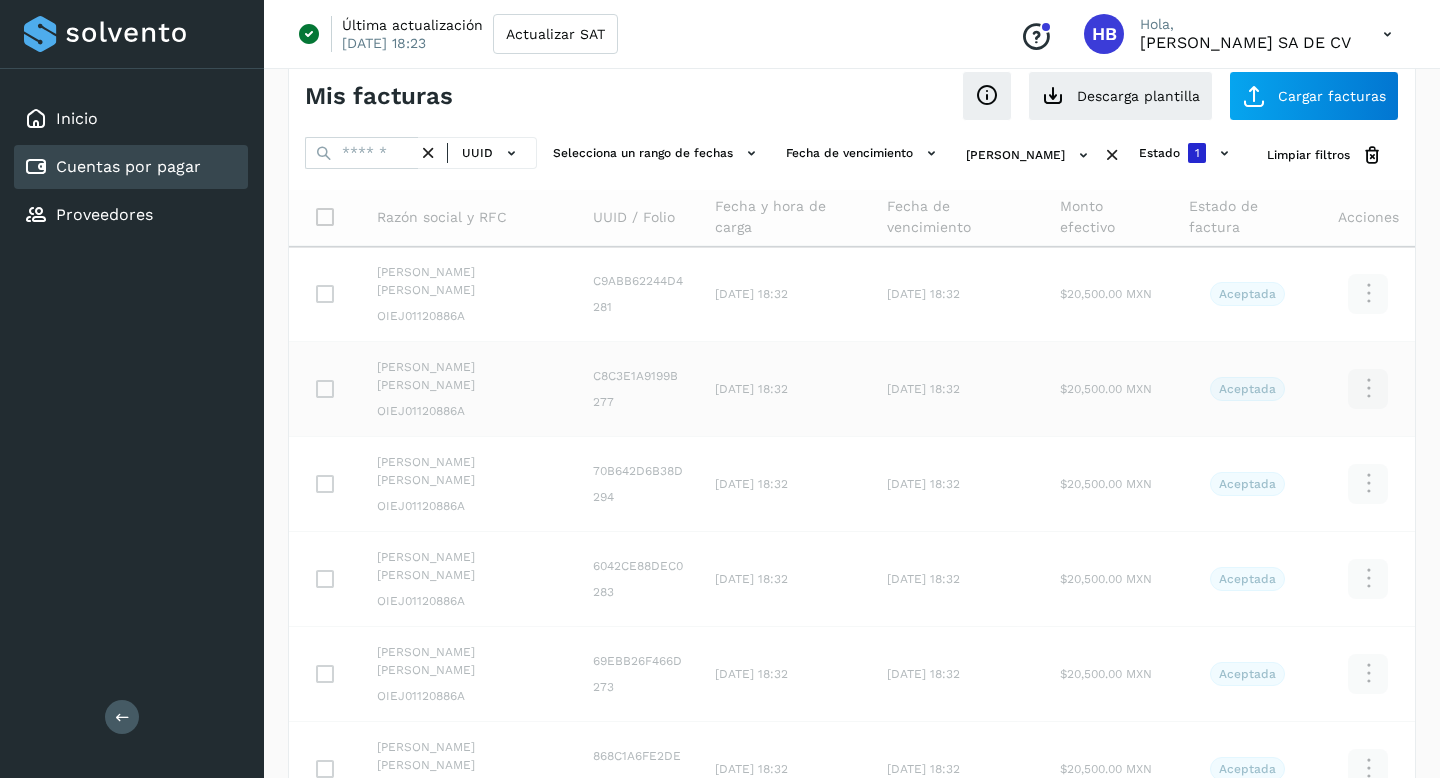 scroll, scrollTop: 0, scrollLeft: 0, axis: both 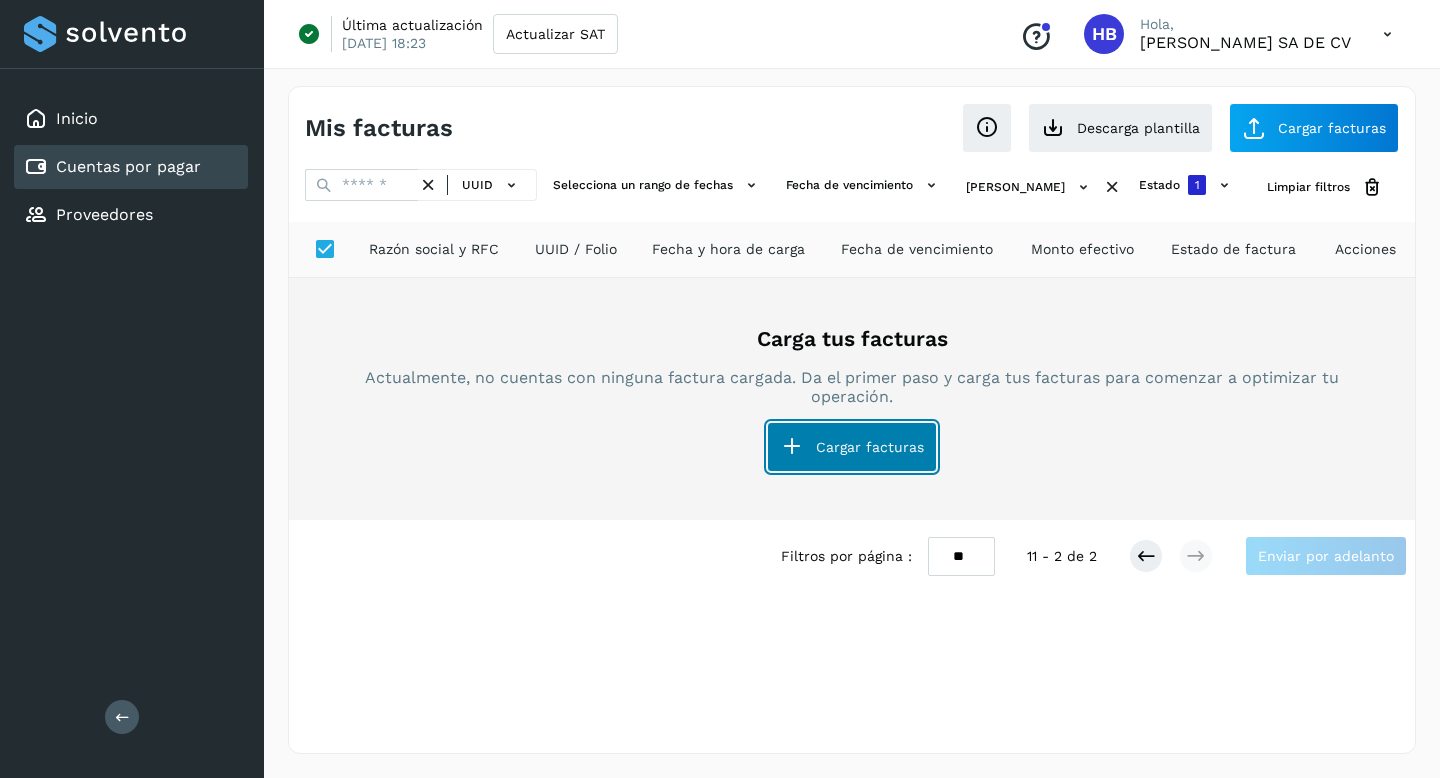 click on "Cargar facturas" at bounding box center (852, 447) 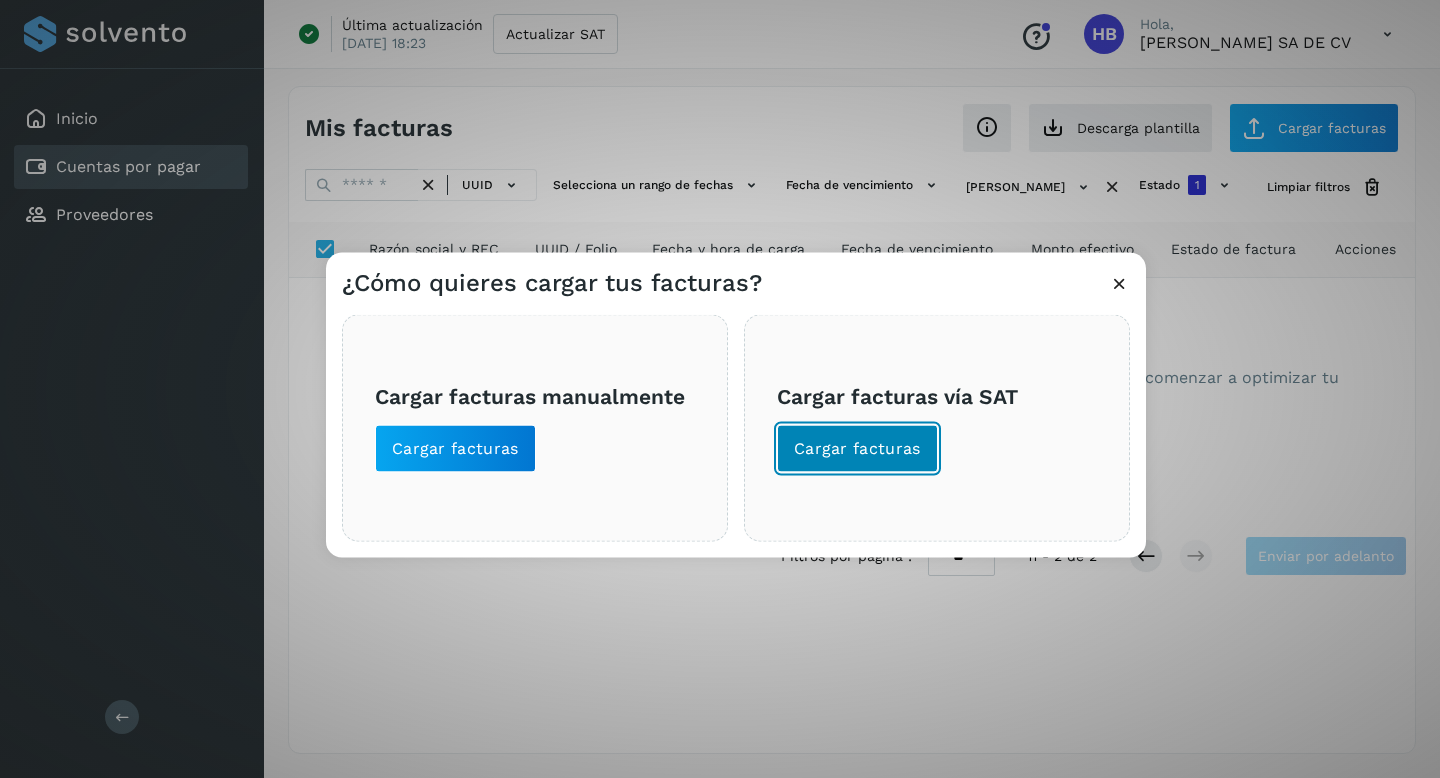 click on "Cargar facturas" 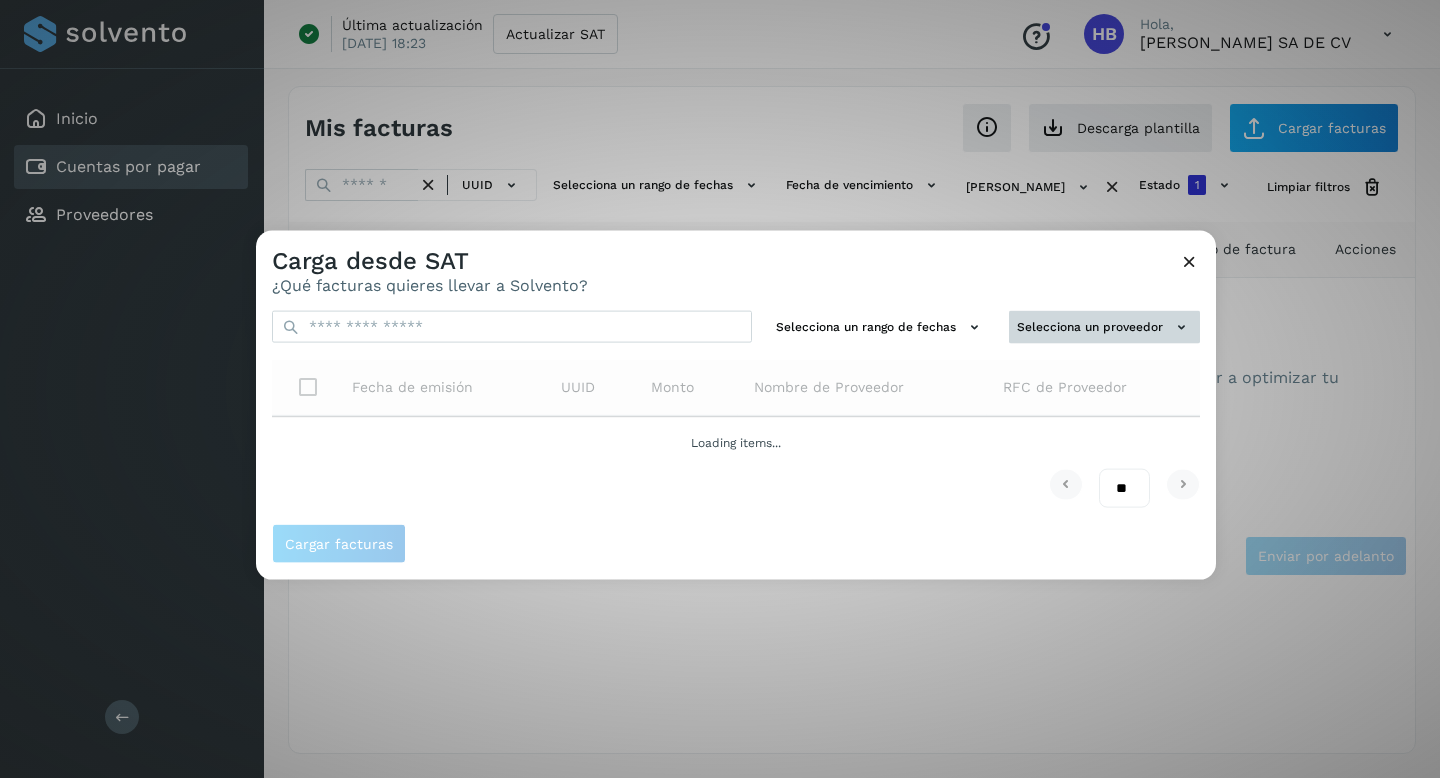 click on "Selecciona un proveedor" at bounding box center (1104, 327) 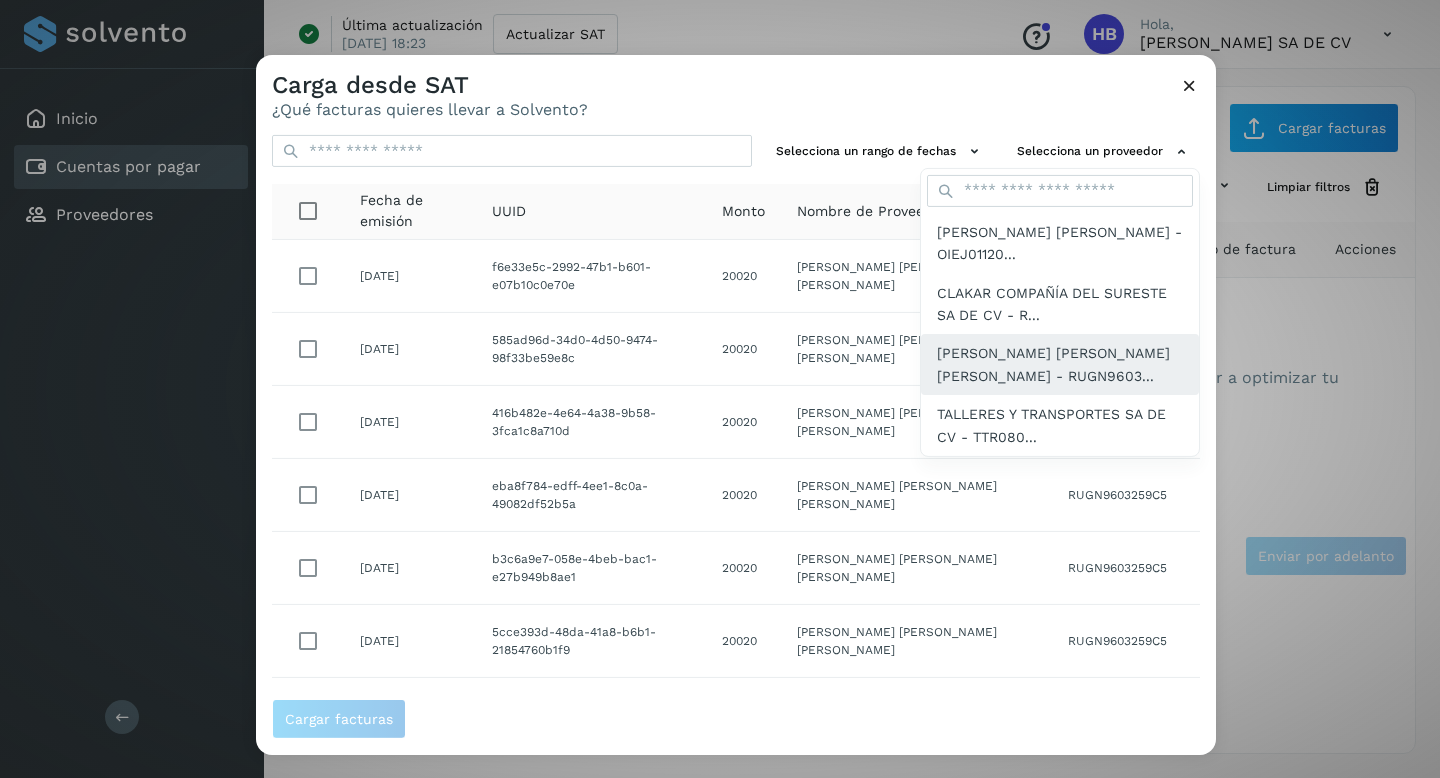click on "[PERSON_NAME] [PERSON_NAME] [PERSON_NAME] - RUGN9603..." at bounding box center [1060, 364] 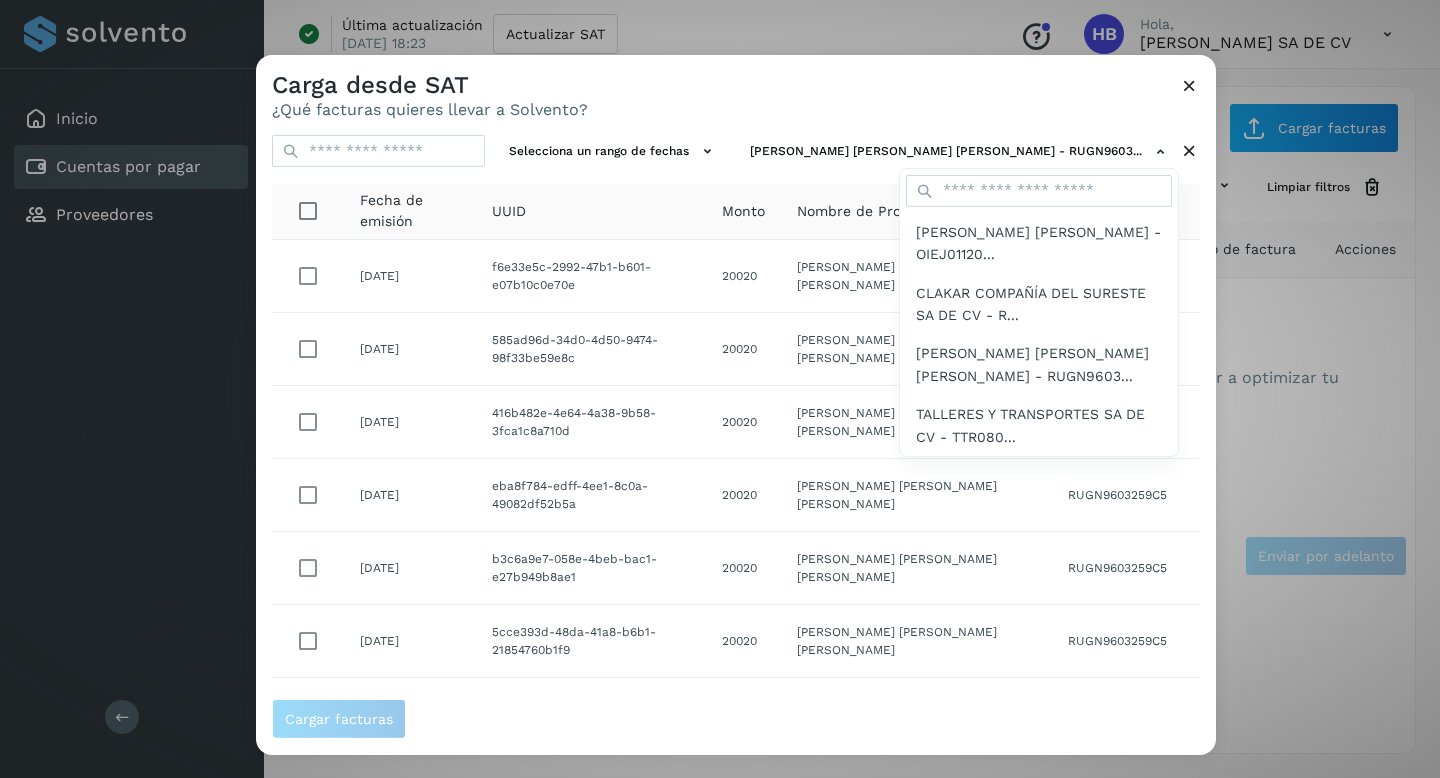 click at bounding box center (976, 444) 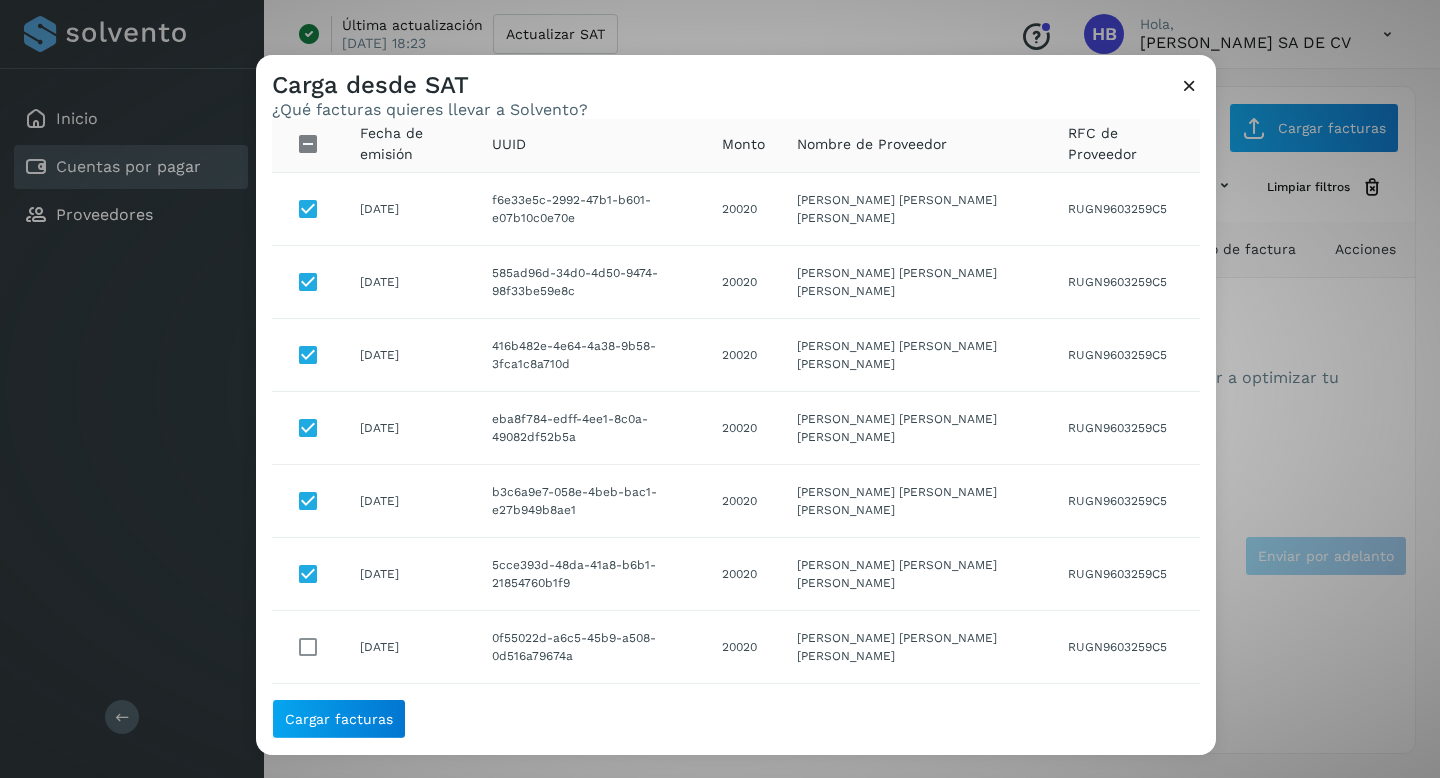 scroll, scrollTop: 73, scrollLeft: 0, axis: vertical 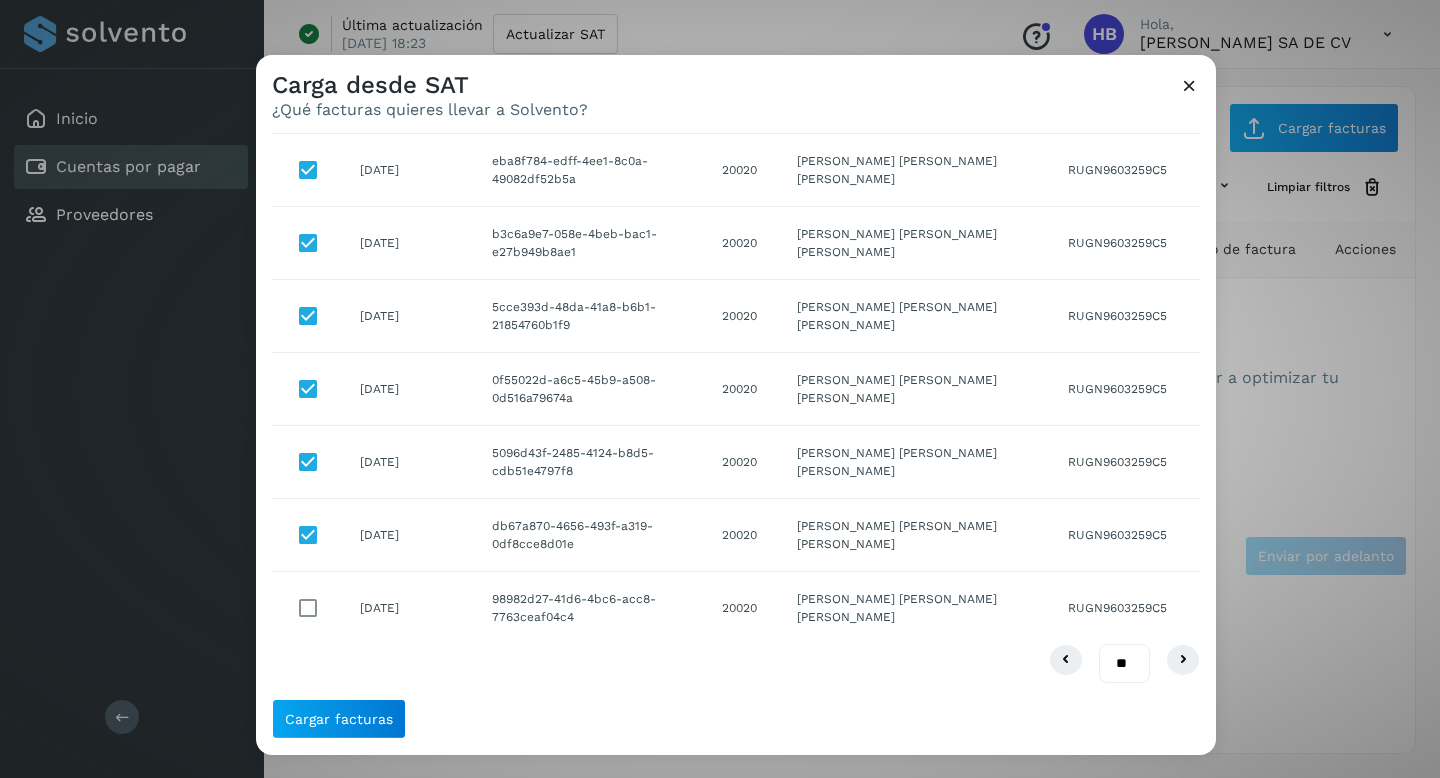 click at bounding box center (1189, 85) 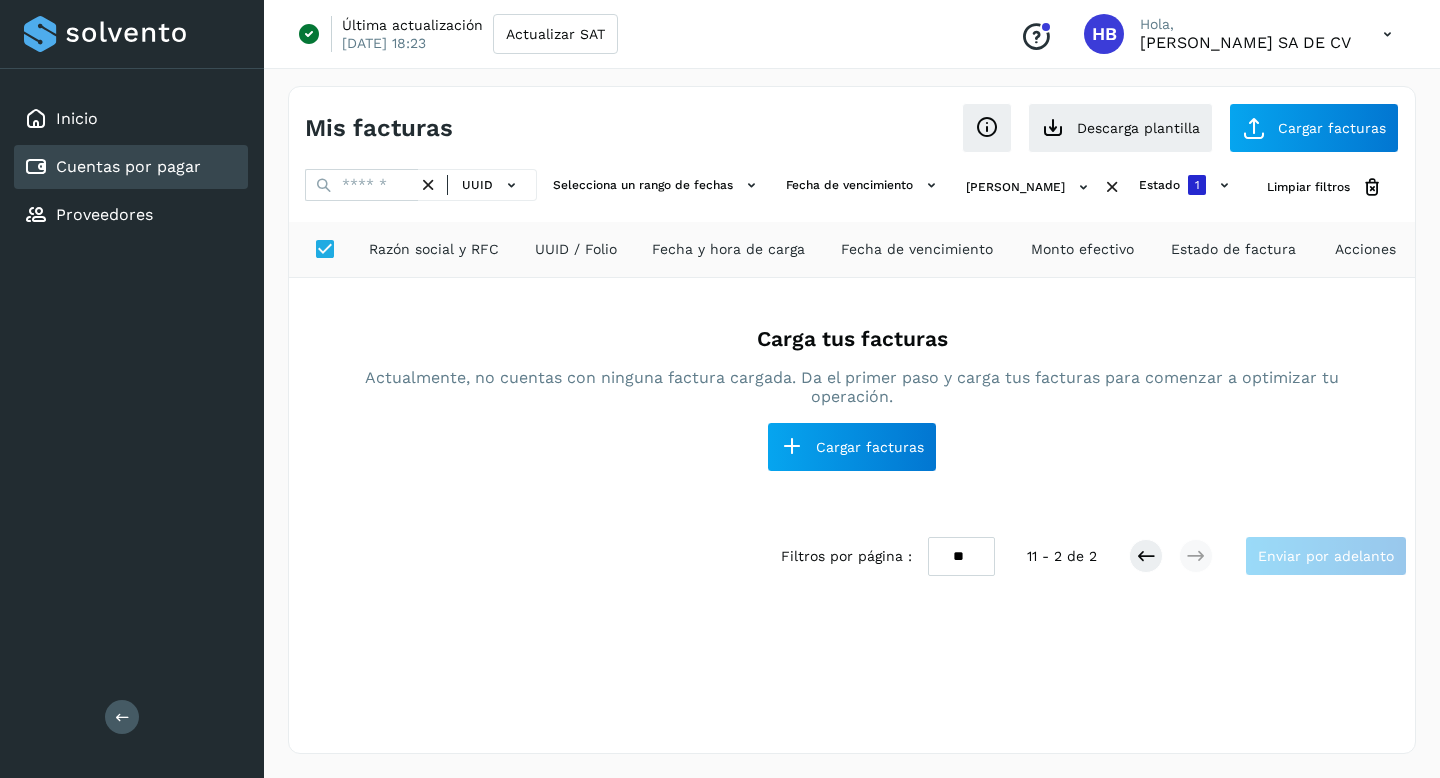 click at bounding box center [1387, 34] 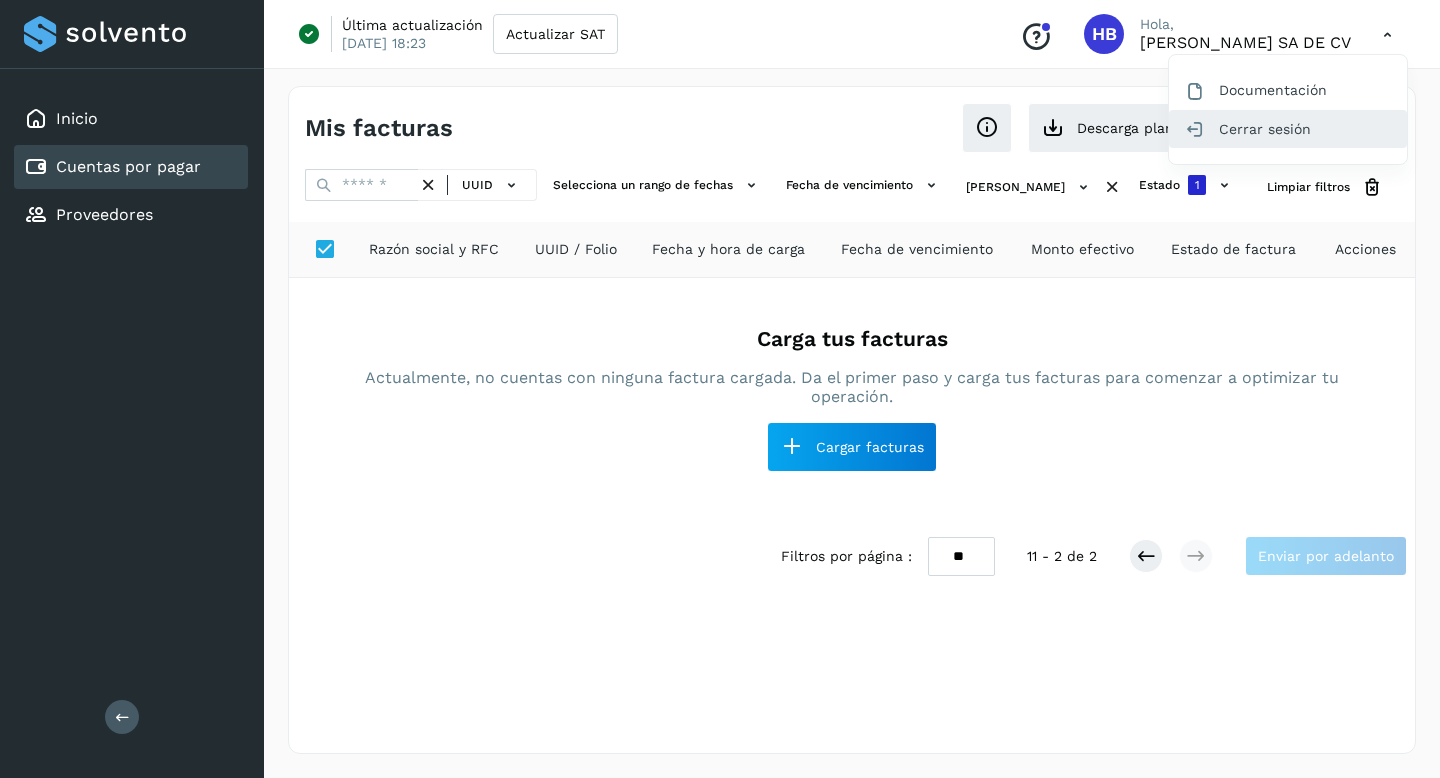 click on "Cerrar sesión" 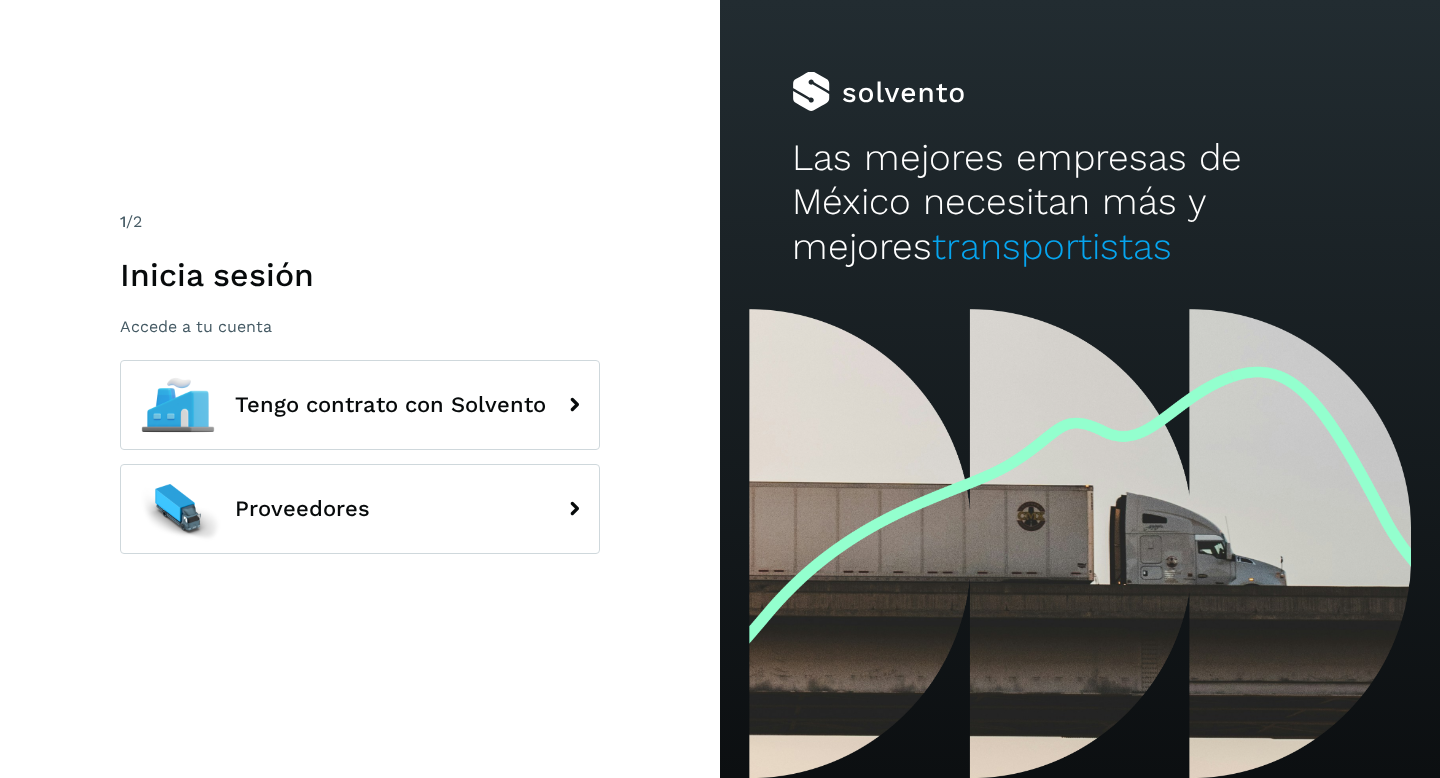 scroll, scrollTop: 0, scrollLeft: 0, axis: both 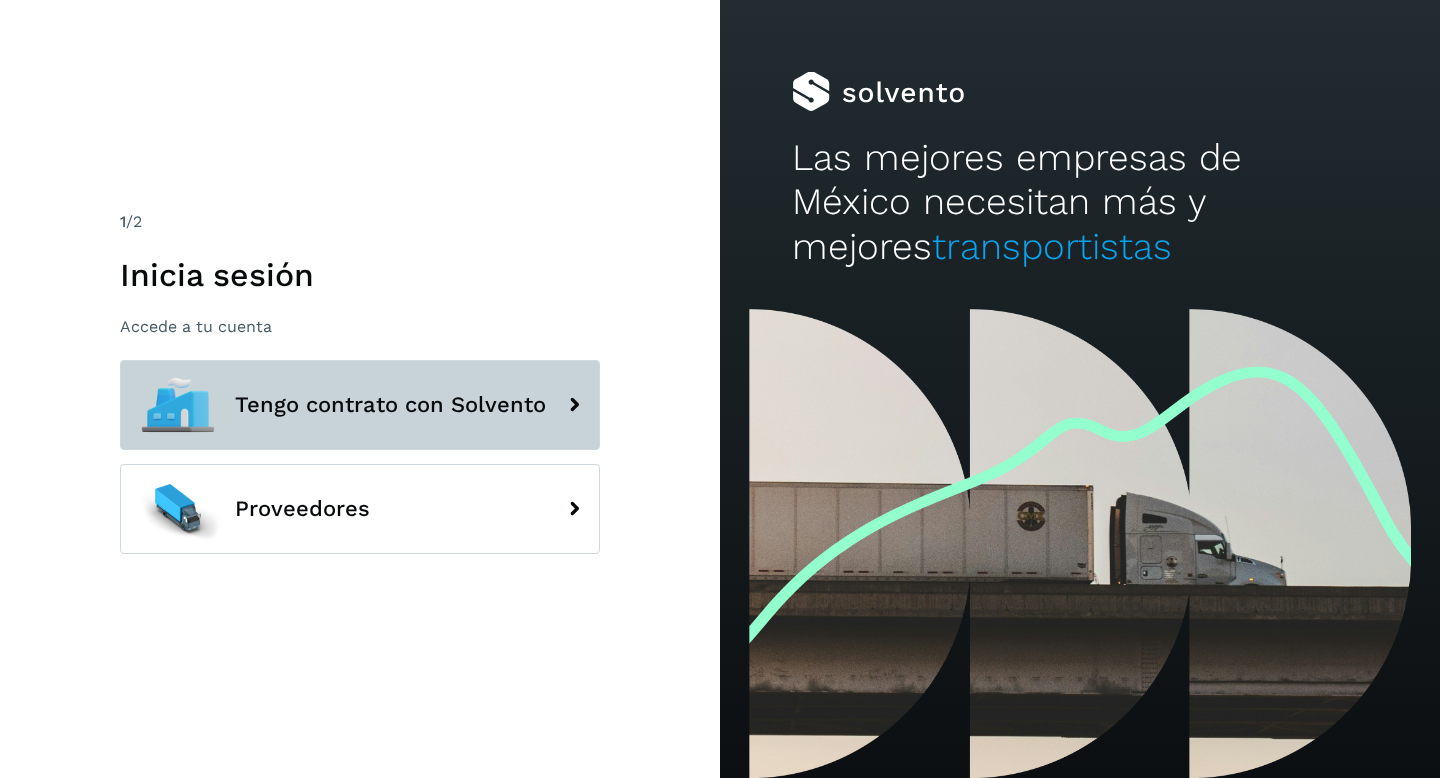 click on "Tengo contrato con Solvento" 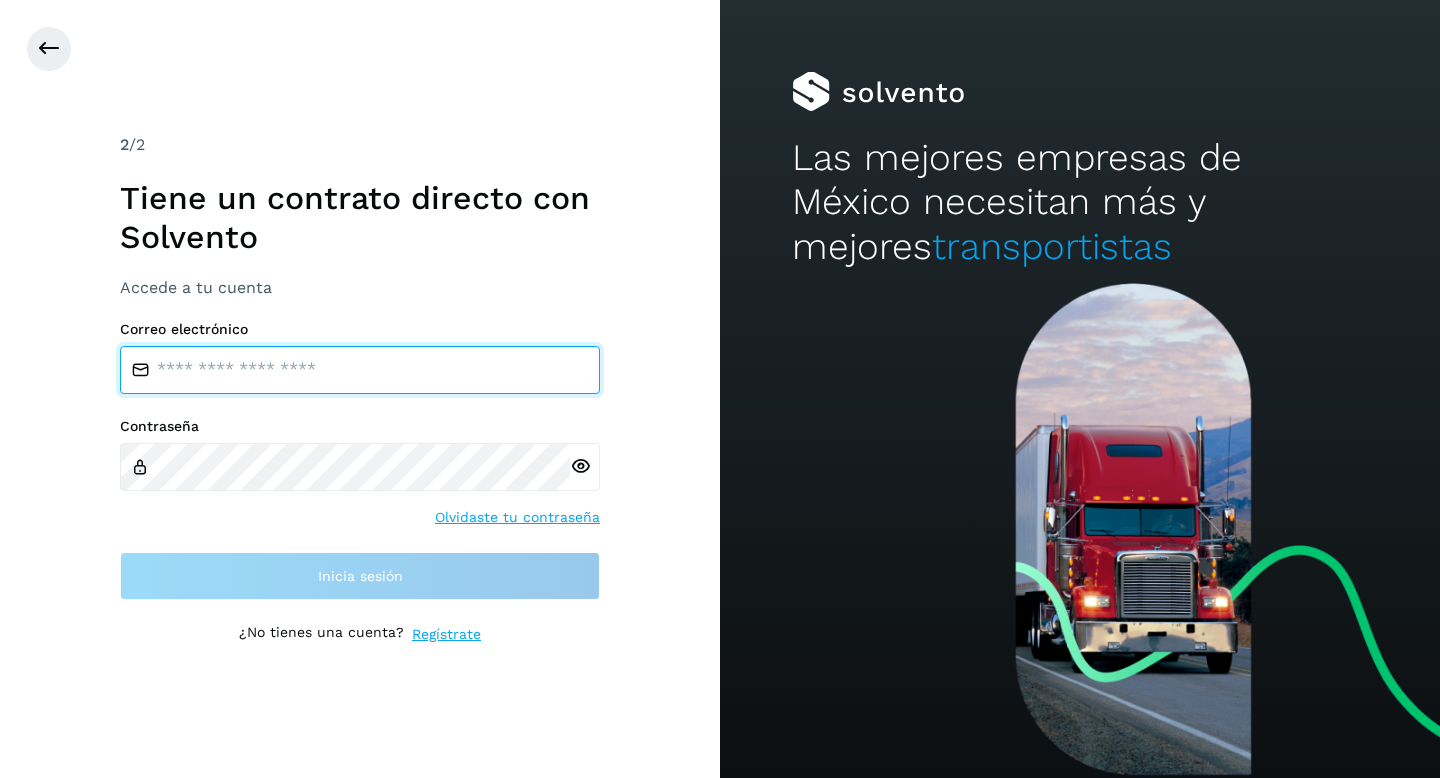 click at bounding box center [360, 370] 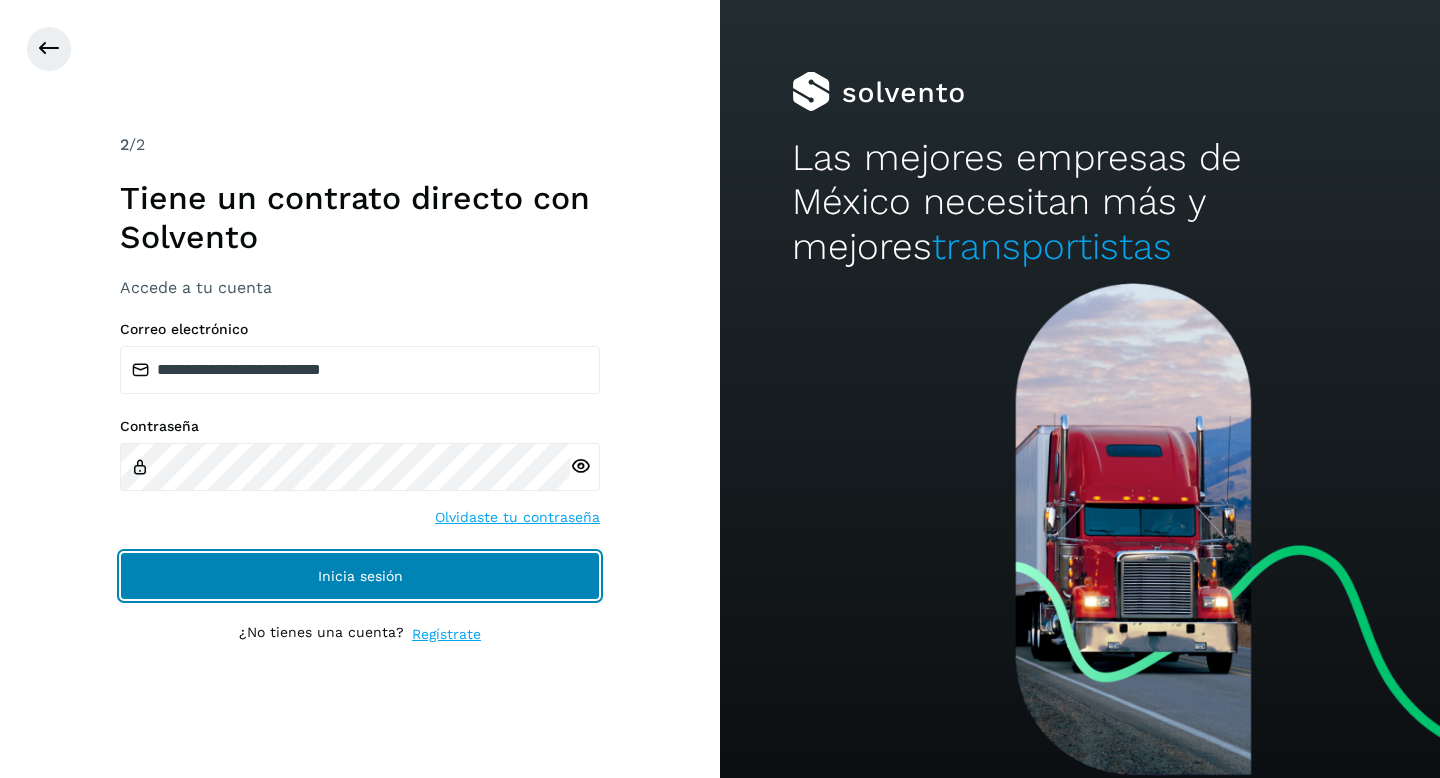 click on "Inicia sesión" at bounding box center (360, 576) 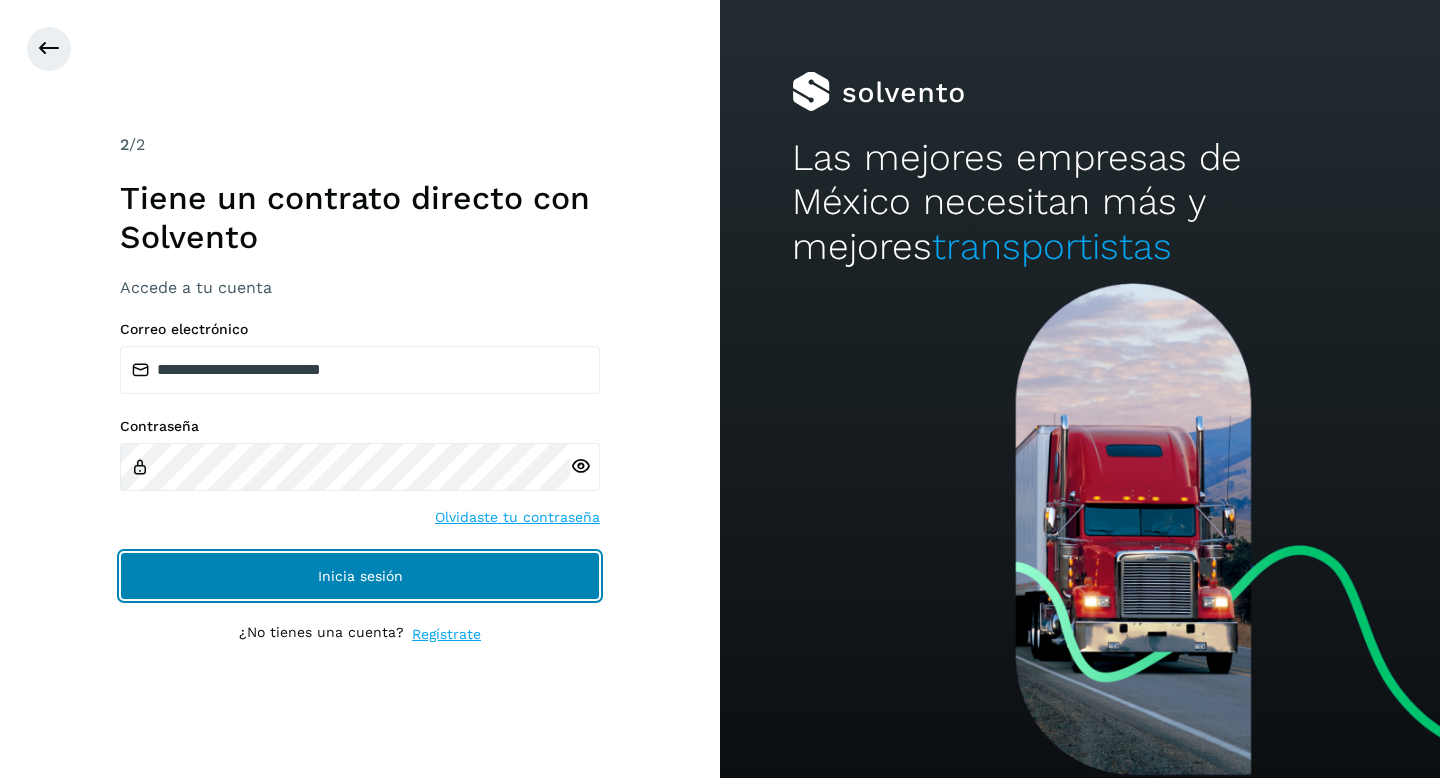 click on "Inicia sesión" at bounding box center [360, 576] 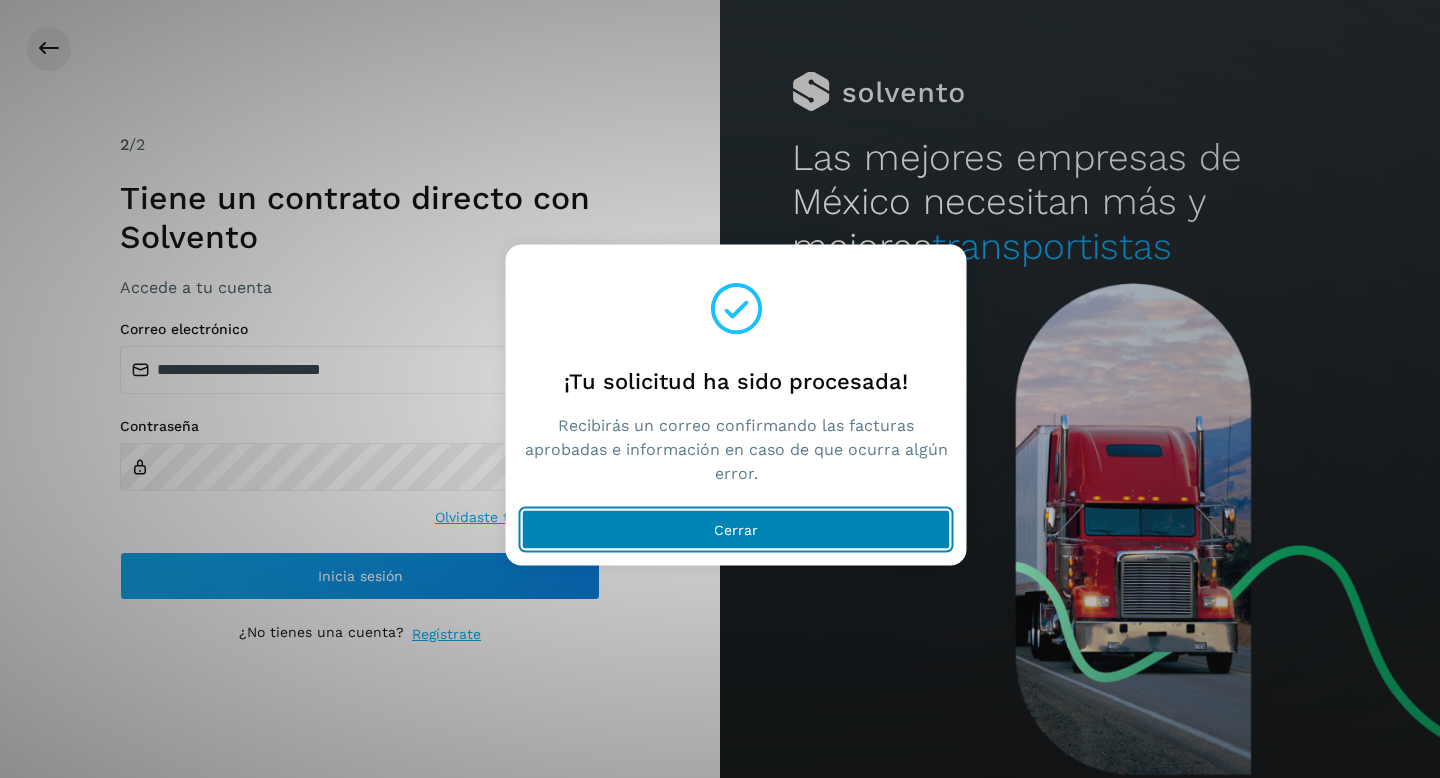 click on "Cerrar" 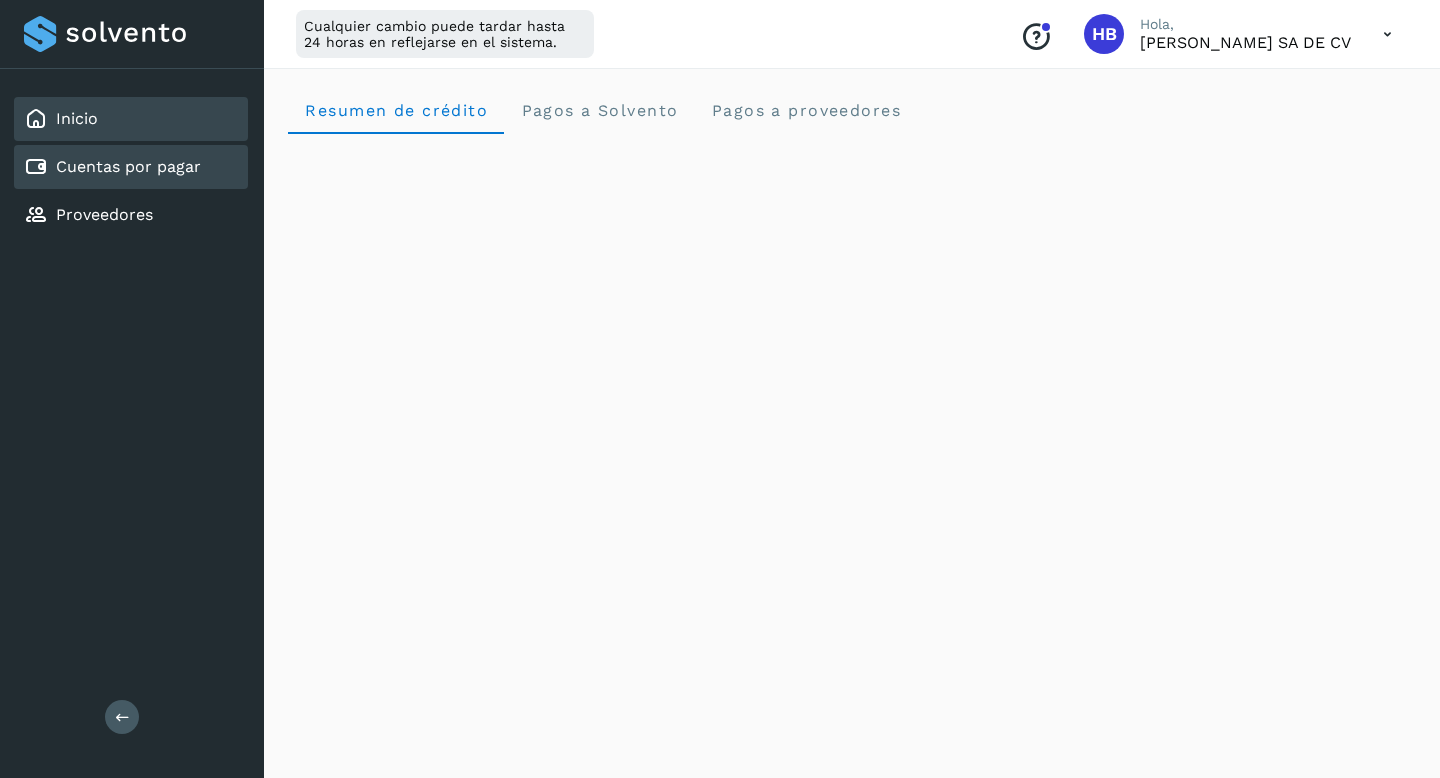 click on "Cuentas por pagar" at bounding box center (128, 166) 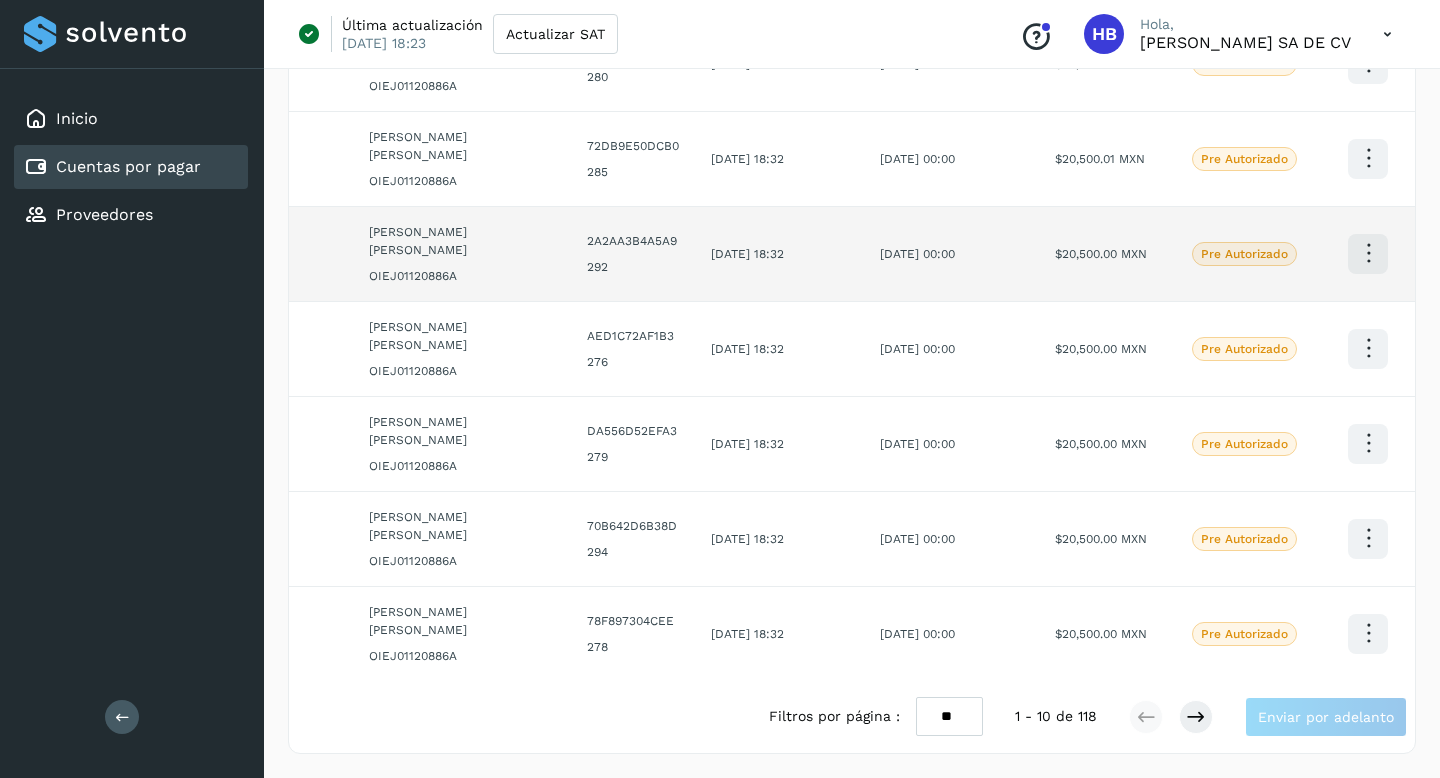 scroll, scrollTop: 0, scrollLeft: 0, axis: both 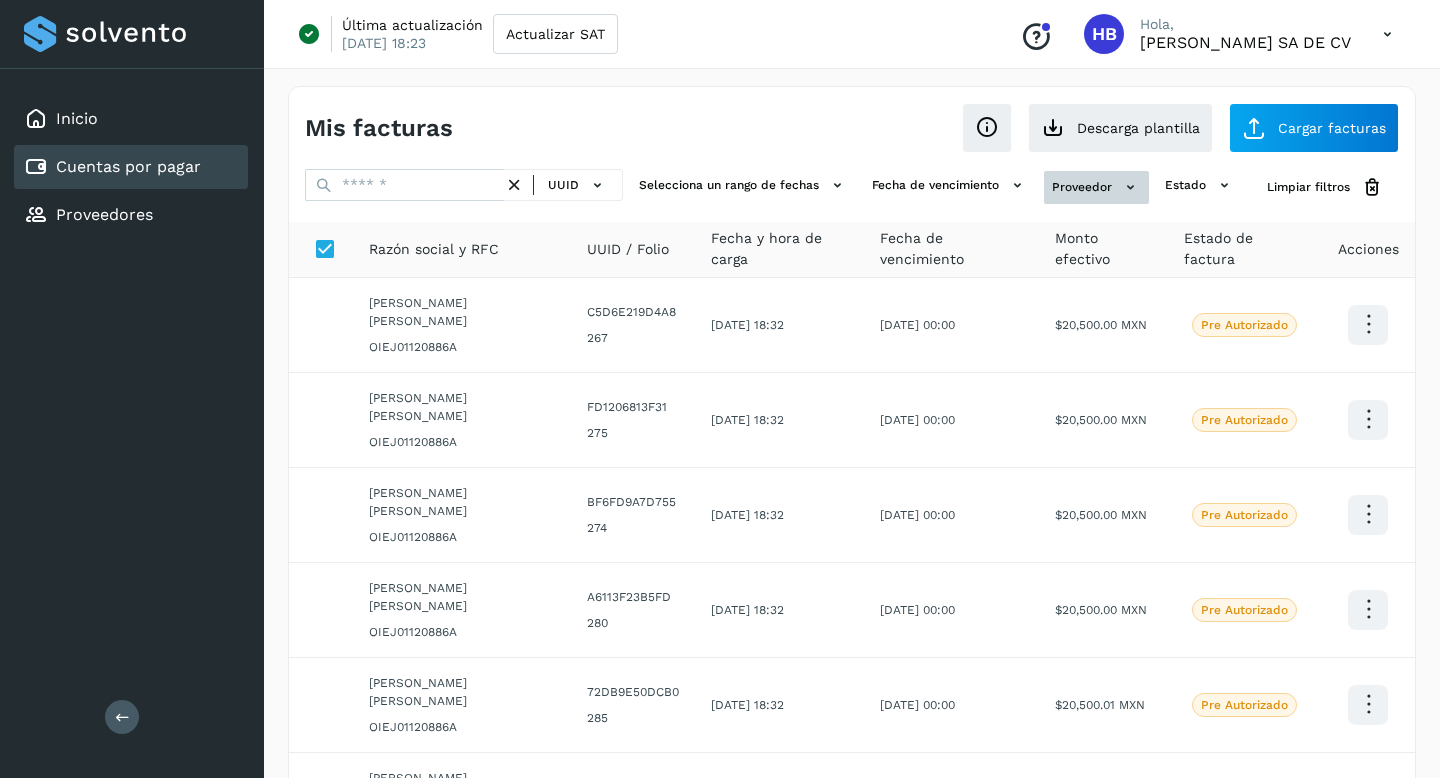 click on "Proveedor" at bounding box center [1096, 187] 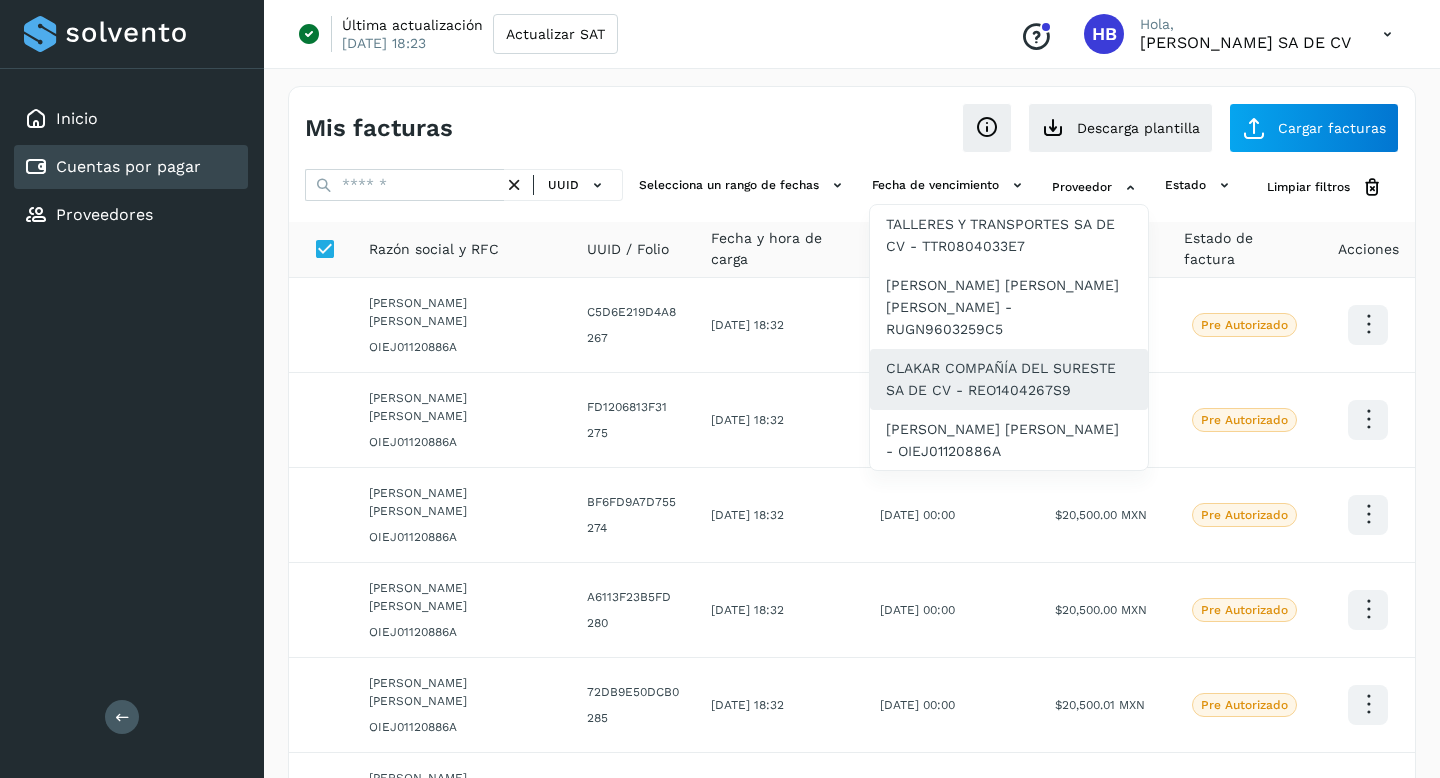click on "CLAKAR COMPAÑÍA DEL SURESTE SA DE CV - REO1404267S9" 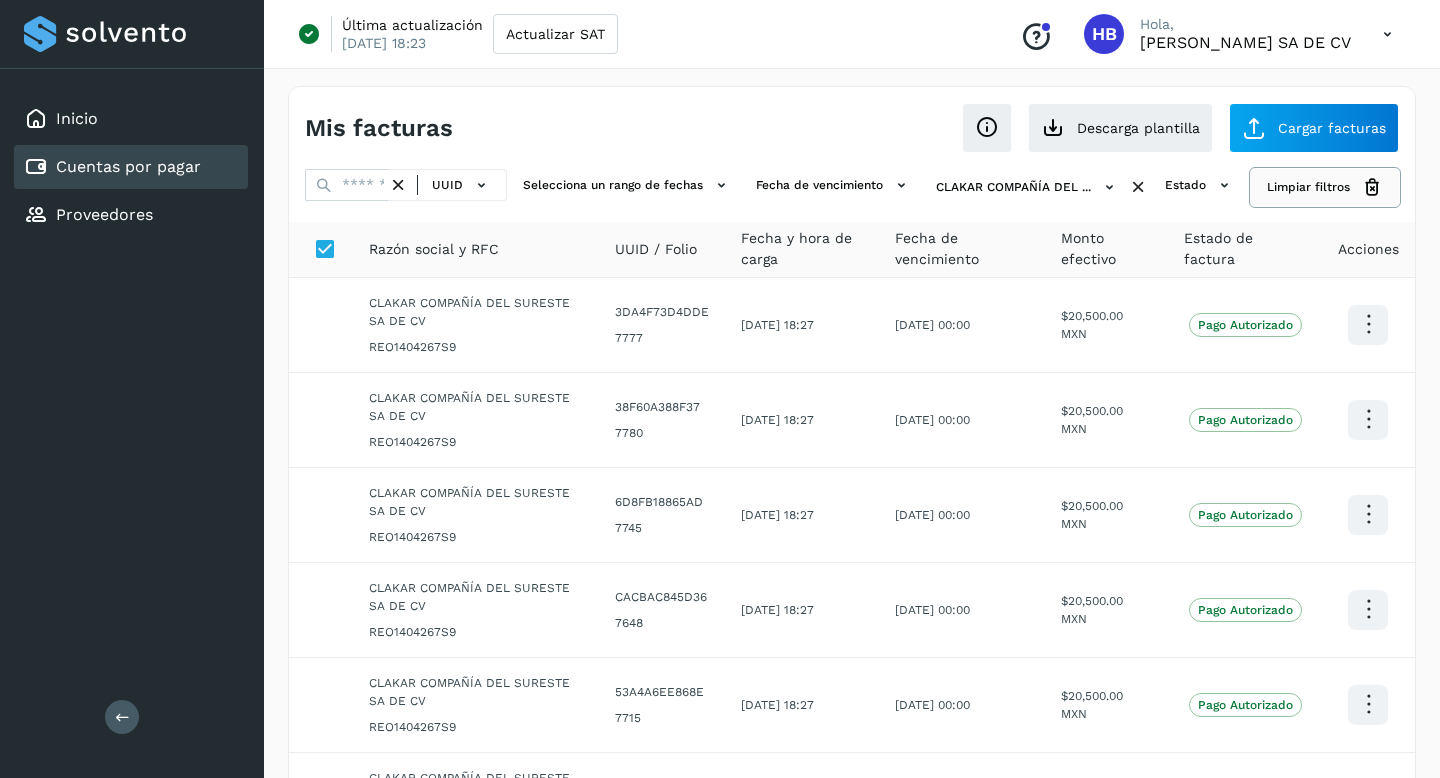 click on "Limpiar filtros" 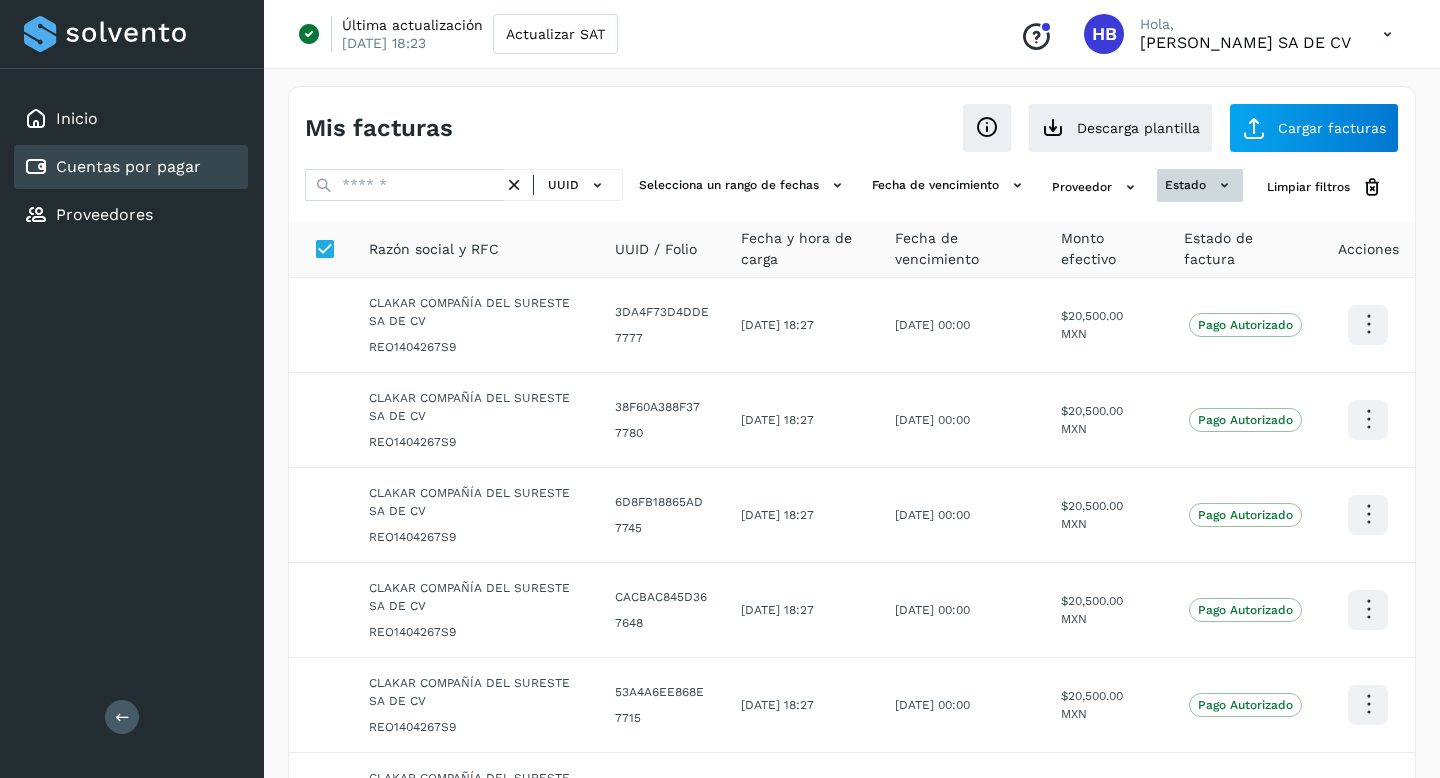 click 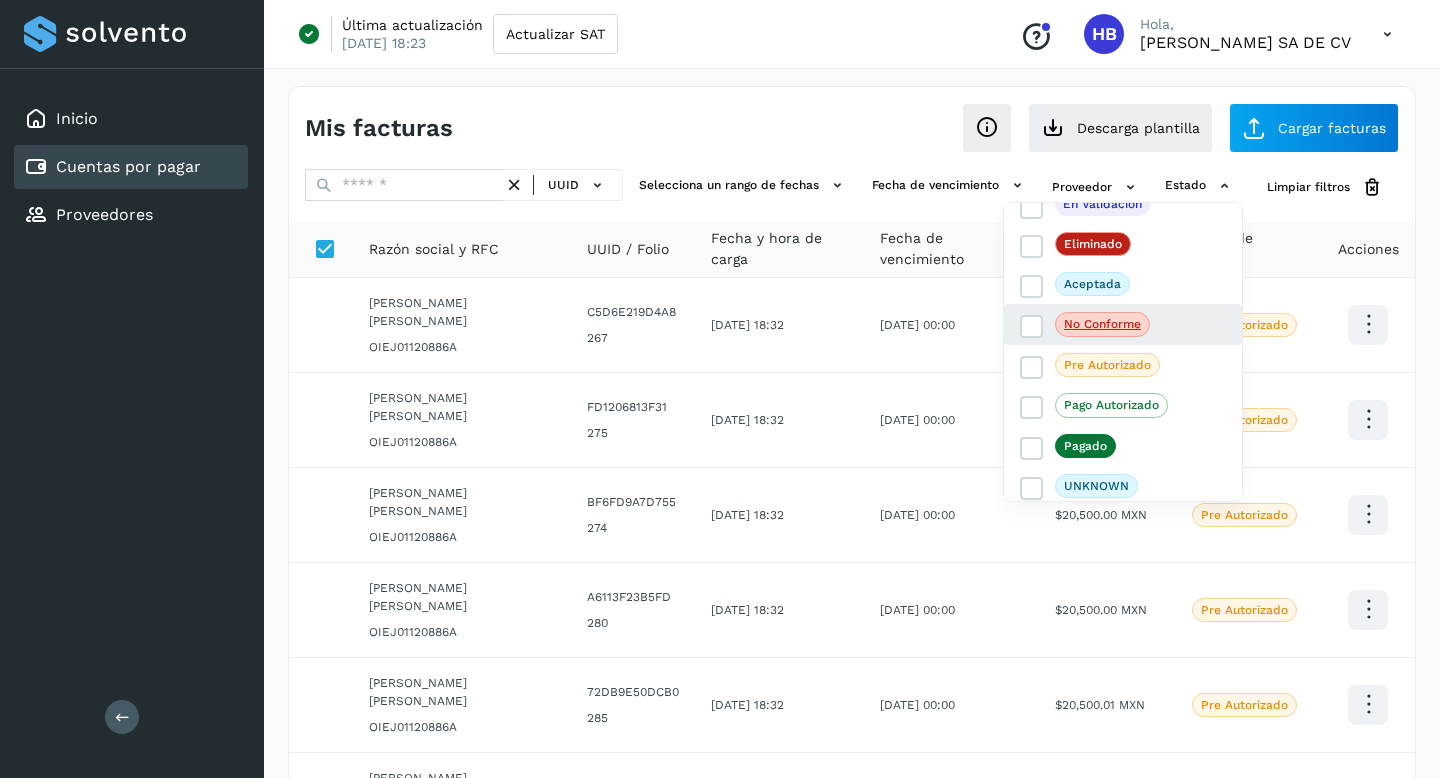 scroll, scrollTop: 63, scrollLeft: 0, axis: vertical 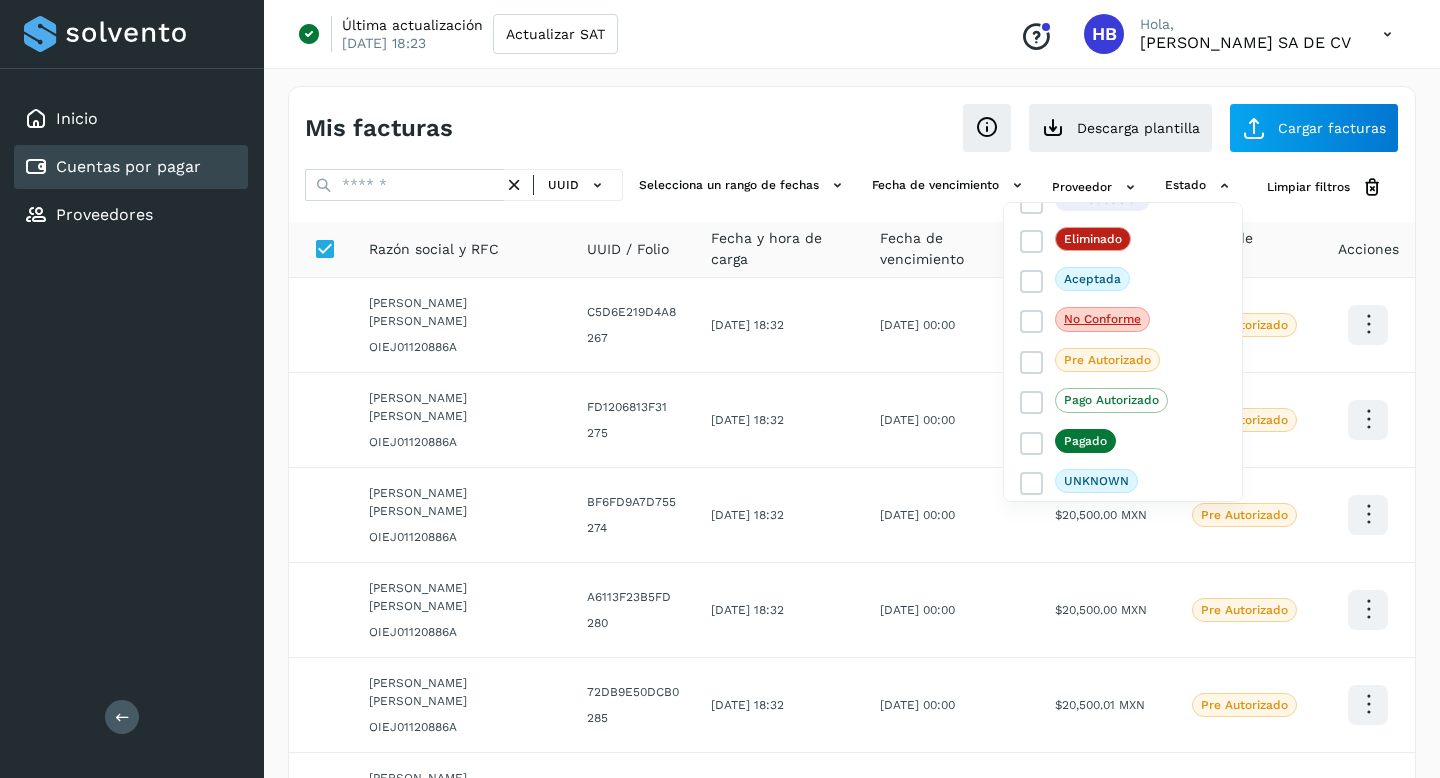 click at bounding box center (720, 389) 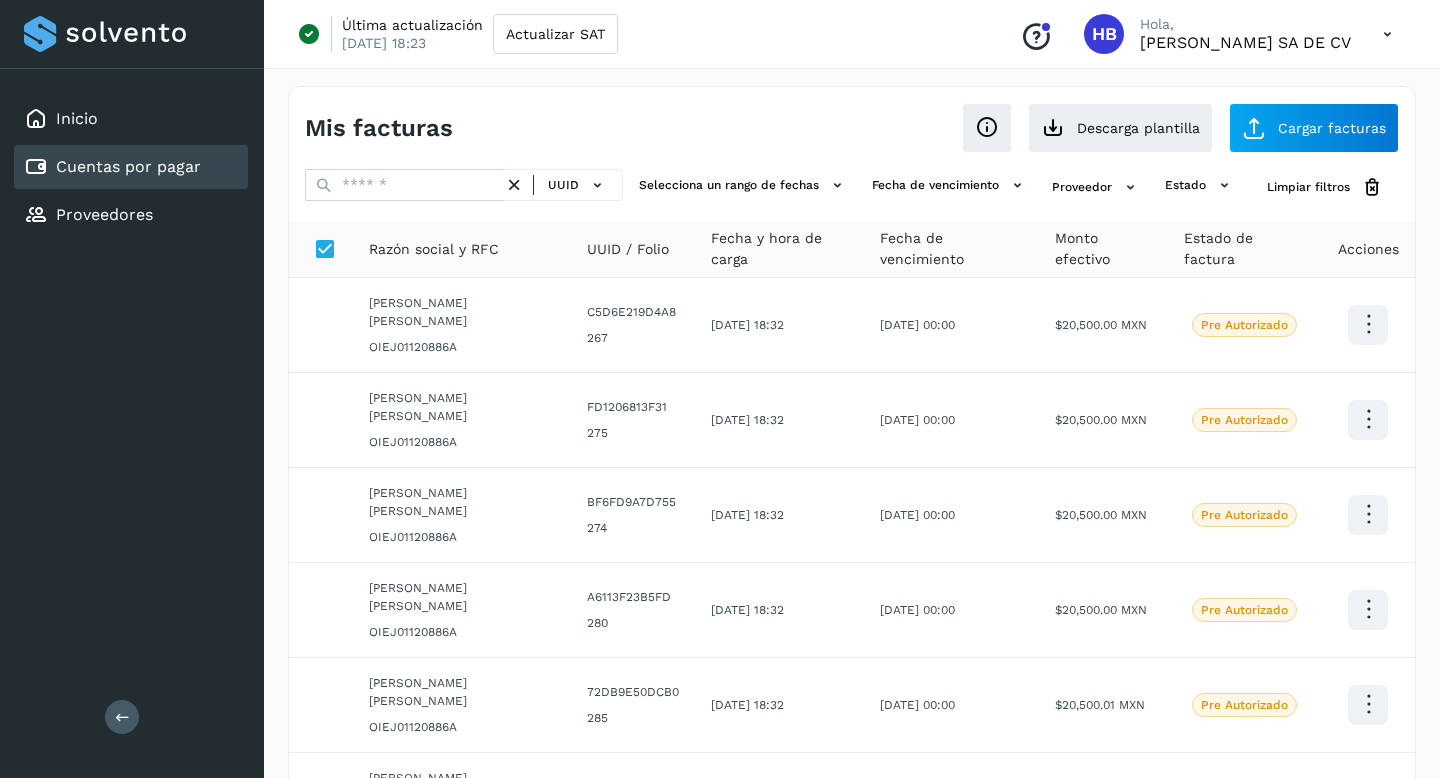 click at bounding box center (1387, 34) 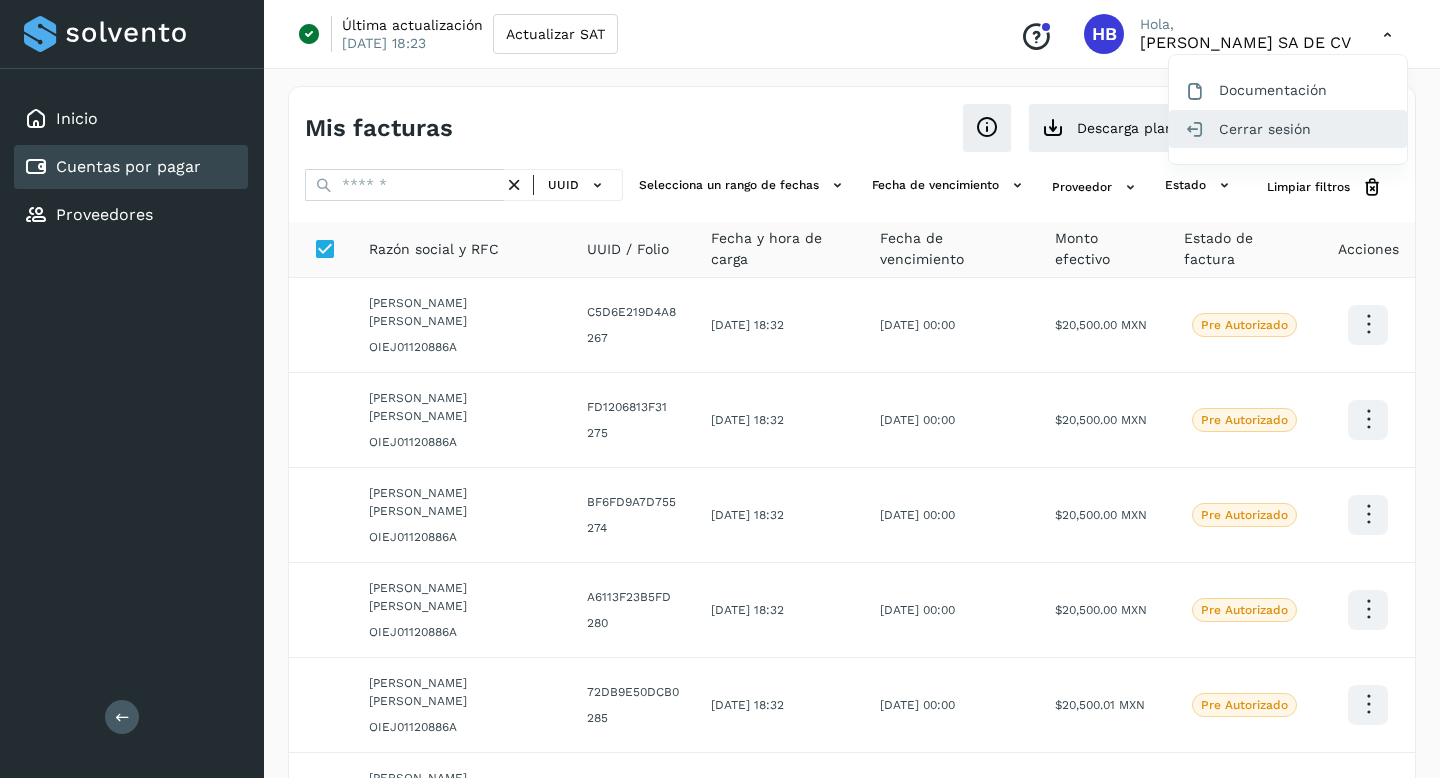 click on "Cerrar sesión" 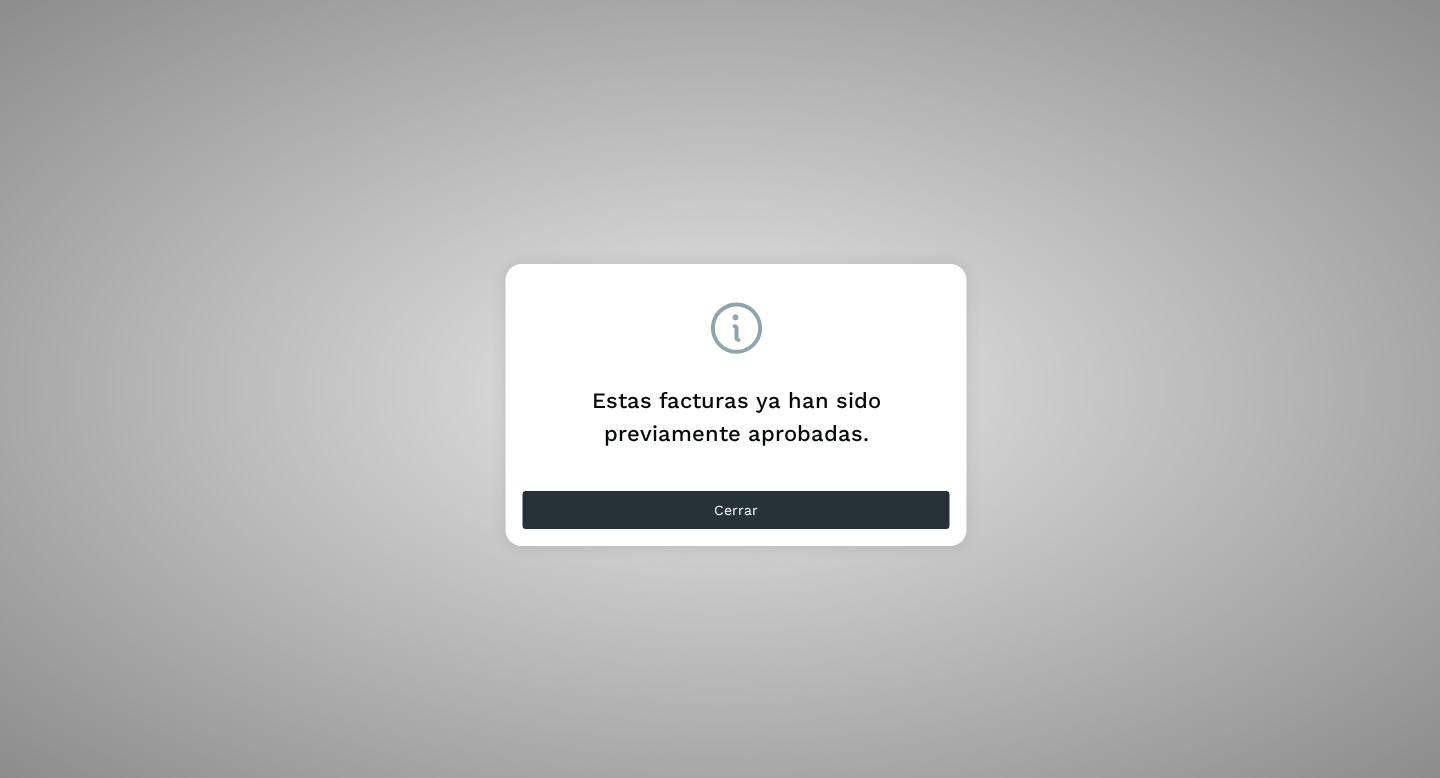scroll, scrollTop: 0, scrollLeft: 0, axis: both 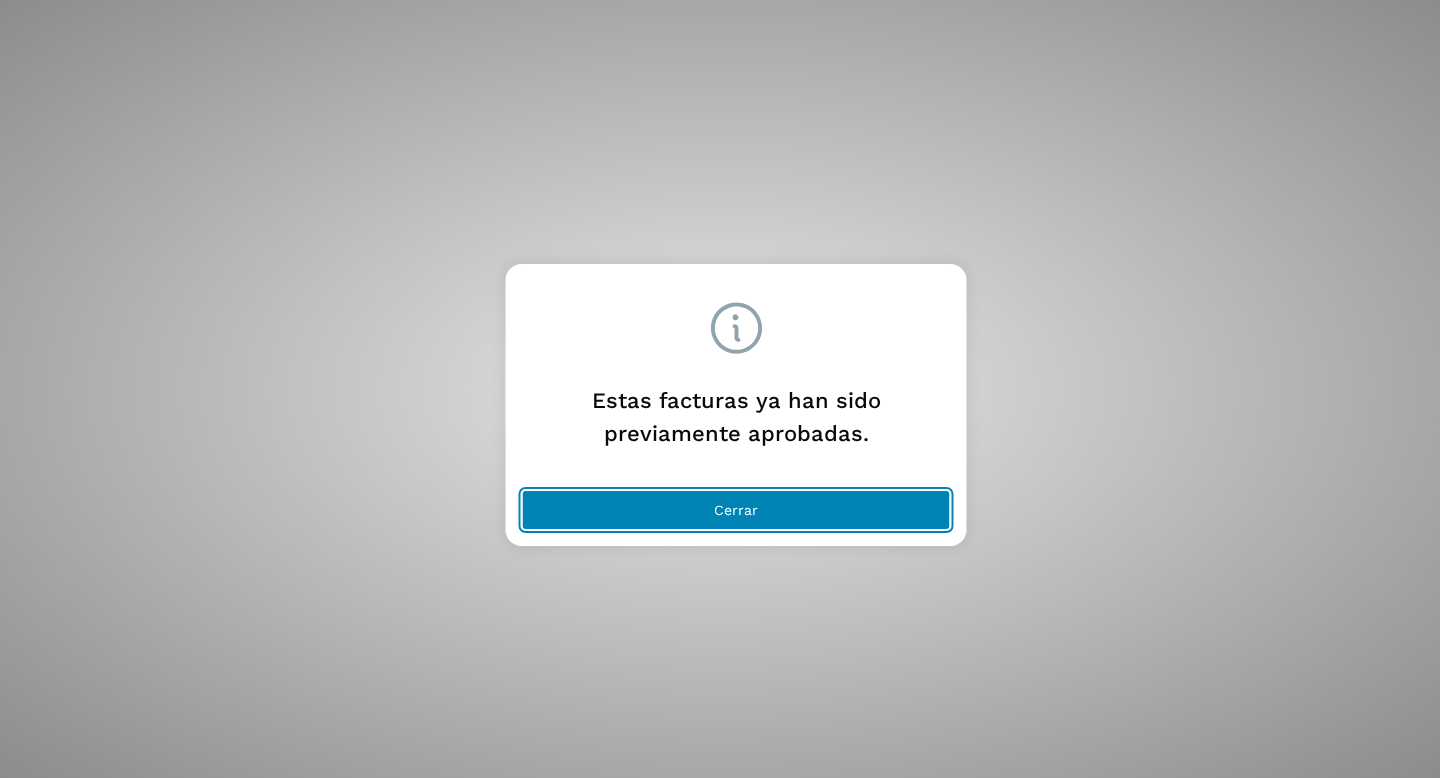 click on "Cerrar" 